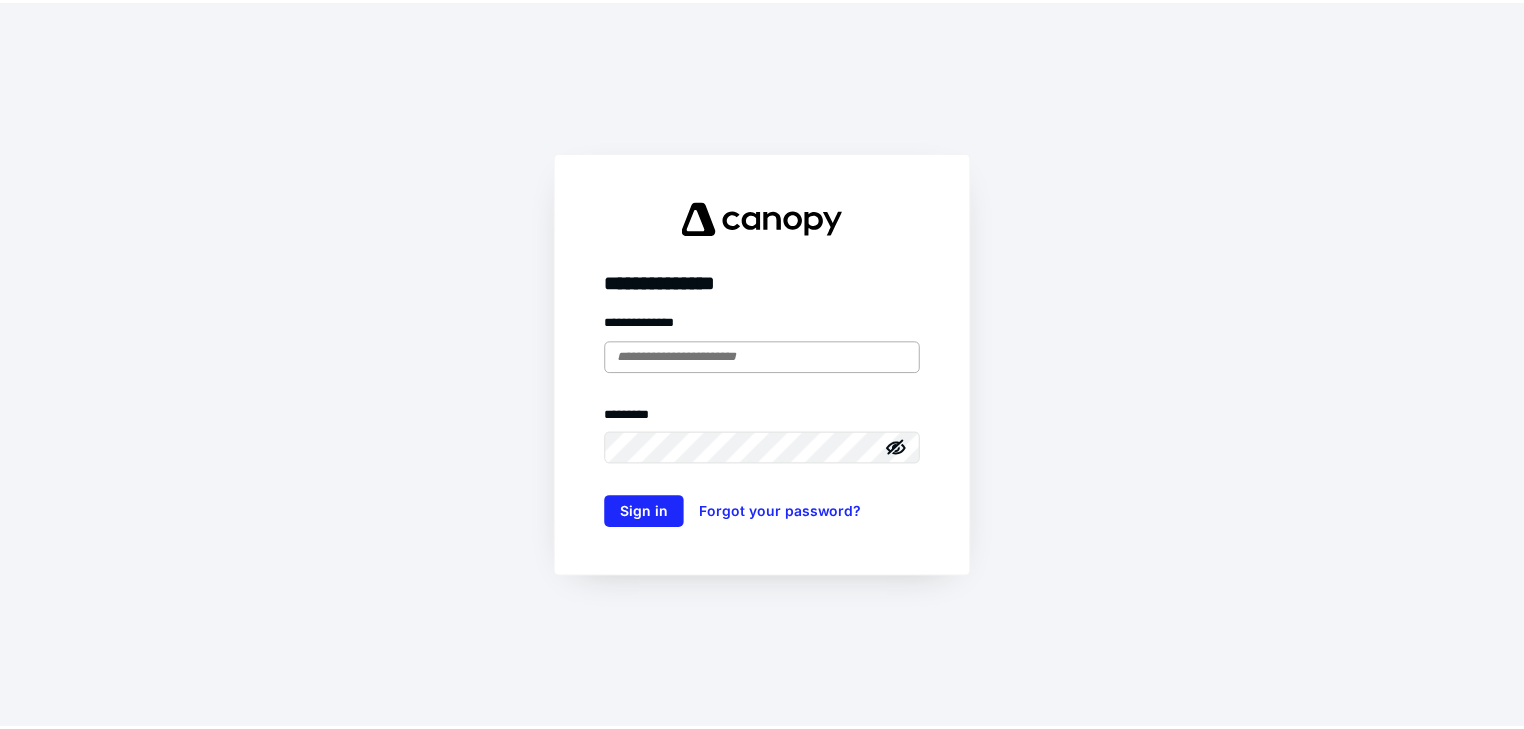 scroll, scrollTop: 0, scrollLeft: 0, axis: both 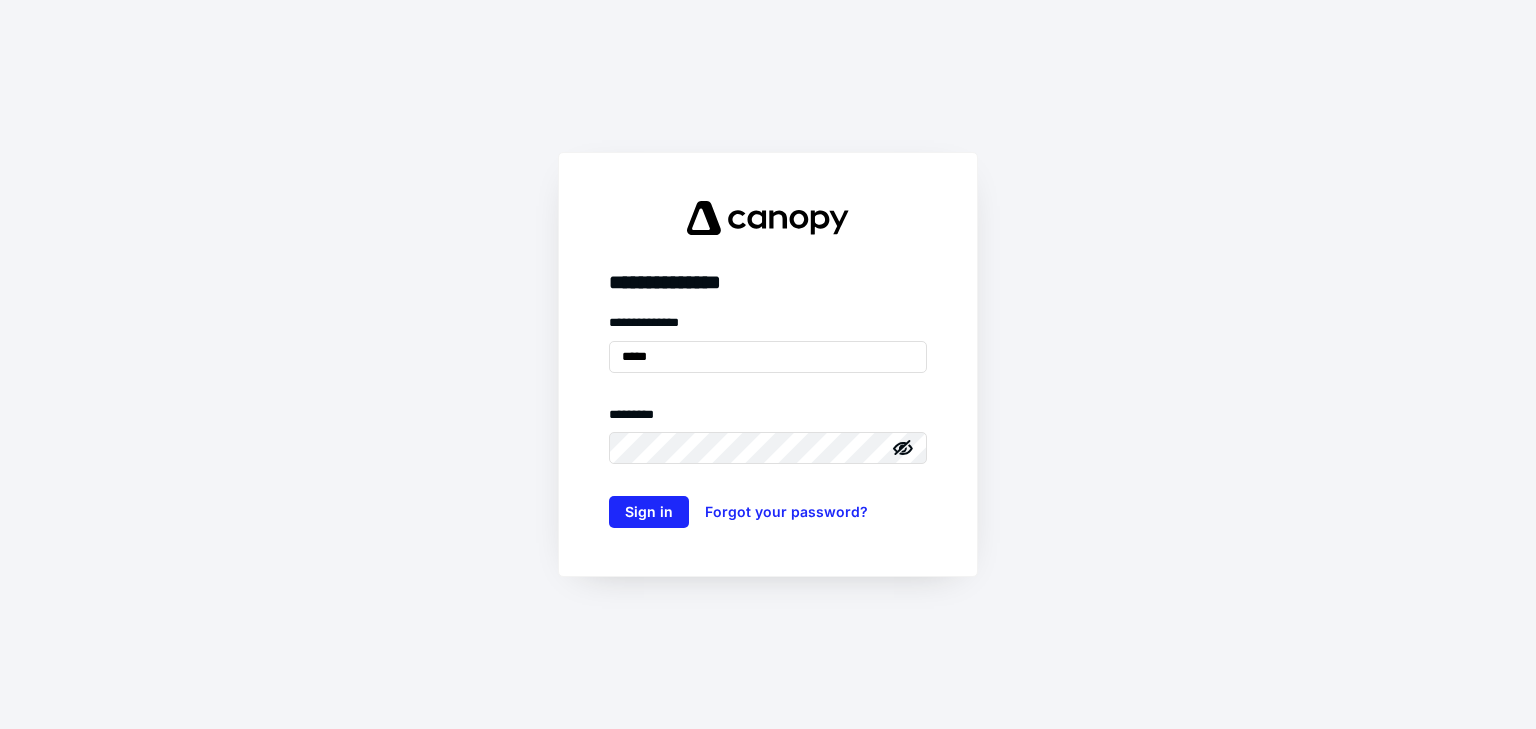 type on "**********" 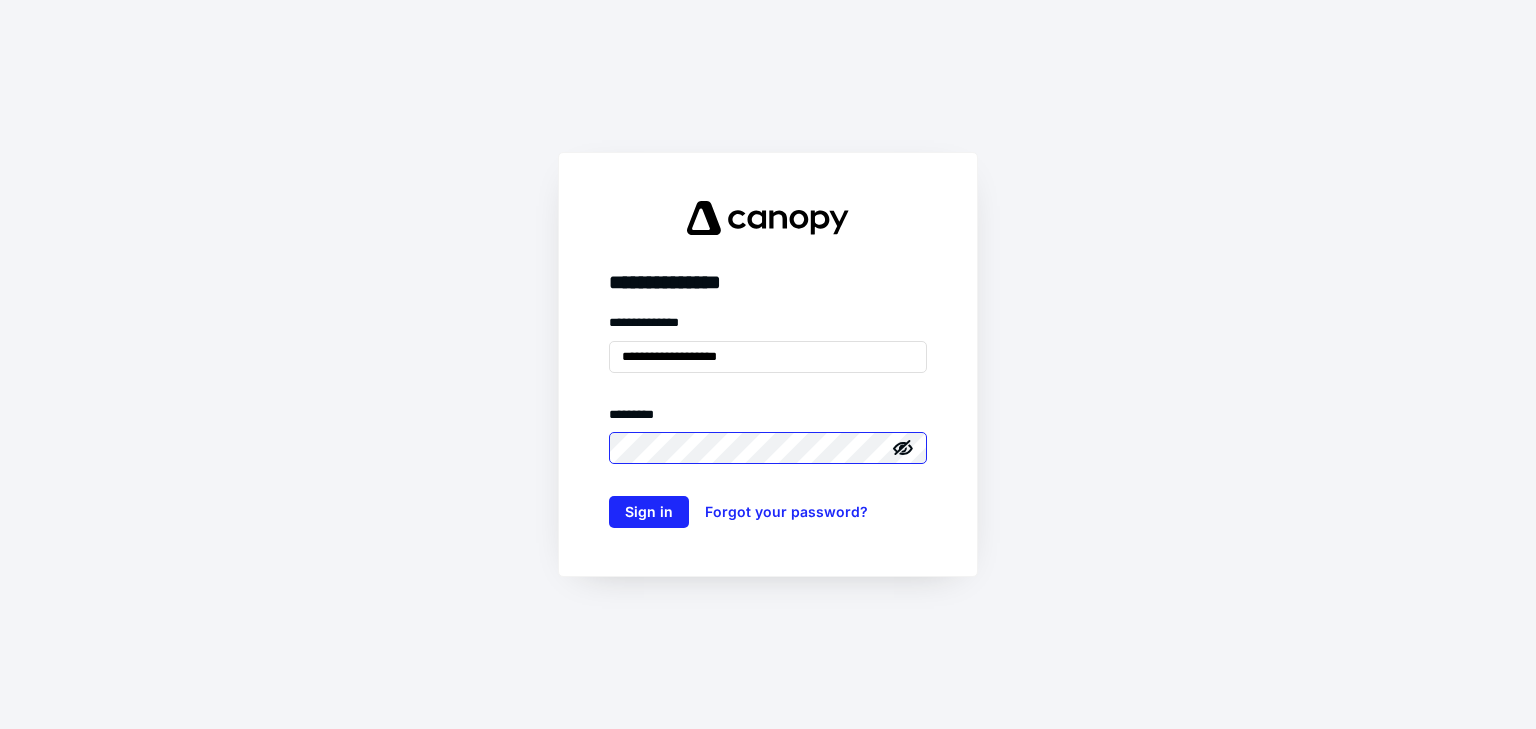 click on "Sign in" at bounding box center [649, 512] 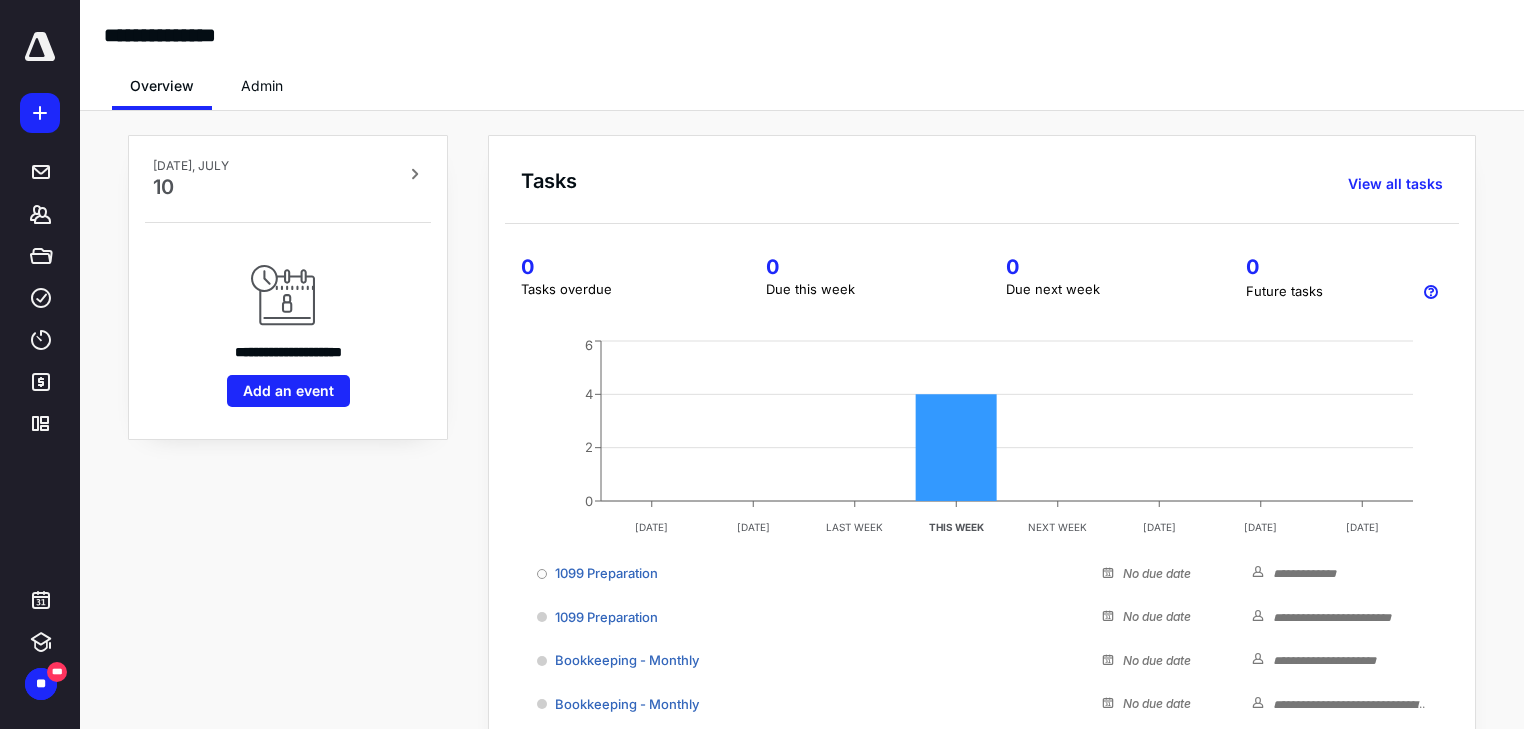 scroll, scrollTop: 0, scrollLeft: 0, axis: both 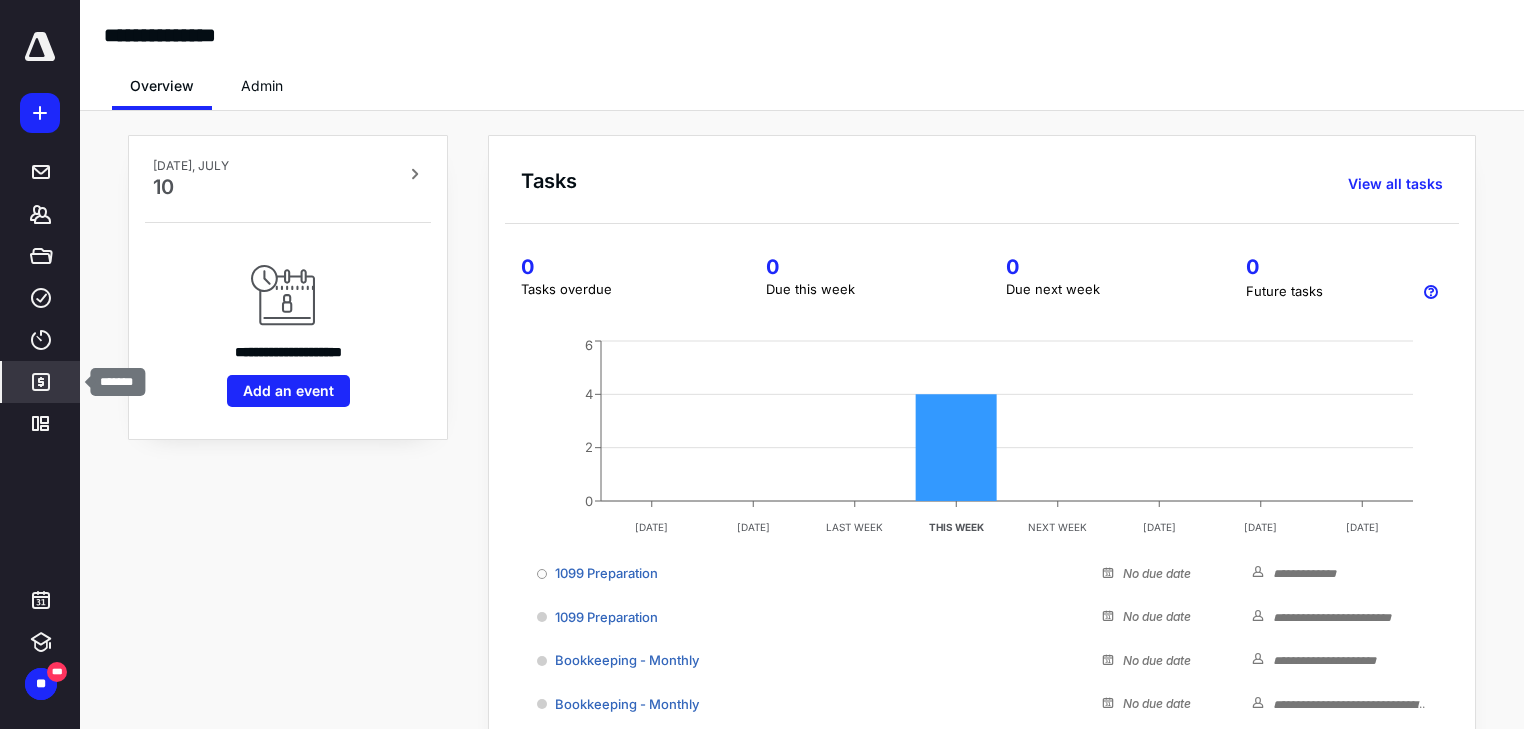 click 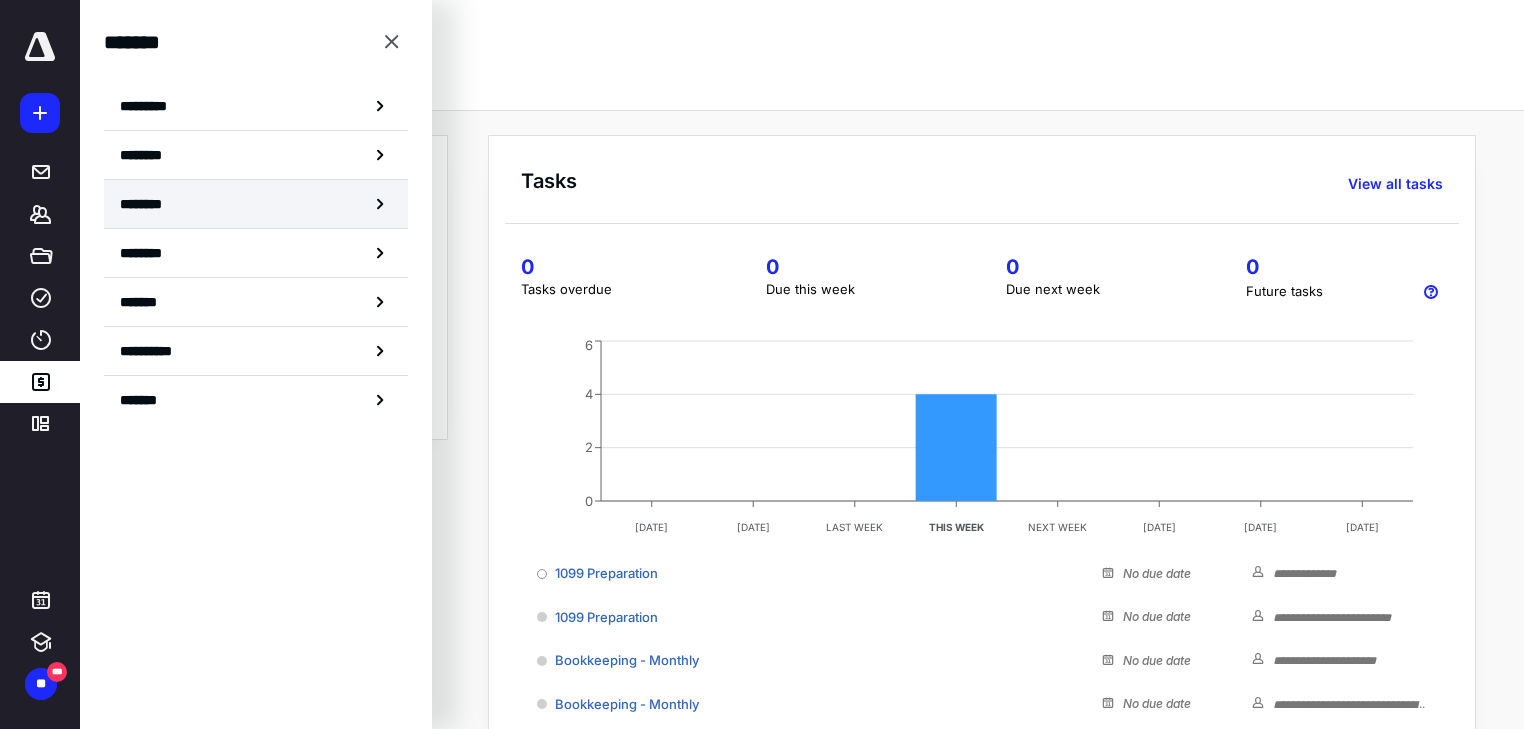 click on "********" at bounding box center [153, 204] 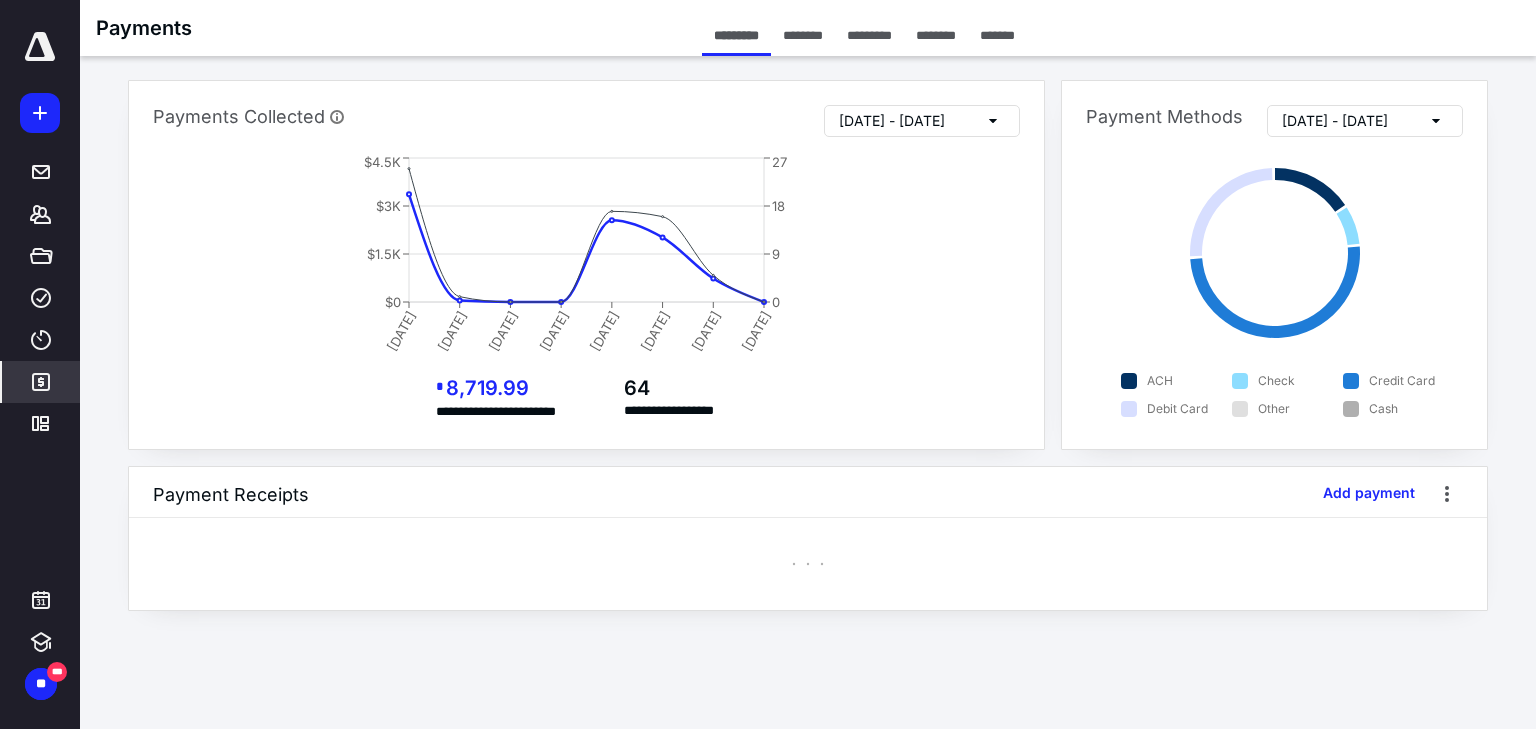 click on "********" at bounding box center [936, 35] 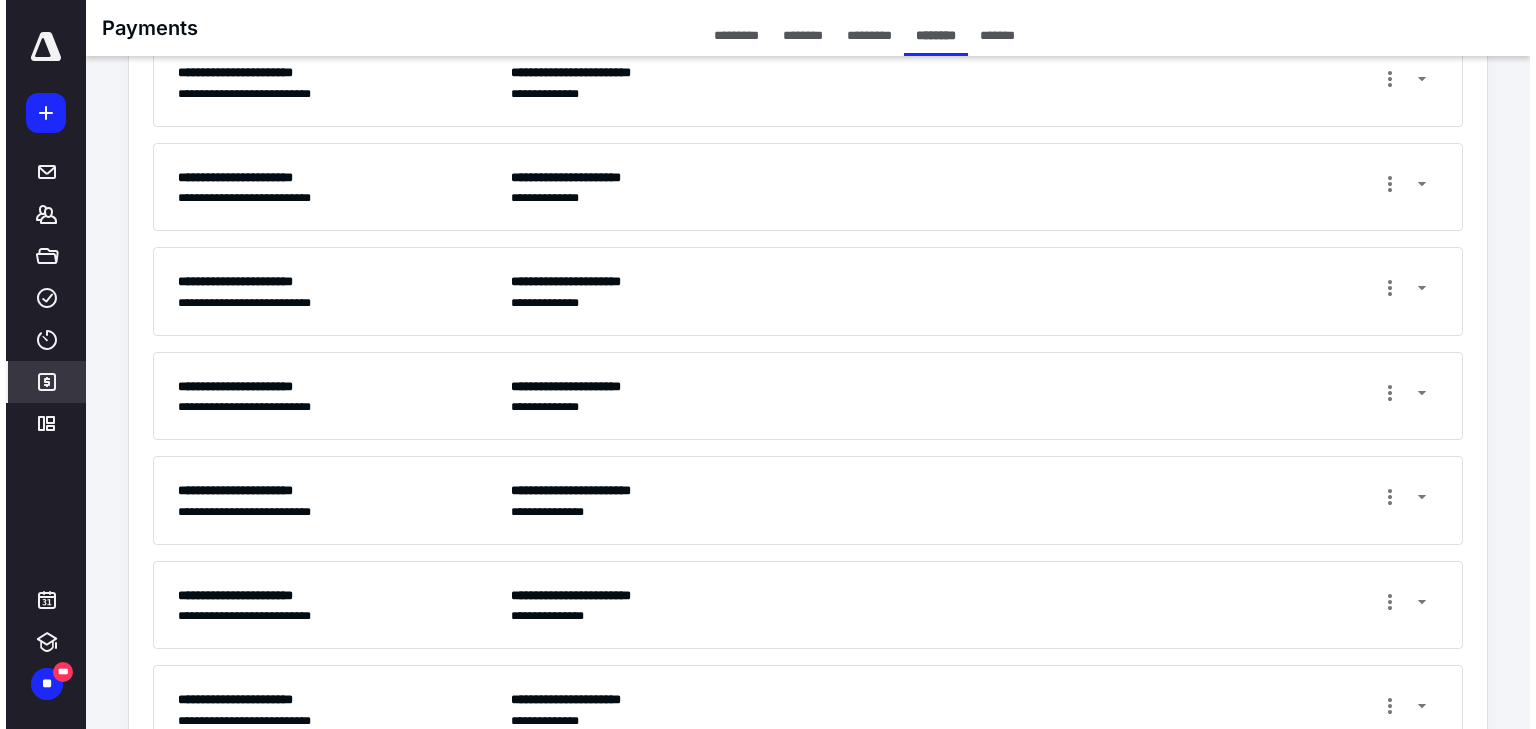 scroll, scrollTop: 395, scrollLeft: 0, axis: vertical 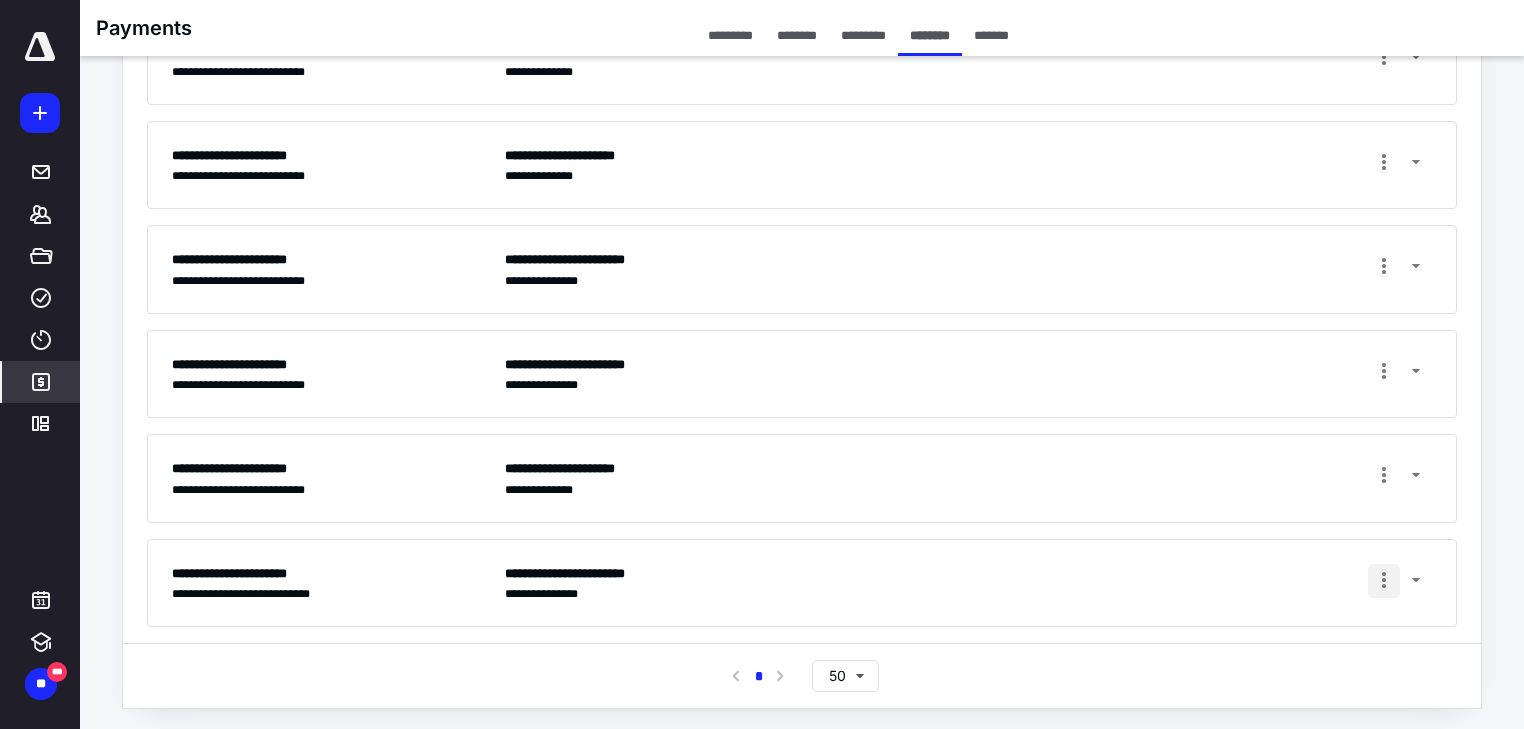 click at bounding box center [1384, 581] 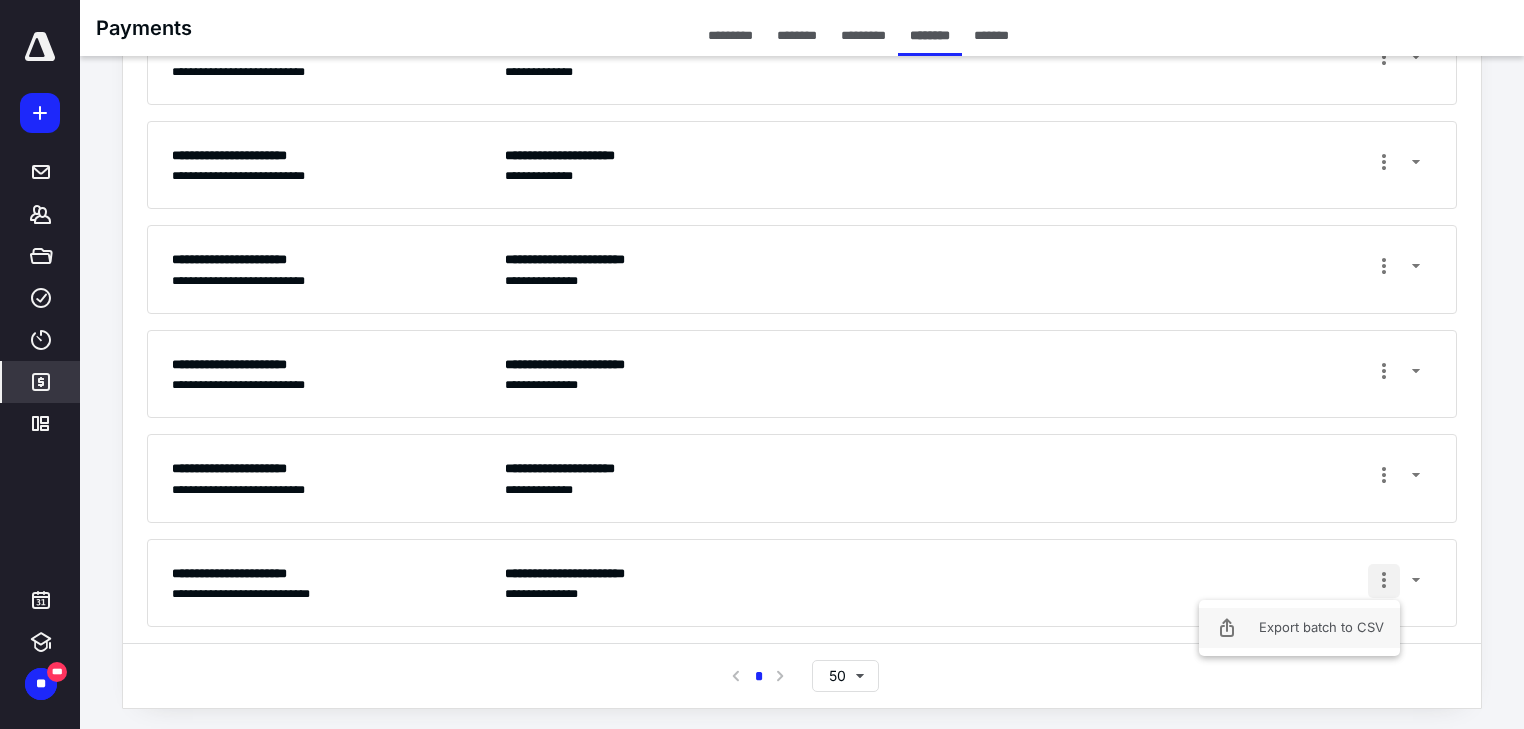 click on "Export batch to CSV" at bounding box center (1299, 628) 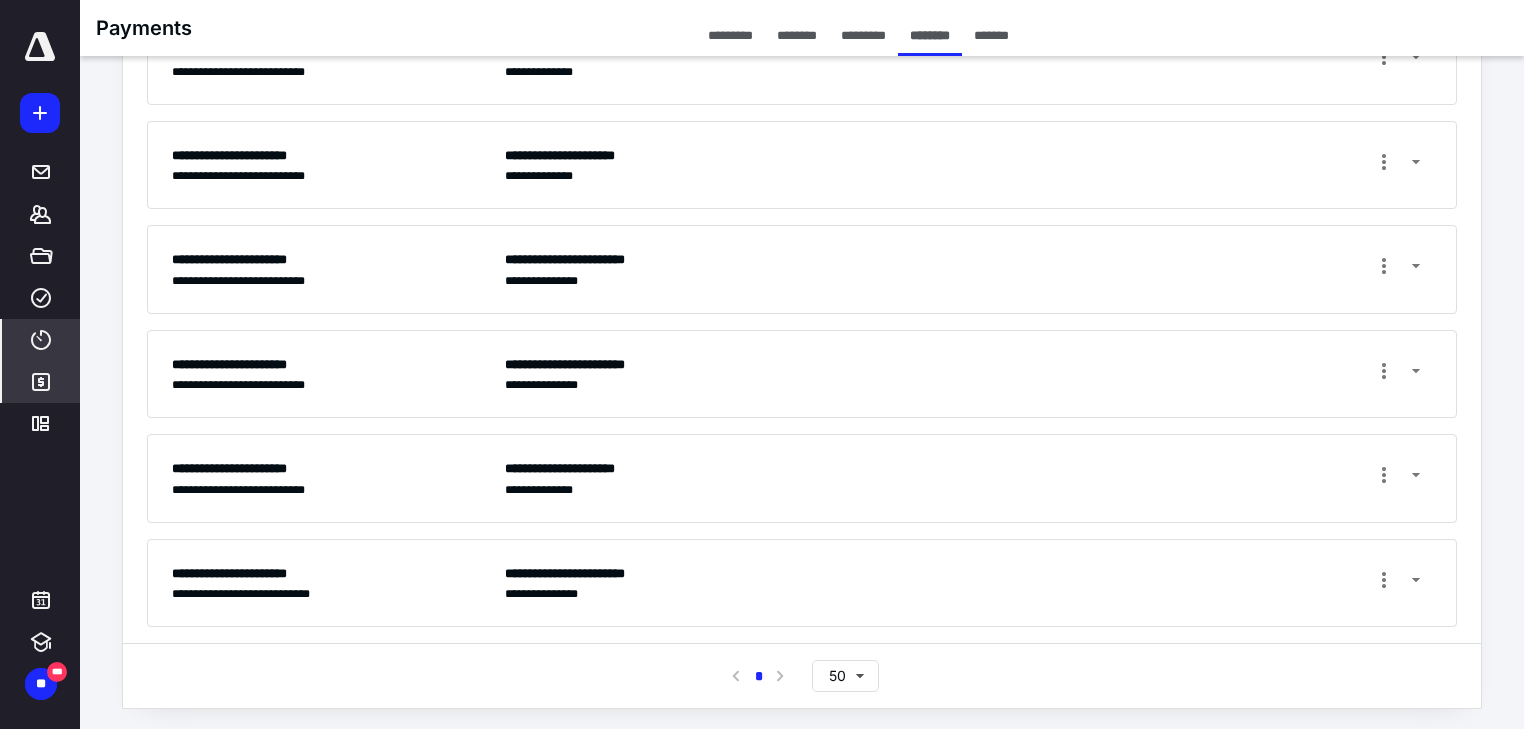click 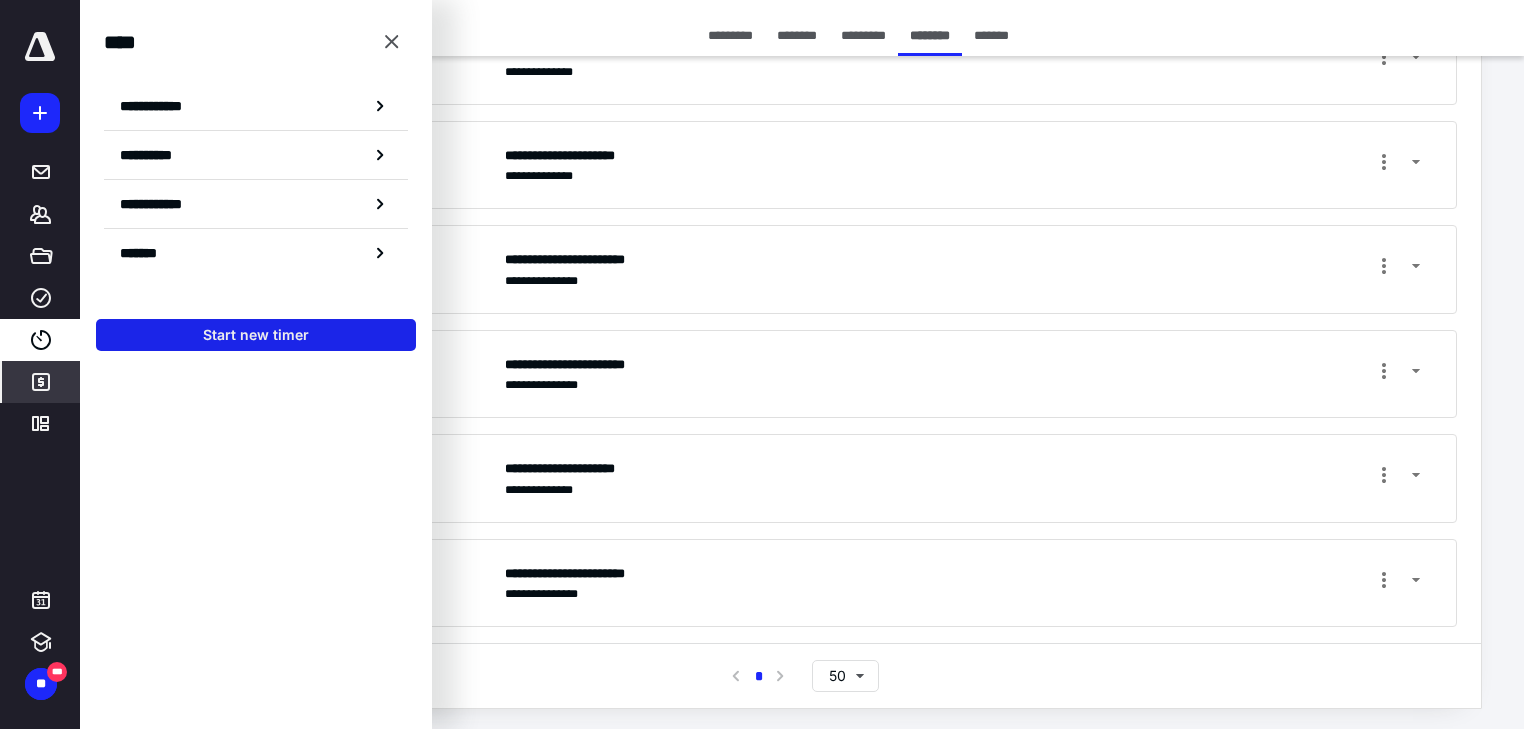 click on "Start new timer" at bounding box center [256, 335] 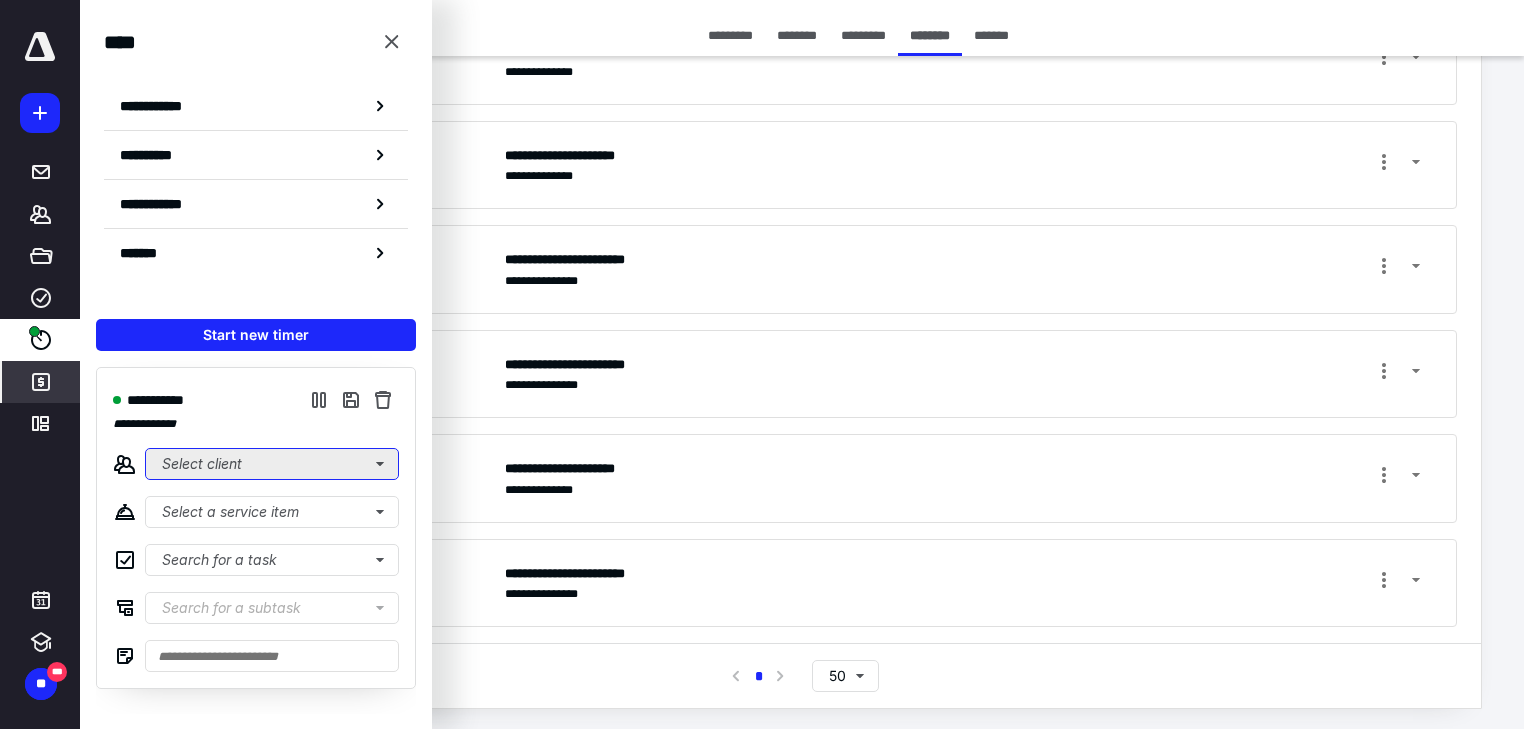 click on "Select client" at bounding box center (272, 464) 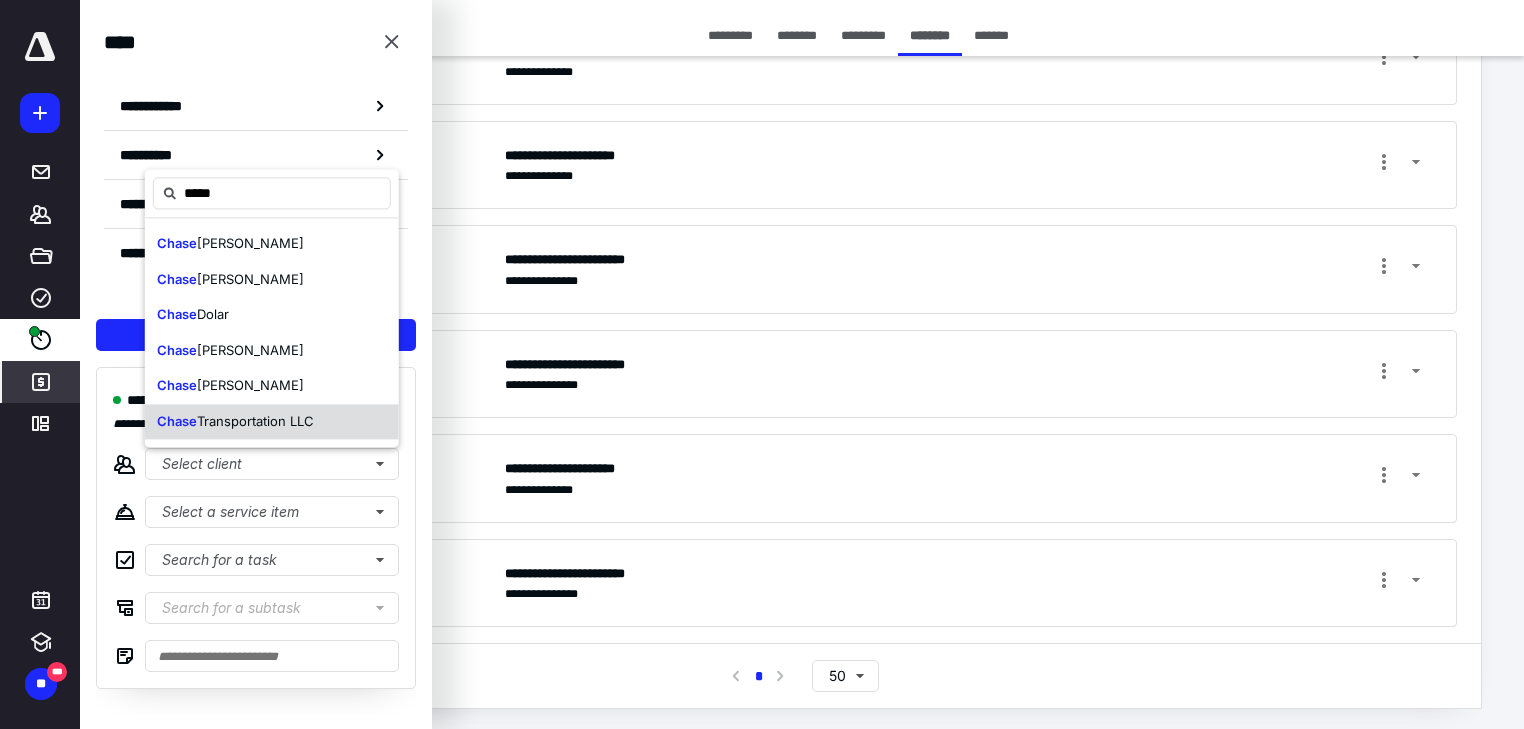 click on "Transportation LLC" at bounding box center [255, 421] 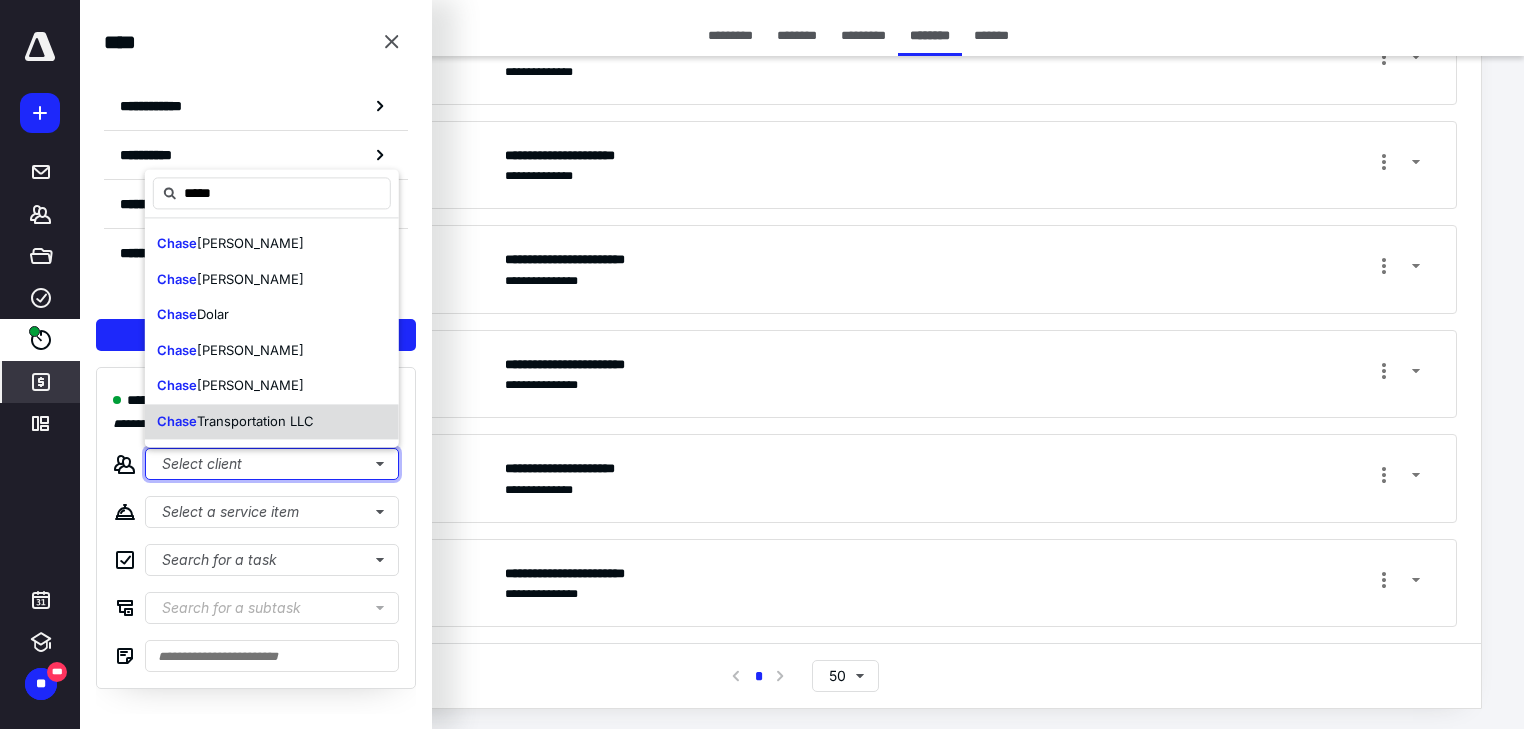 type 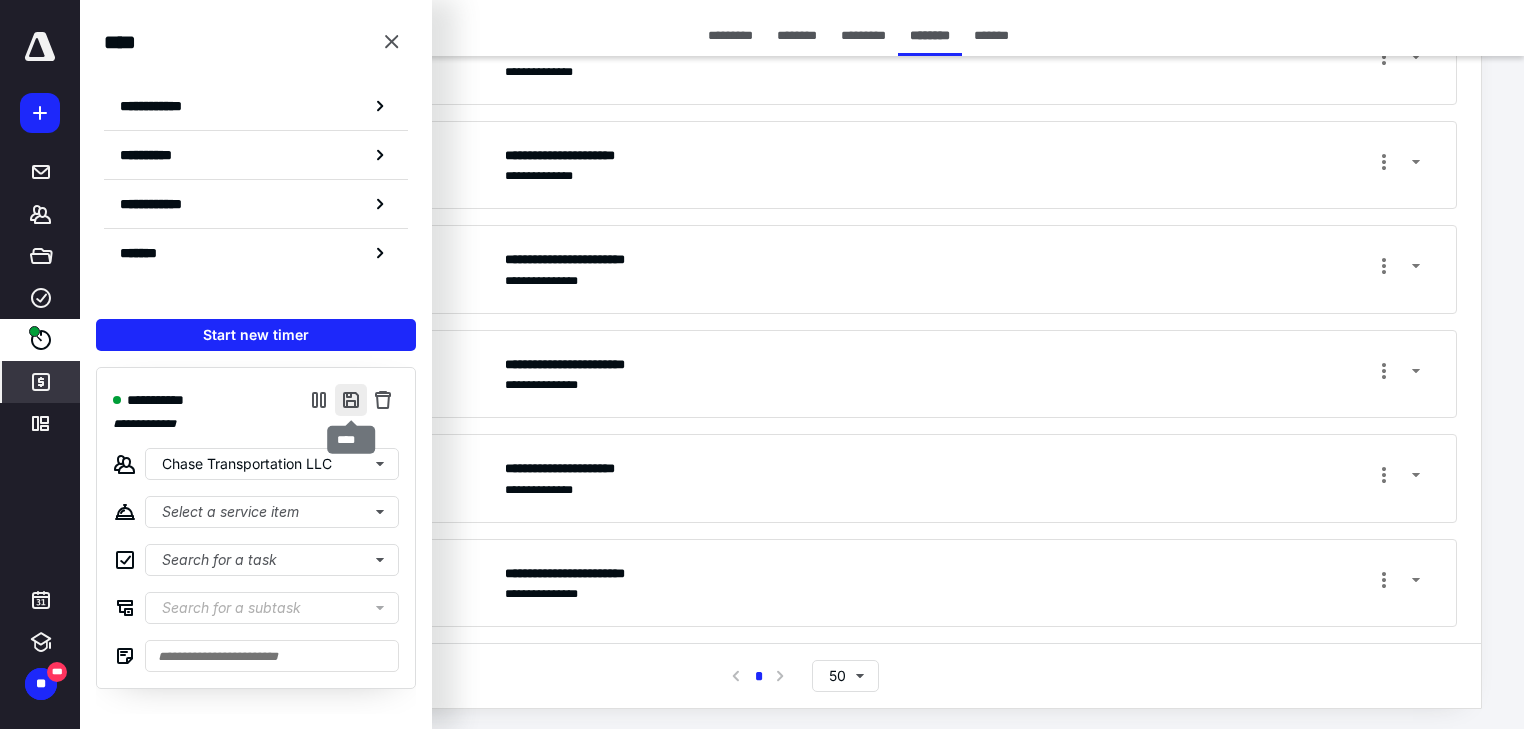 click at bounding box center [351, 400] 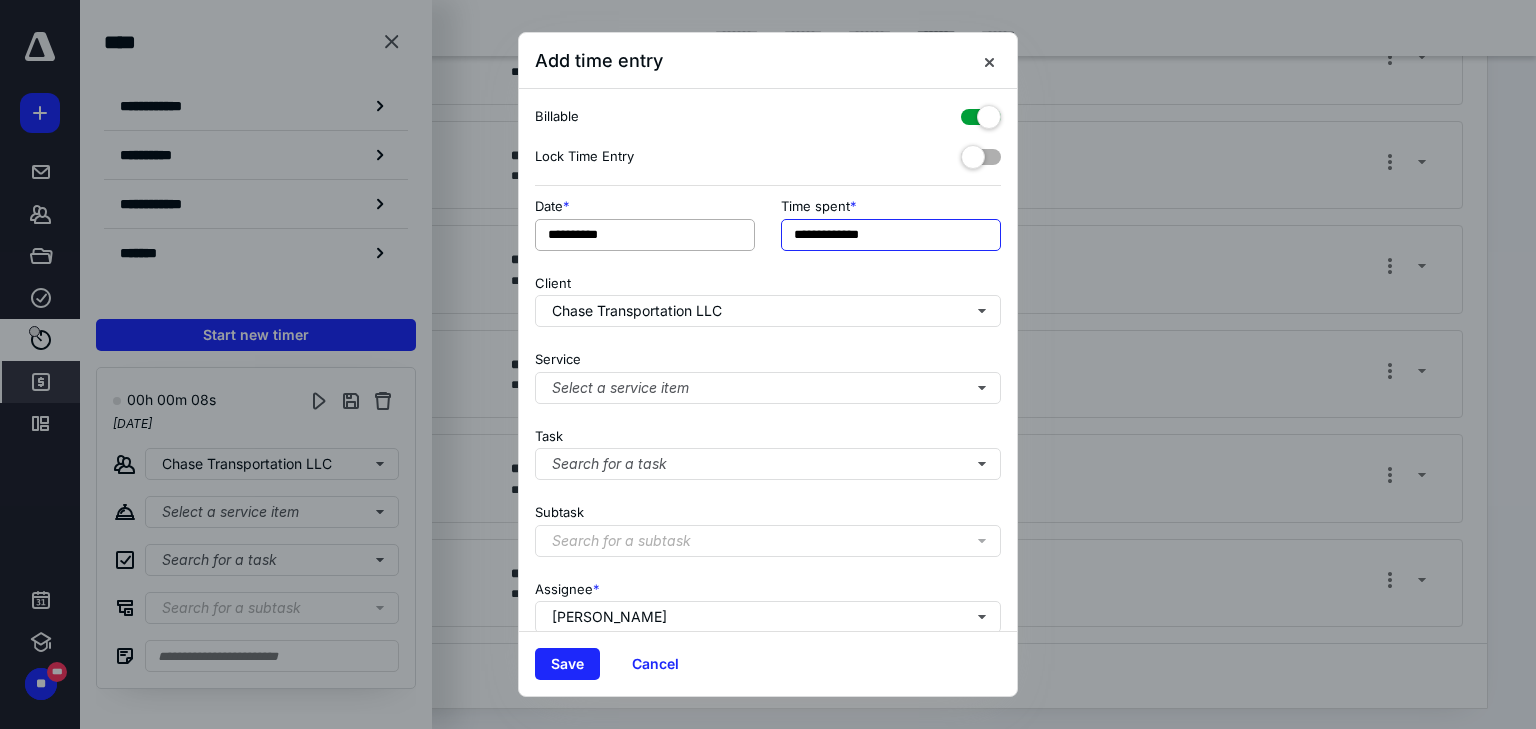 drag, startPoint x: 901, startPoint y: 232, endPoint x: 729, endPoint y: 228, distance: 172.04651 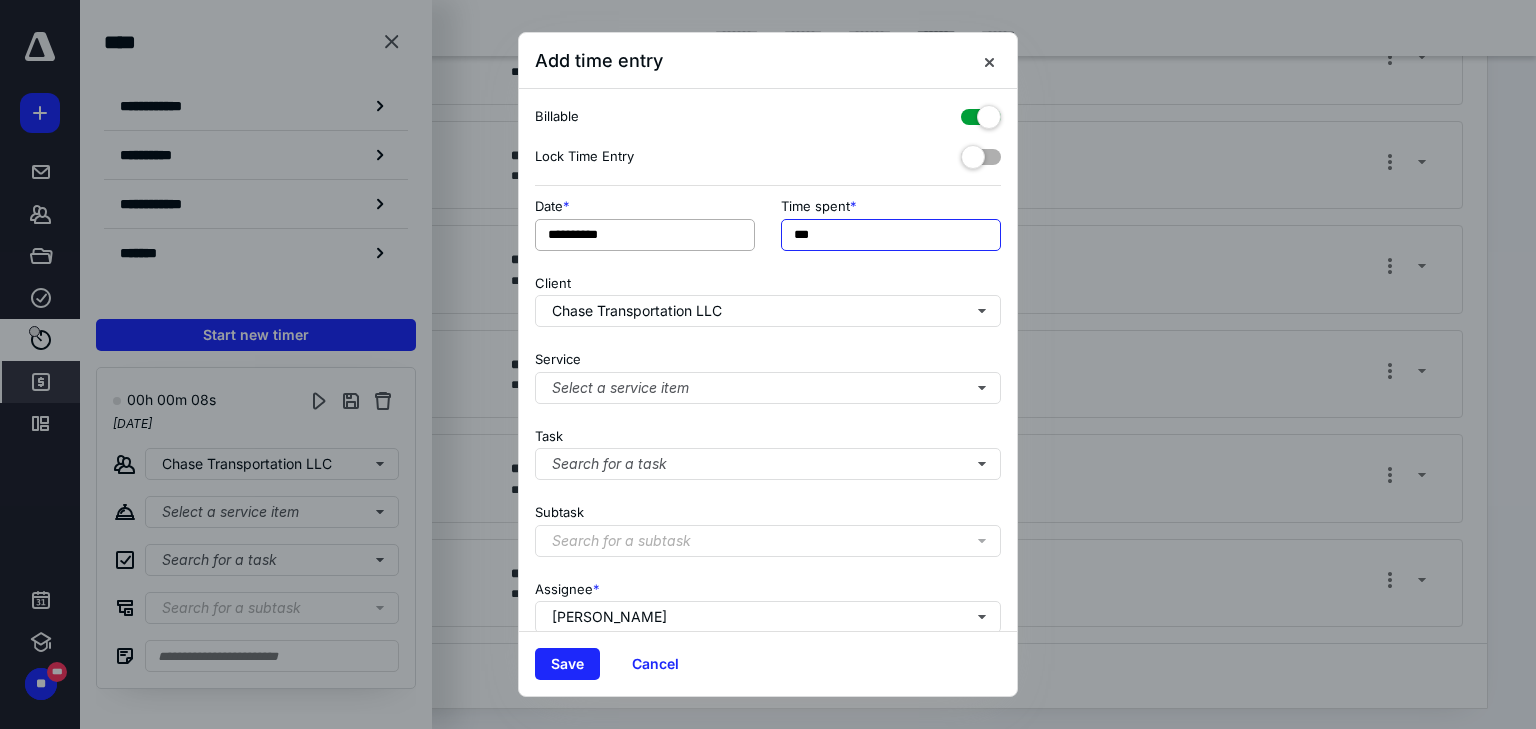 type on "***" 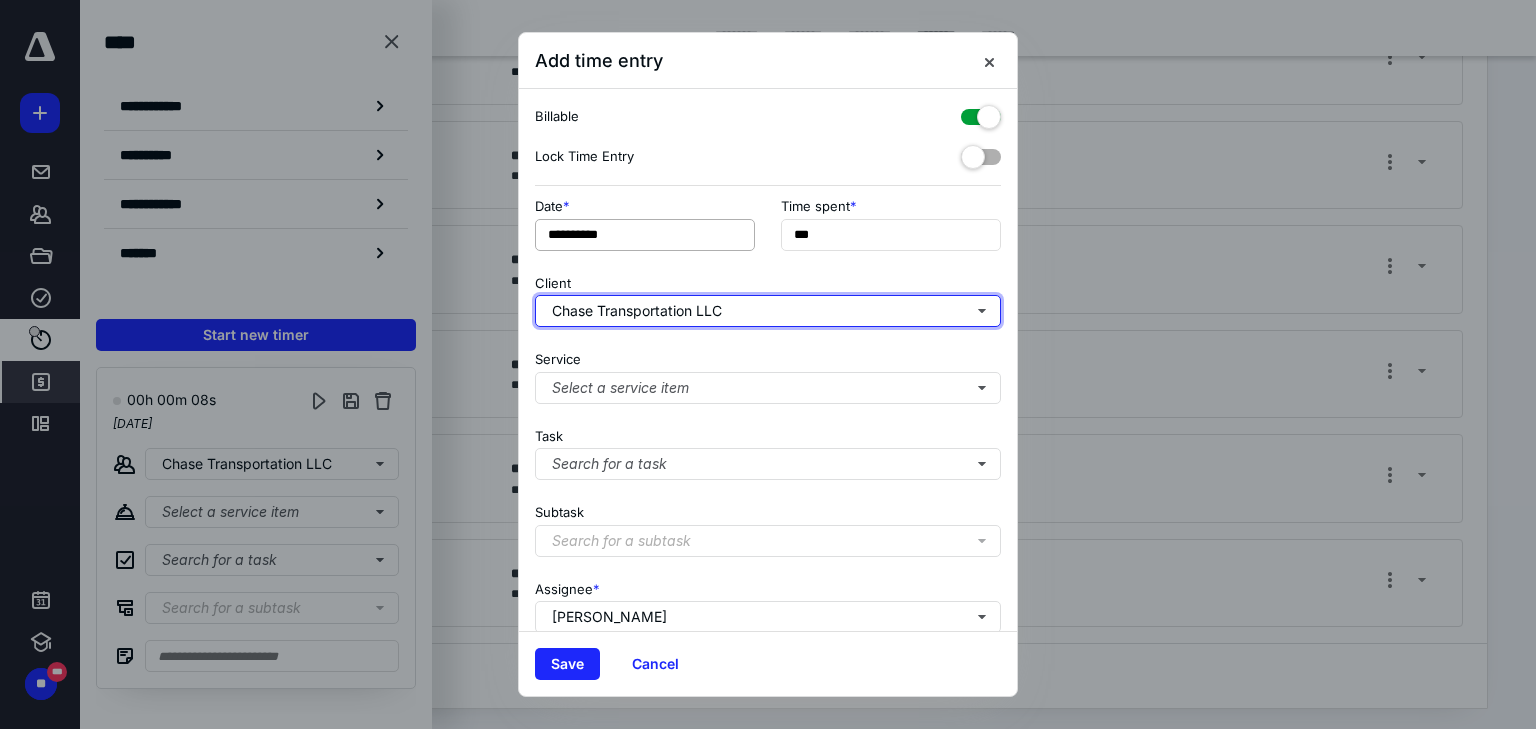 type 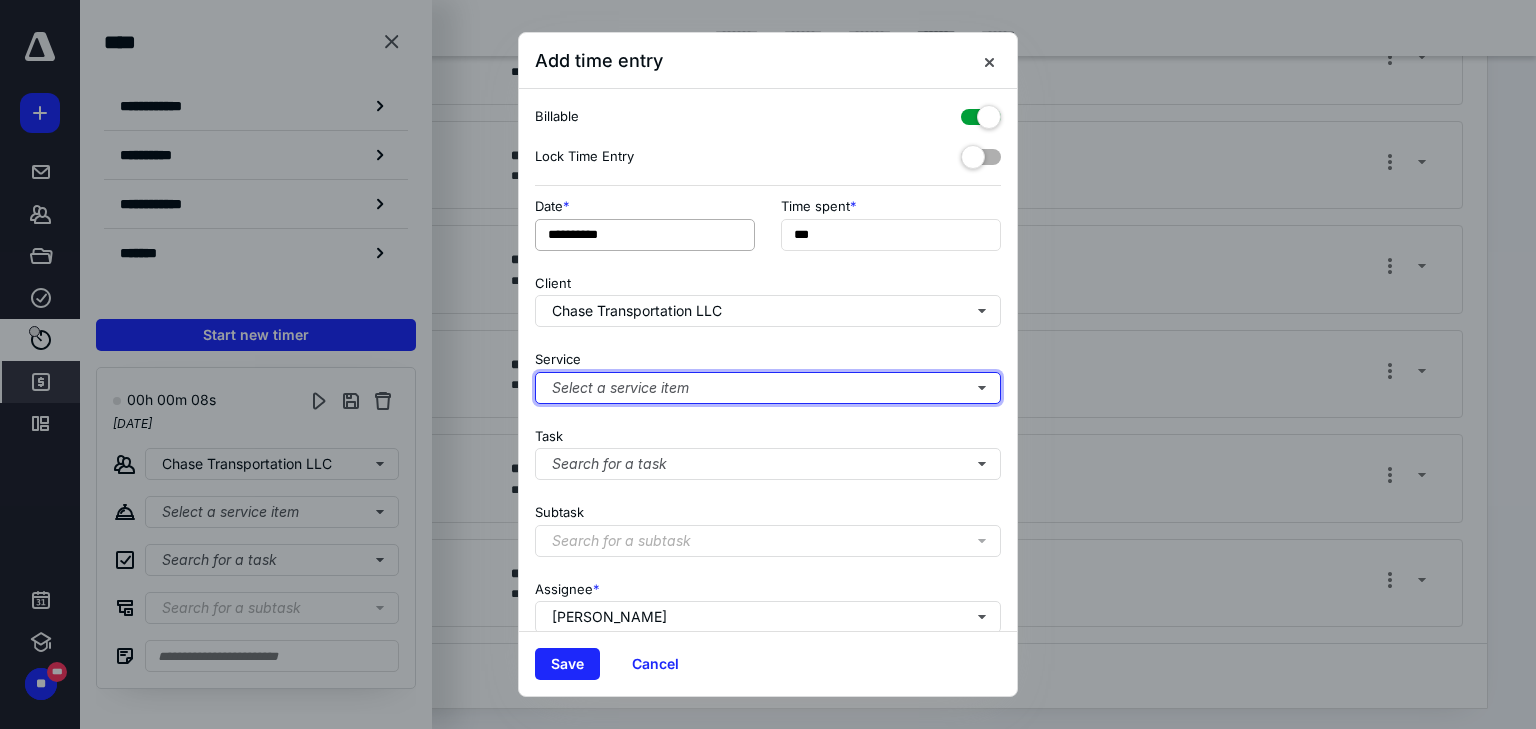 type 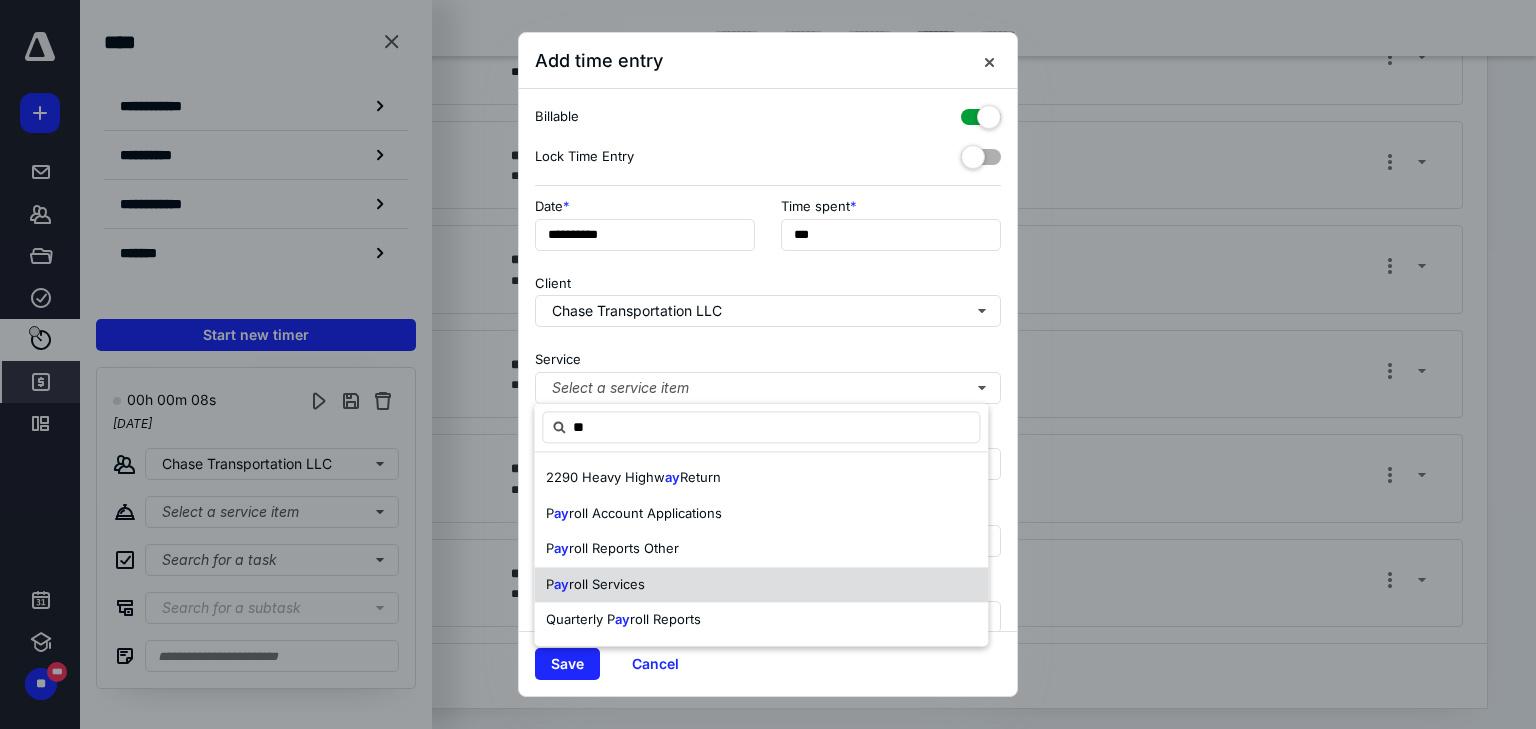drag, startPoint x: 605, startPoint y: 584, endPoint x: 595, endPoint y: 531, distance: 53.935146 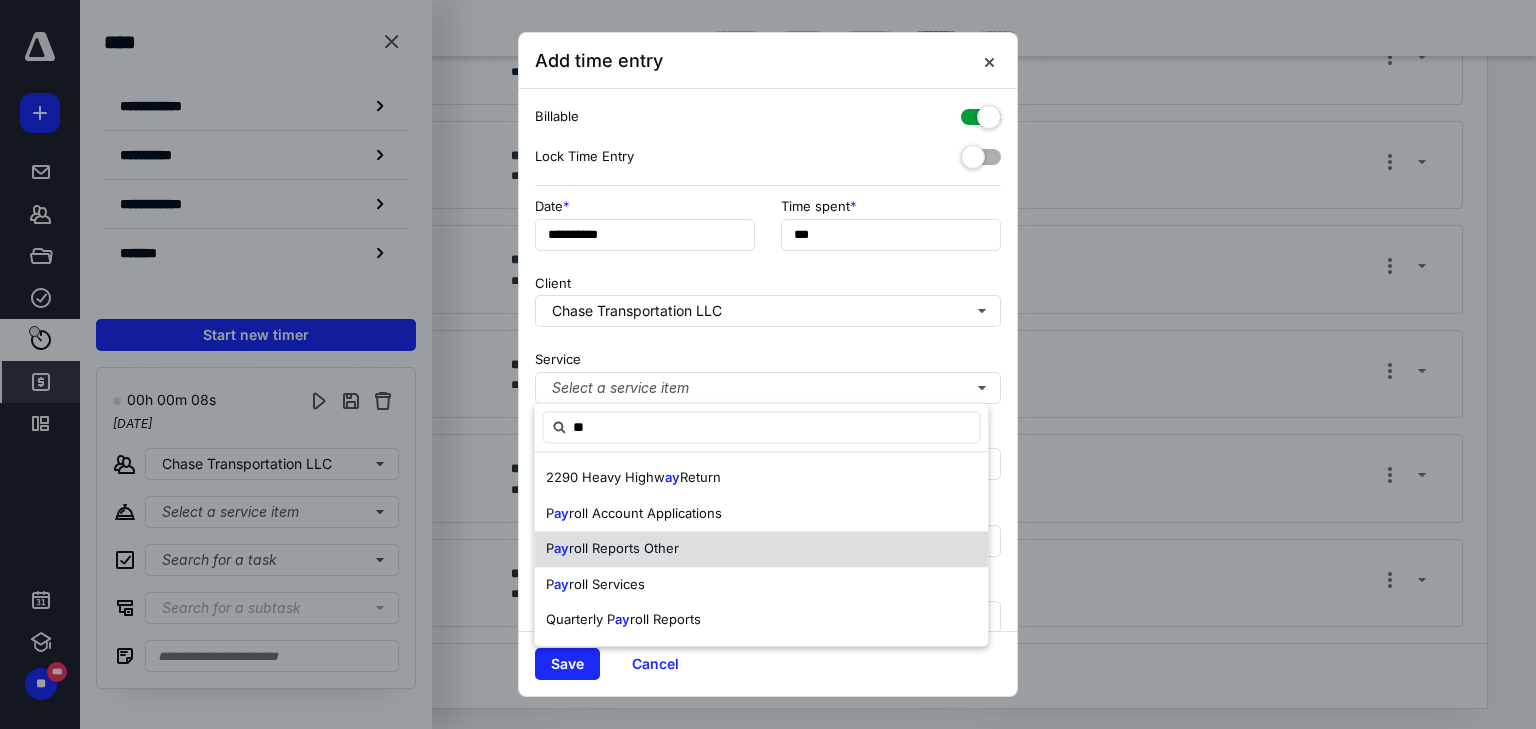 type on "**" 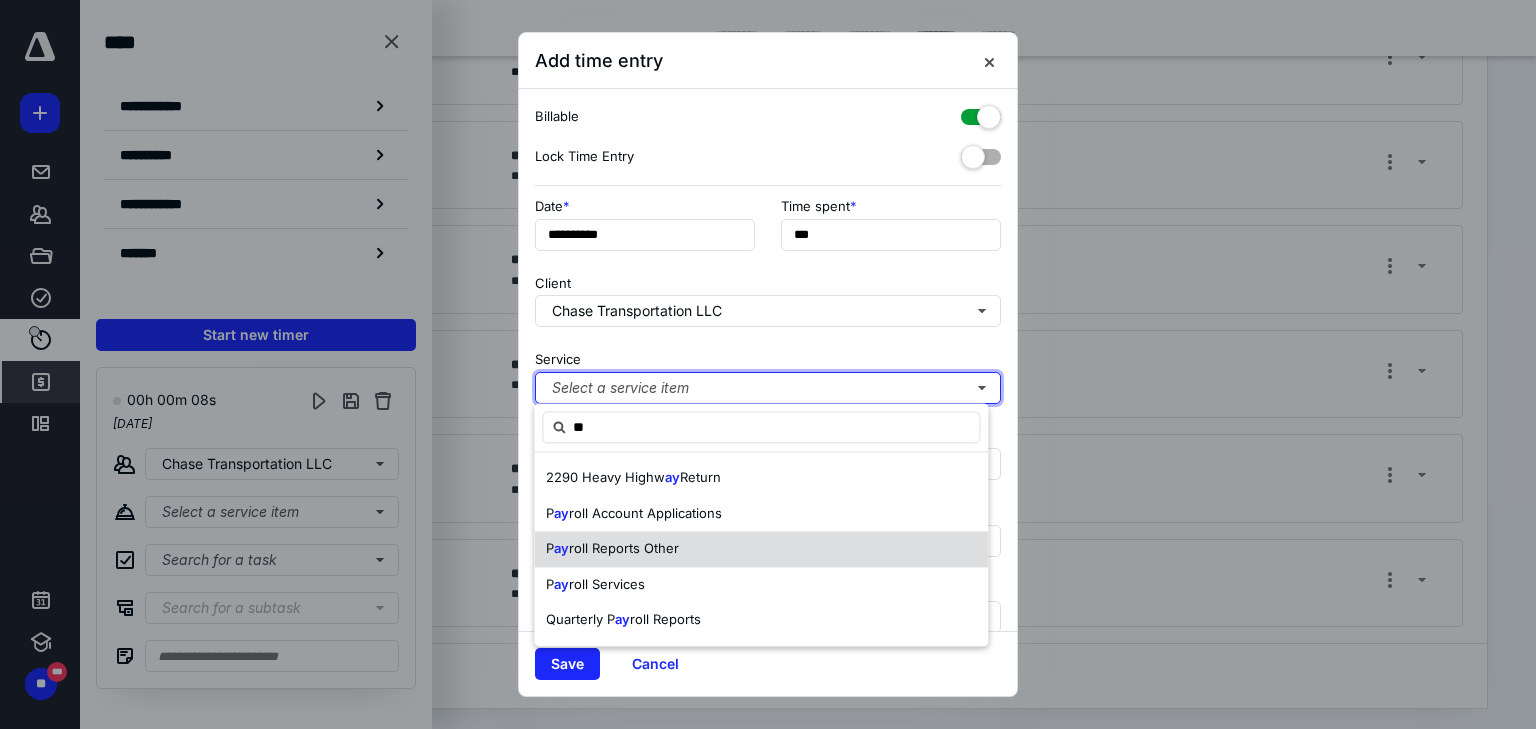 type 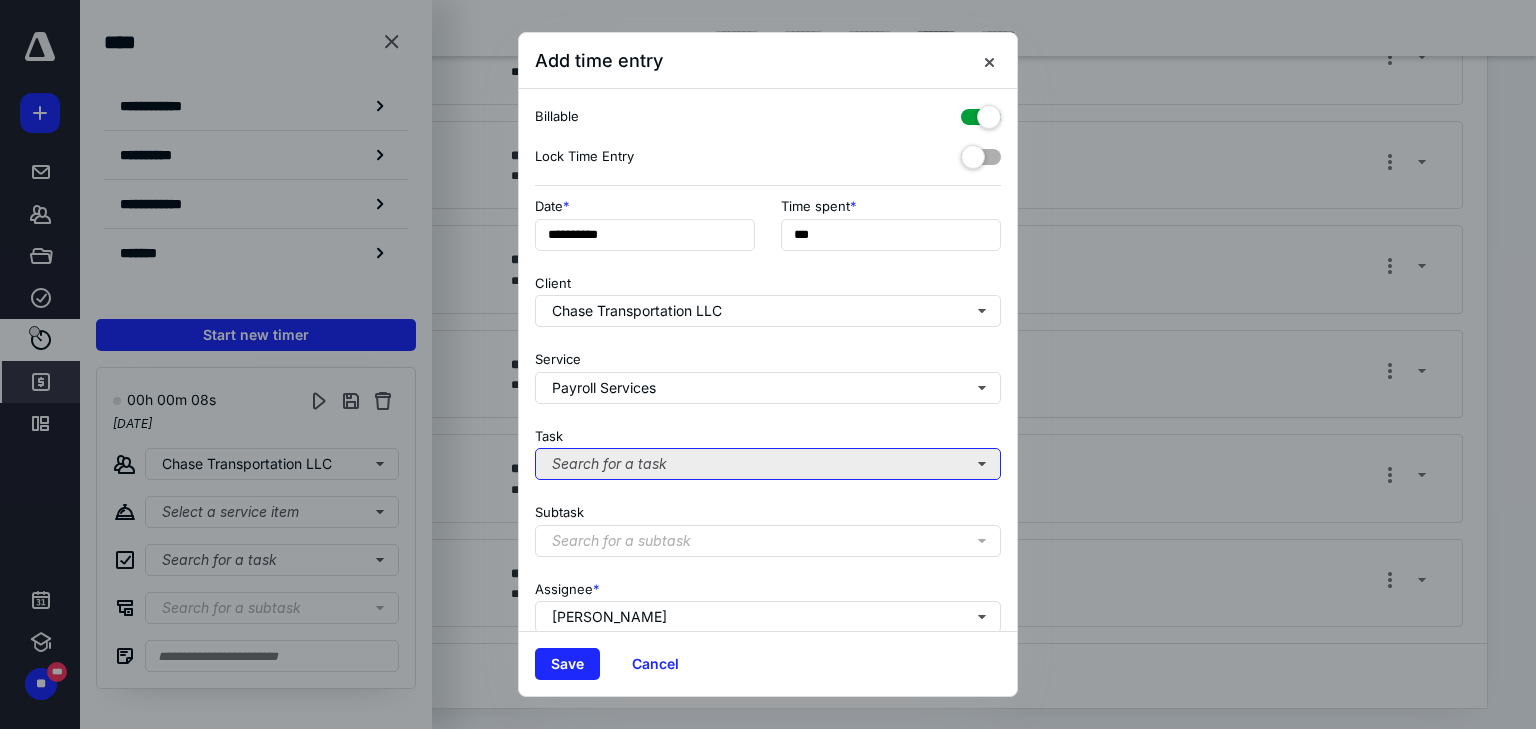 click on "Search for a task" at bounding box center [768, 464] 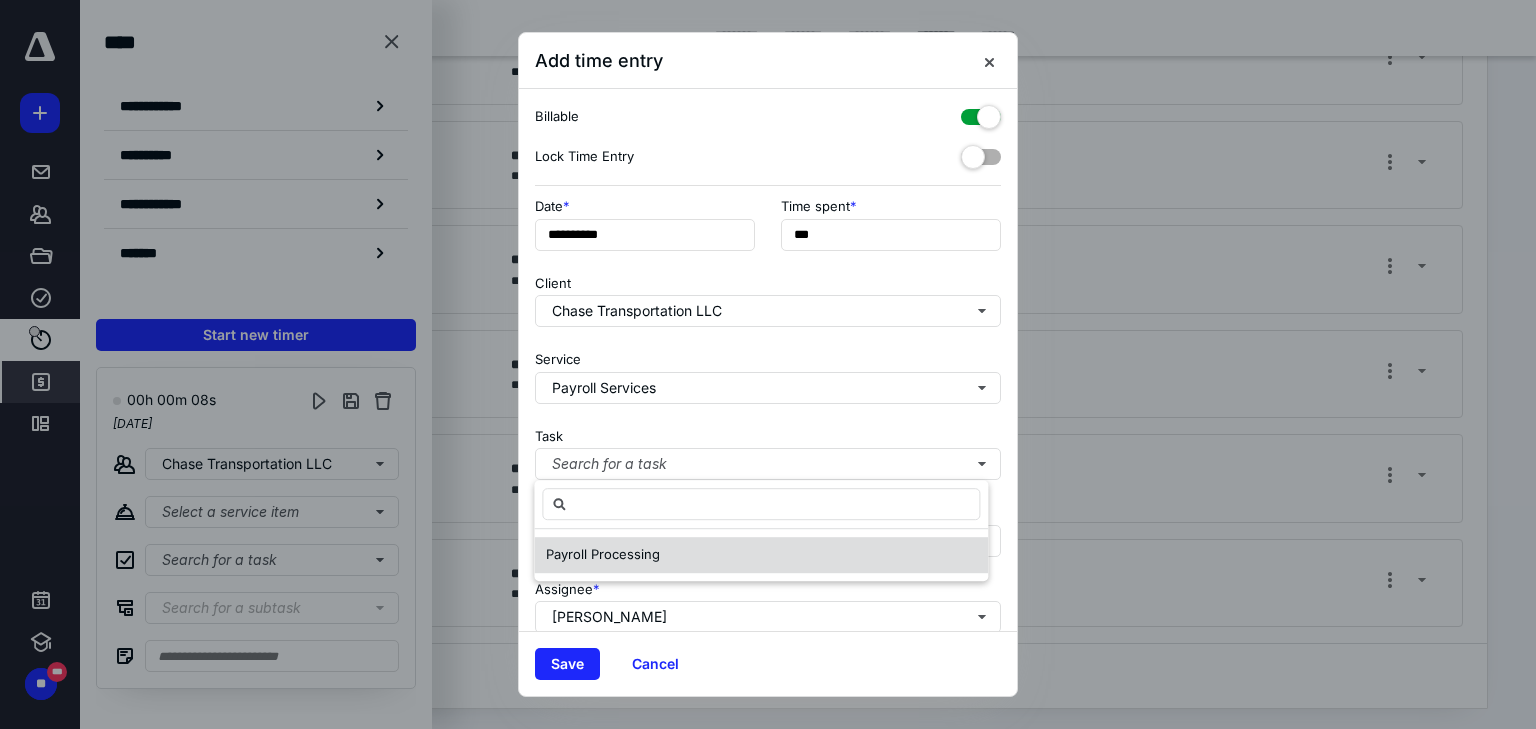 click on "Payroll Processing" at bounding box center [603, 554] 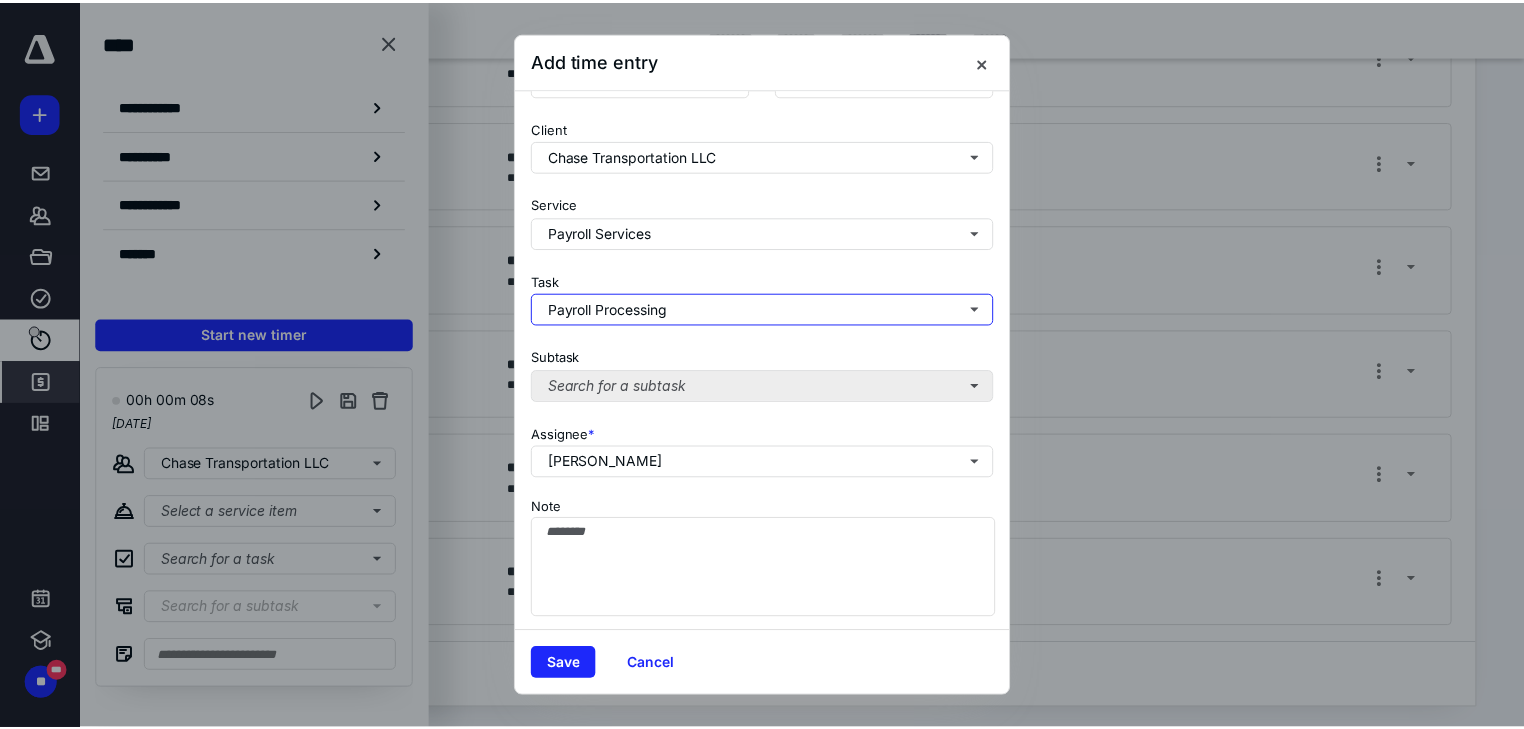 scroll, scrollTop: 156, scrollLeft: 0, axis: vertical 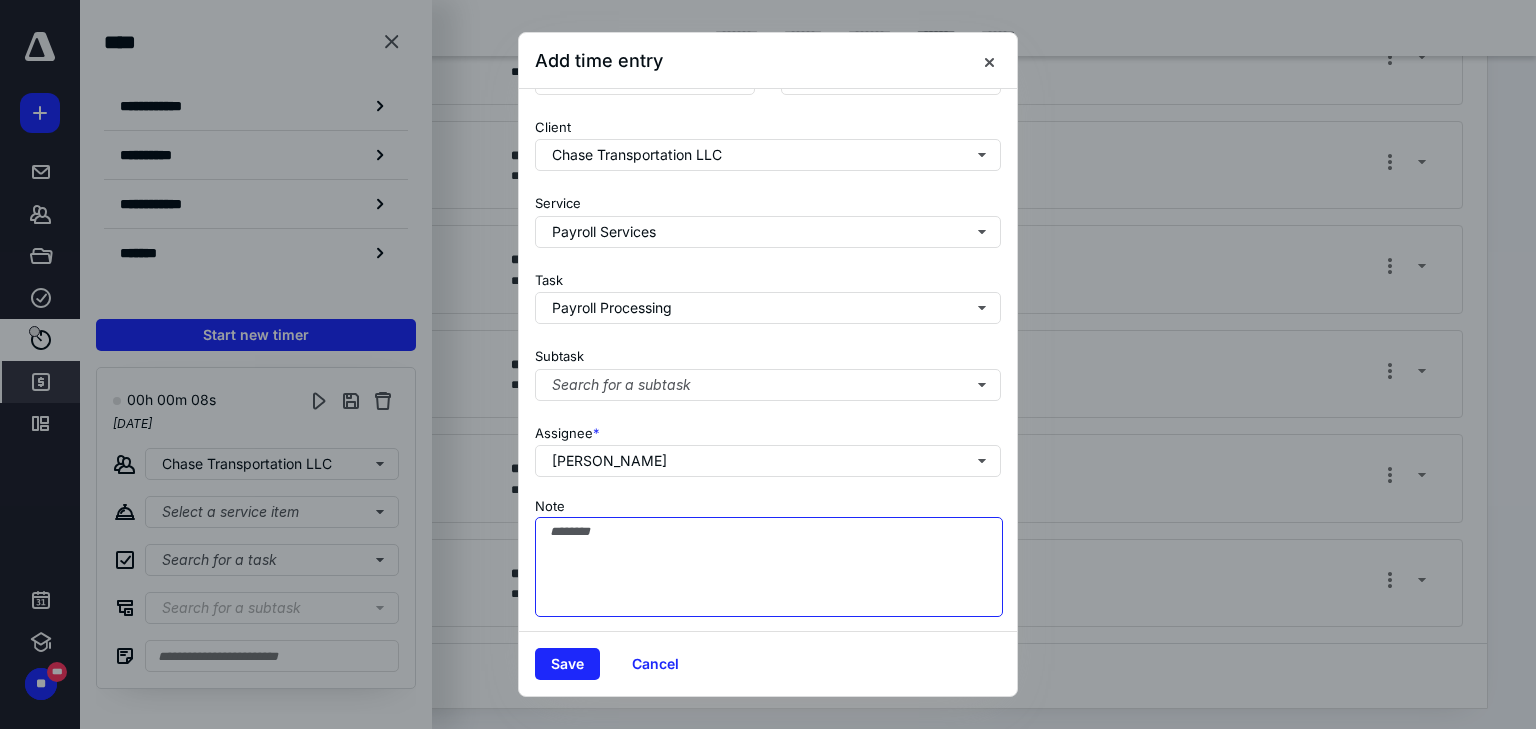 click on "Note" at bounding box center (769, 567) 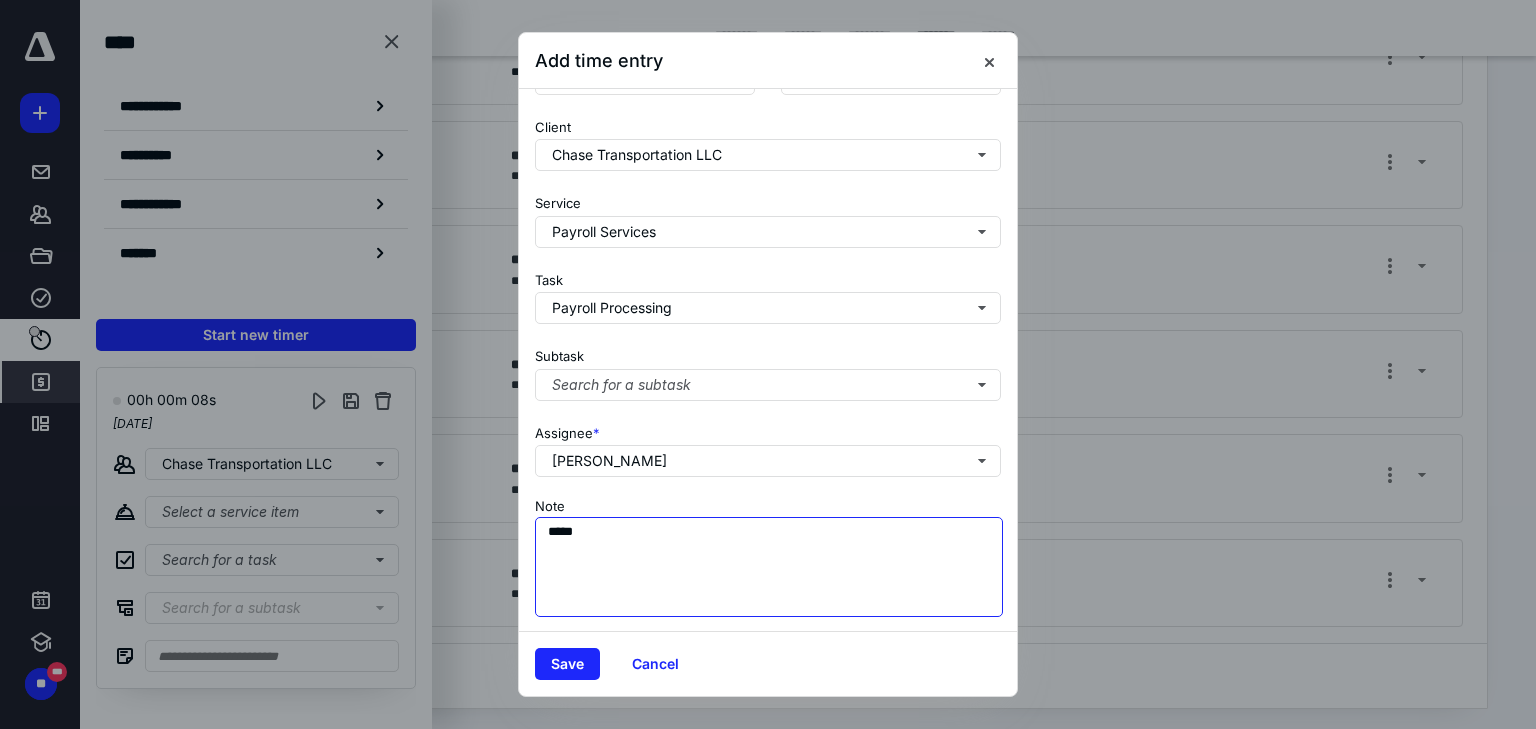 click on "****" at bounding box center [769, 567] 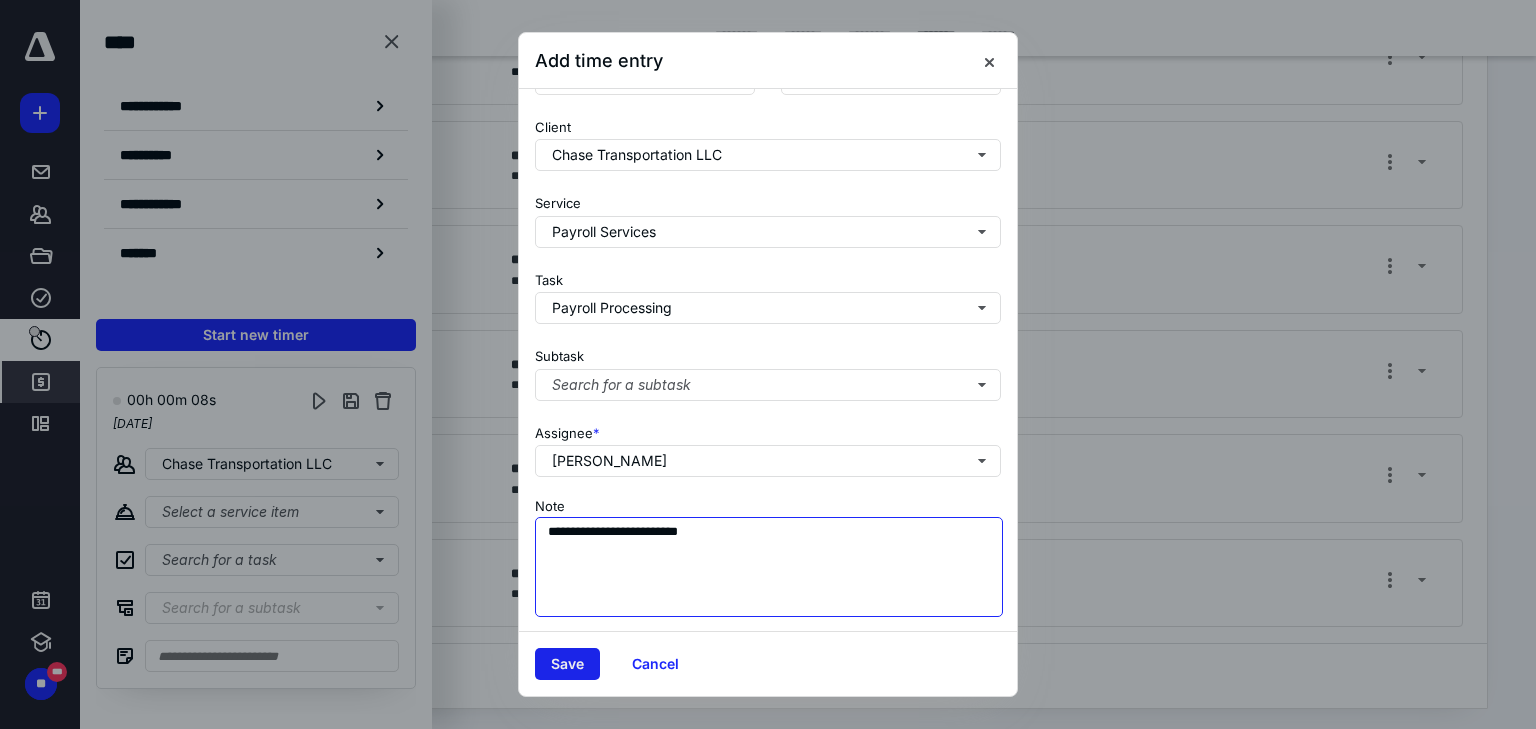 type on "**********" 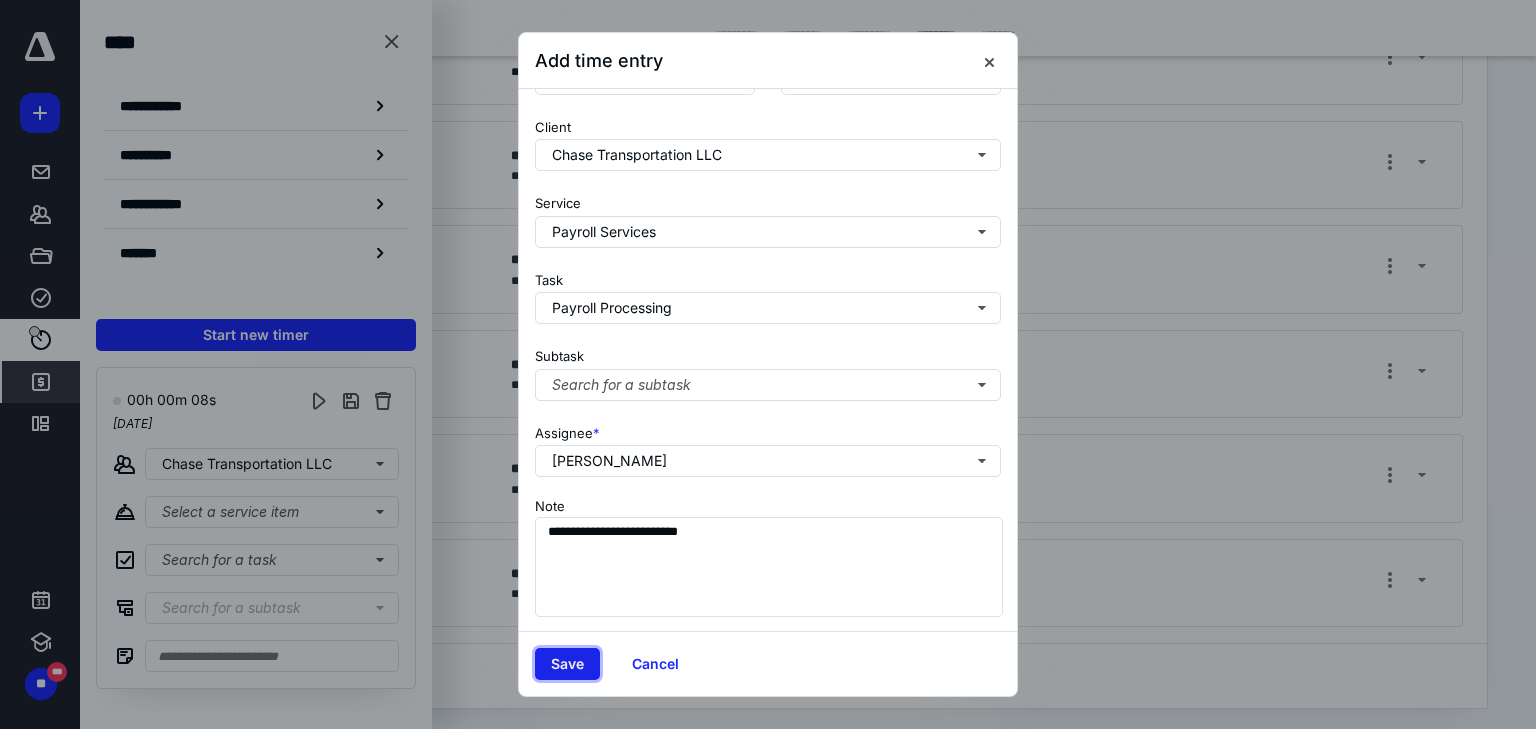 click on "Save" at bounding box center [567, 664] 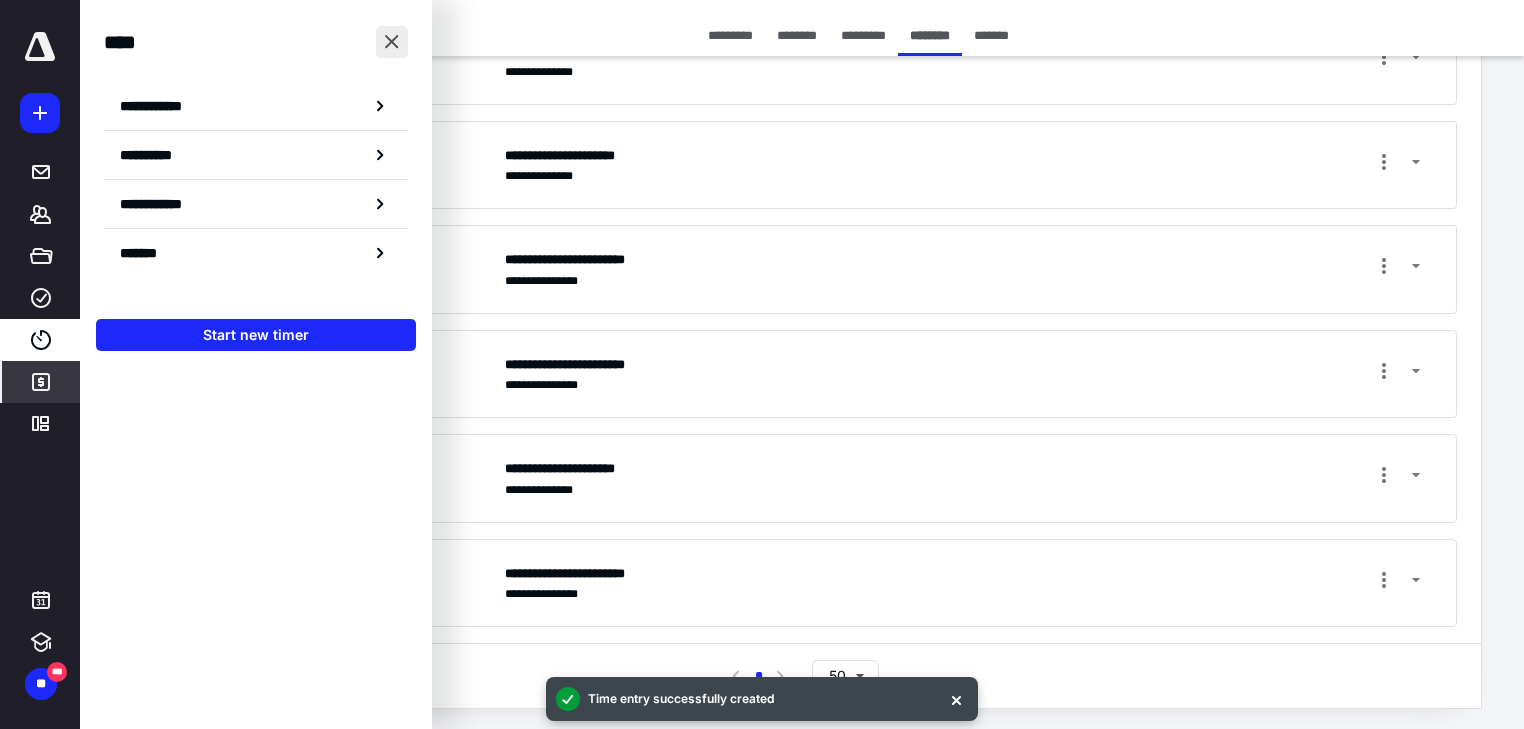 click at bounding box center [392, 42] 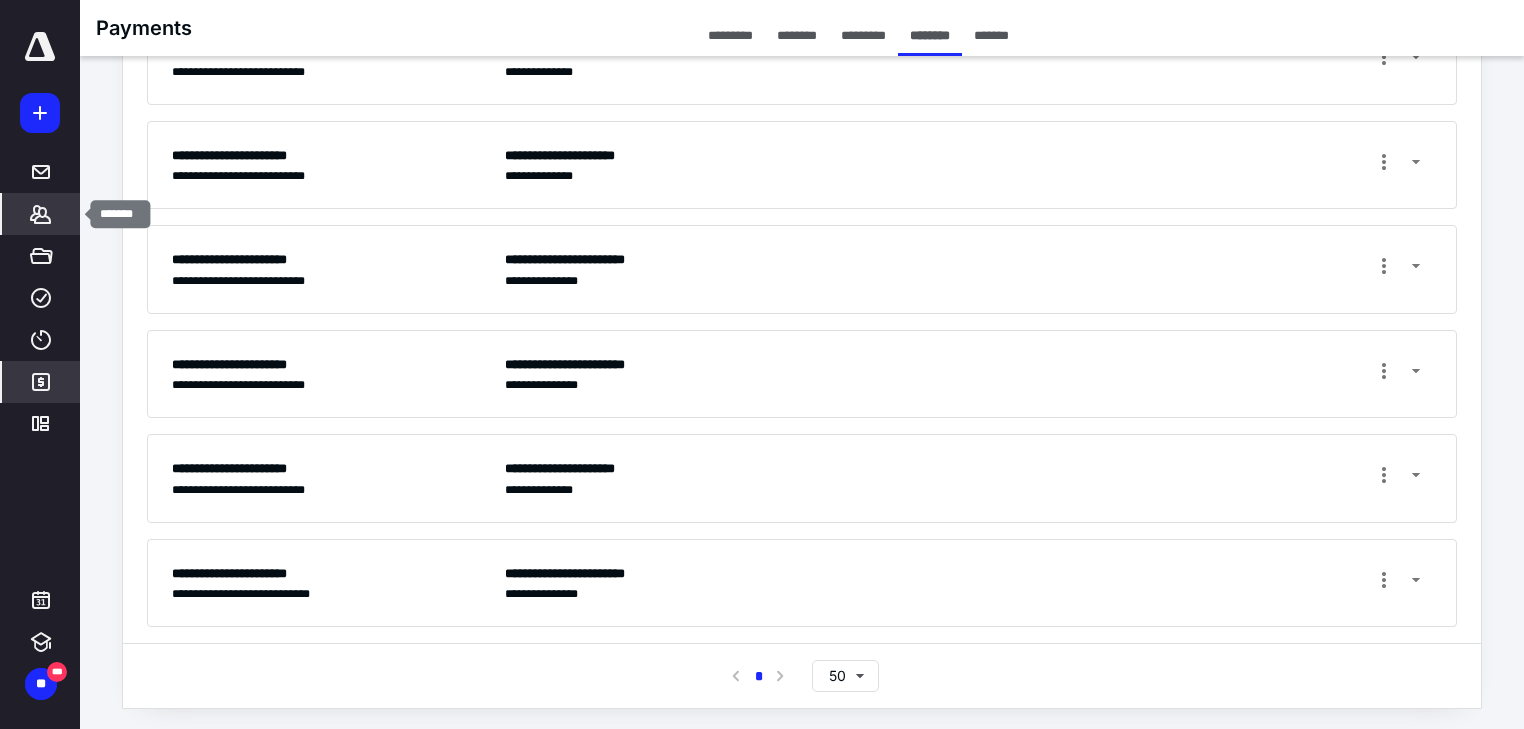 click 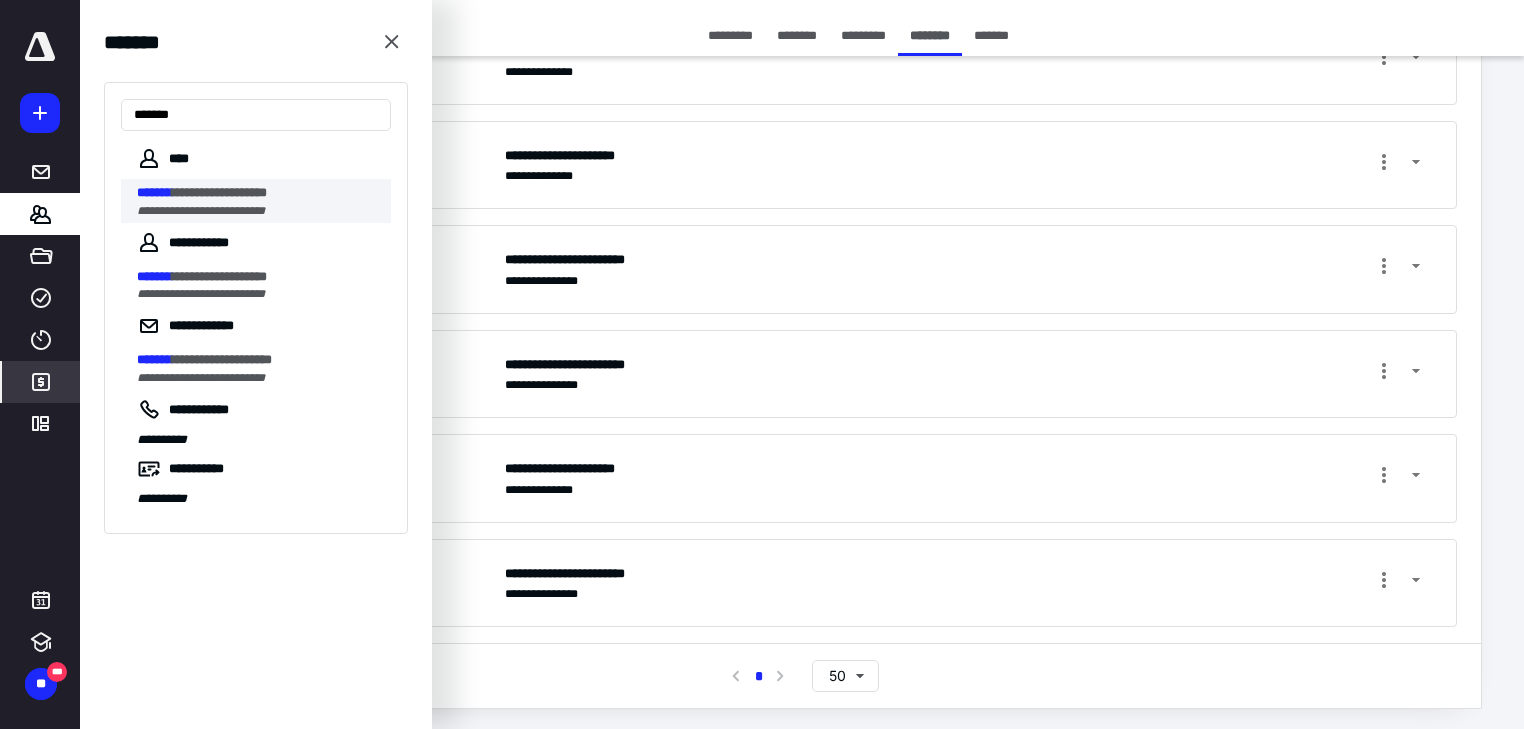 type on "*******" 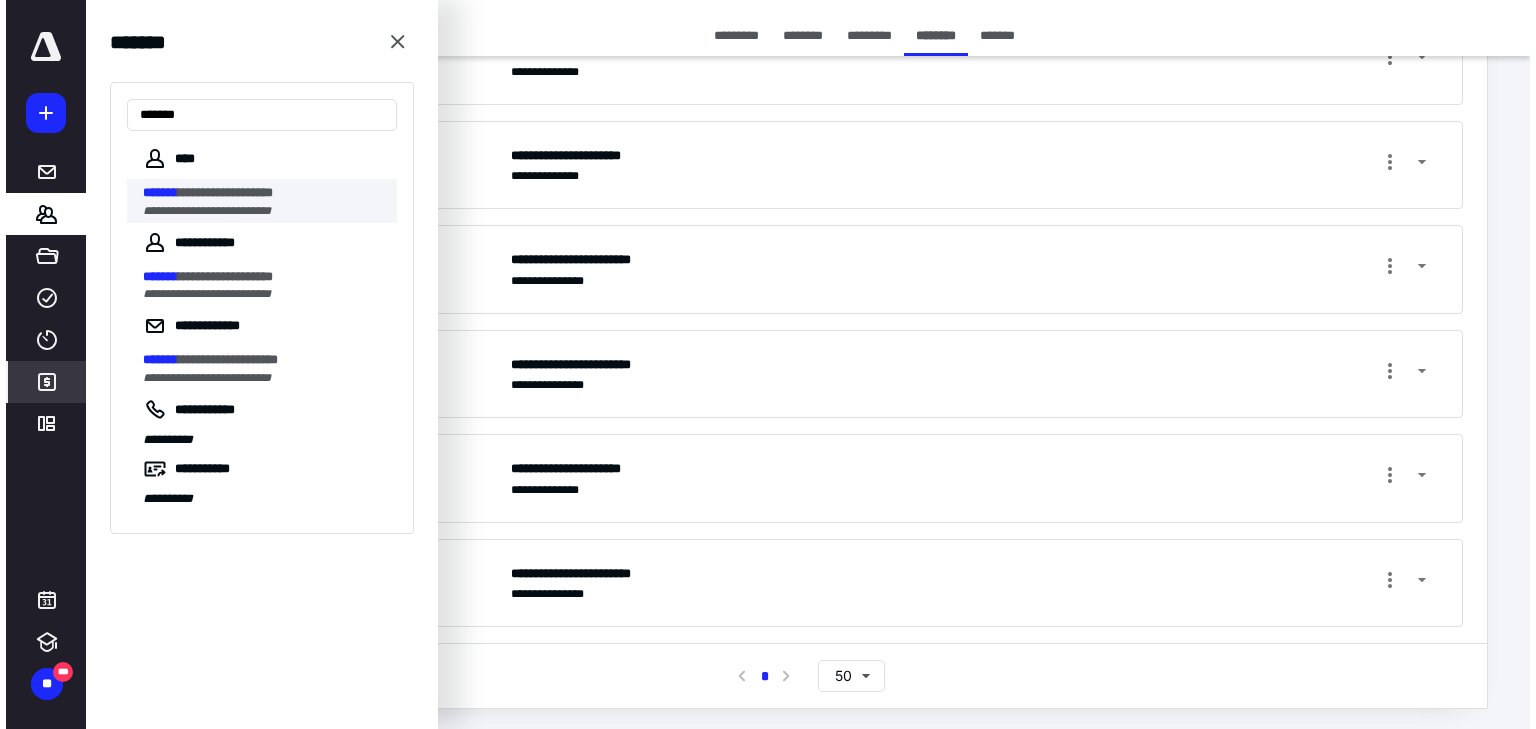 scroll, scrollTop: 0, scrollLeft: 0, axis: both 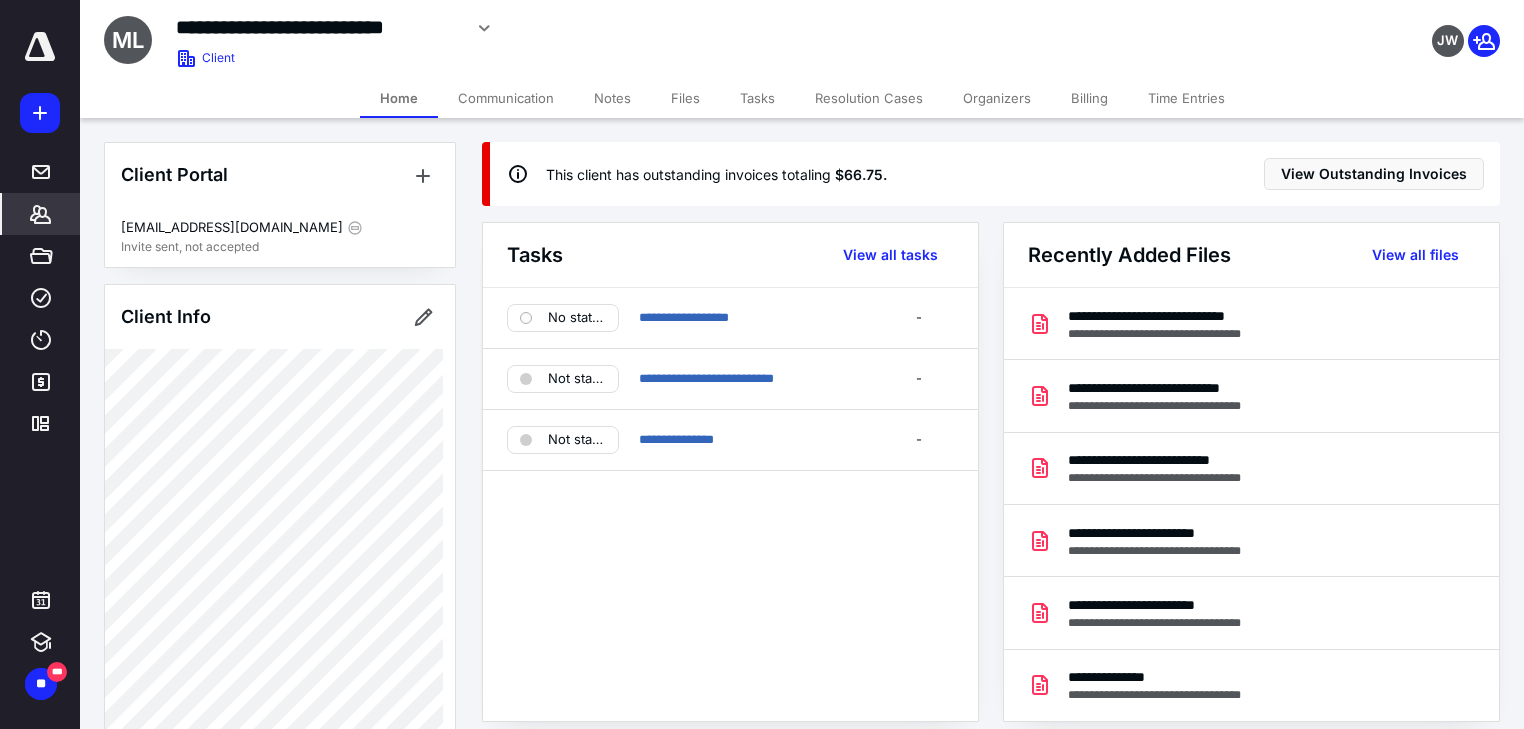 click on "Files" at bounding box center [685, 98] 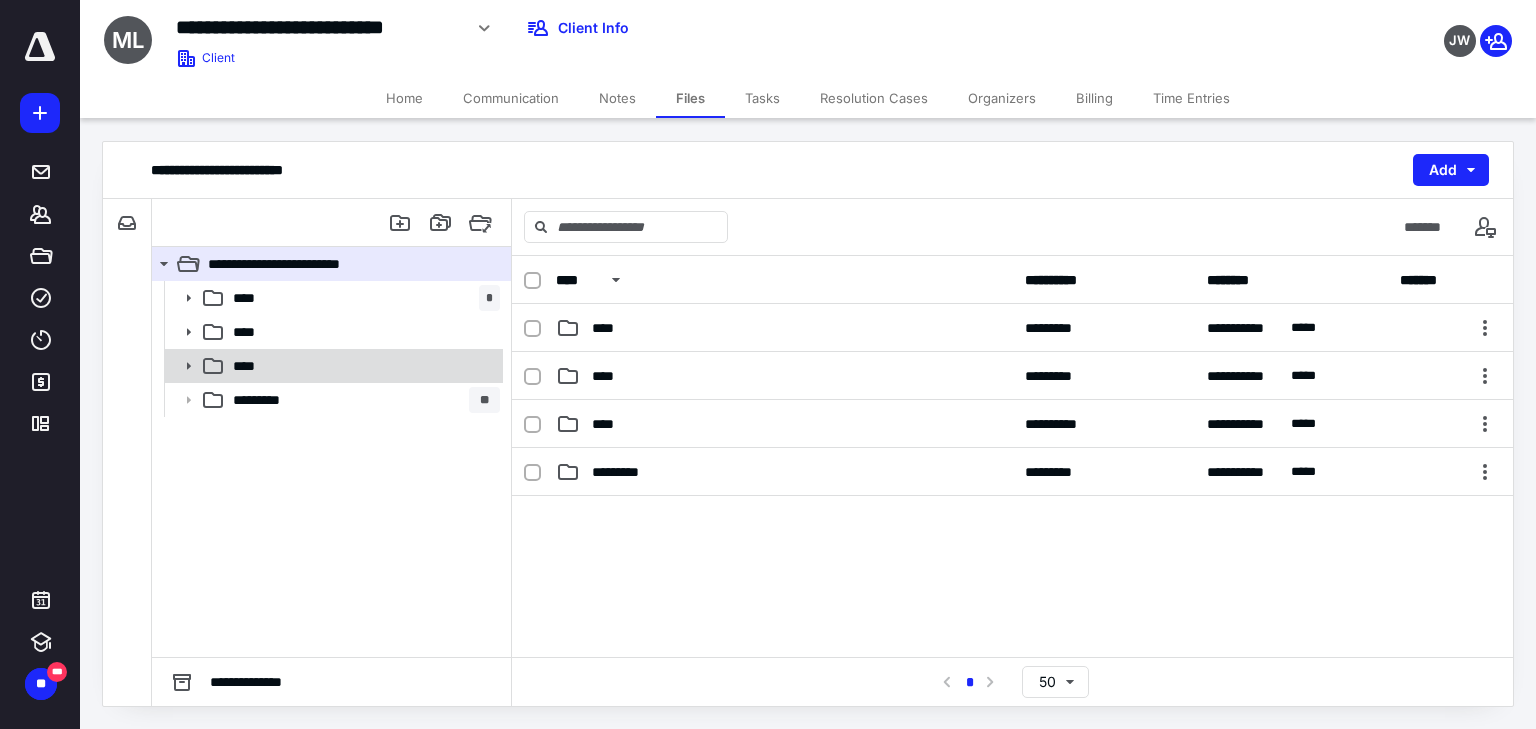 click 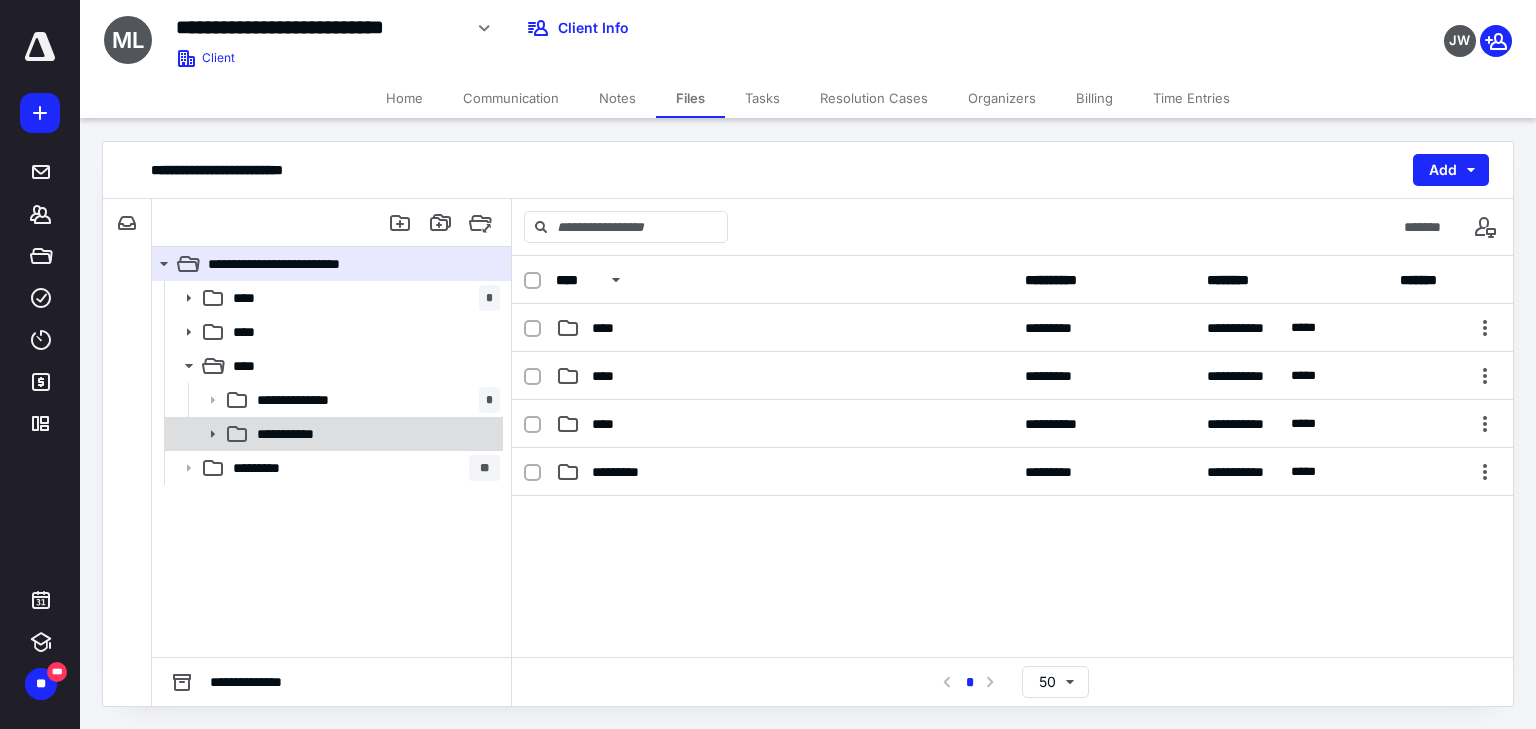 click 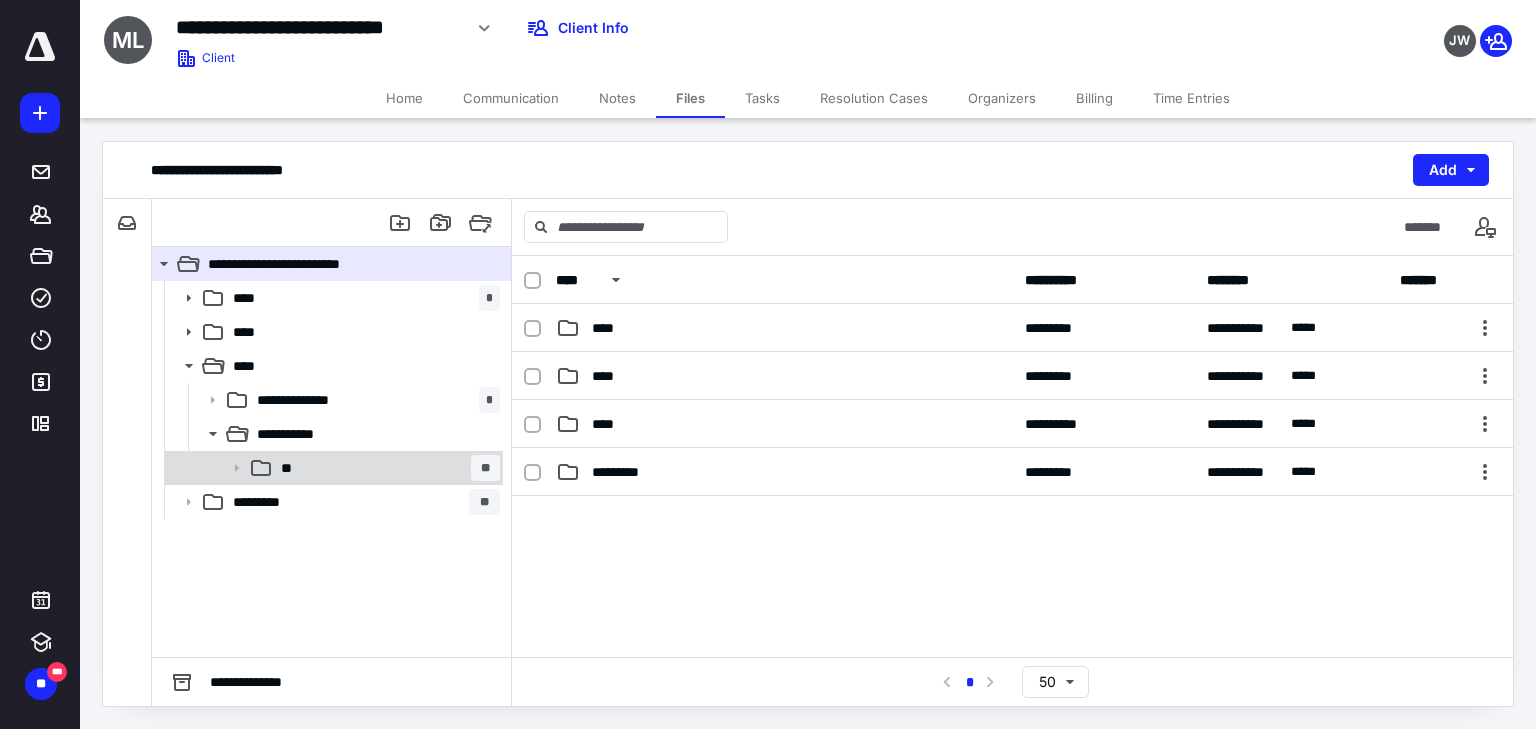 click 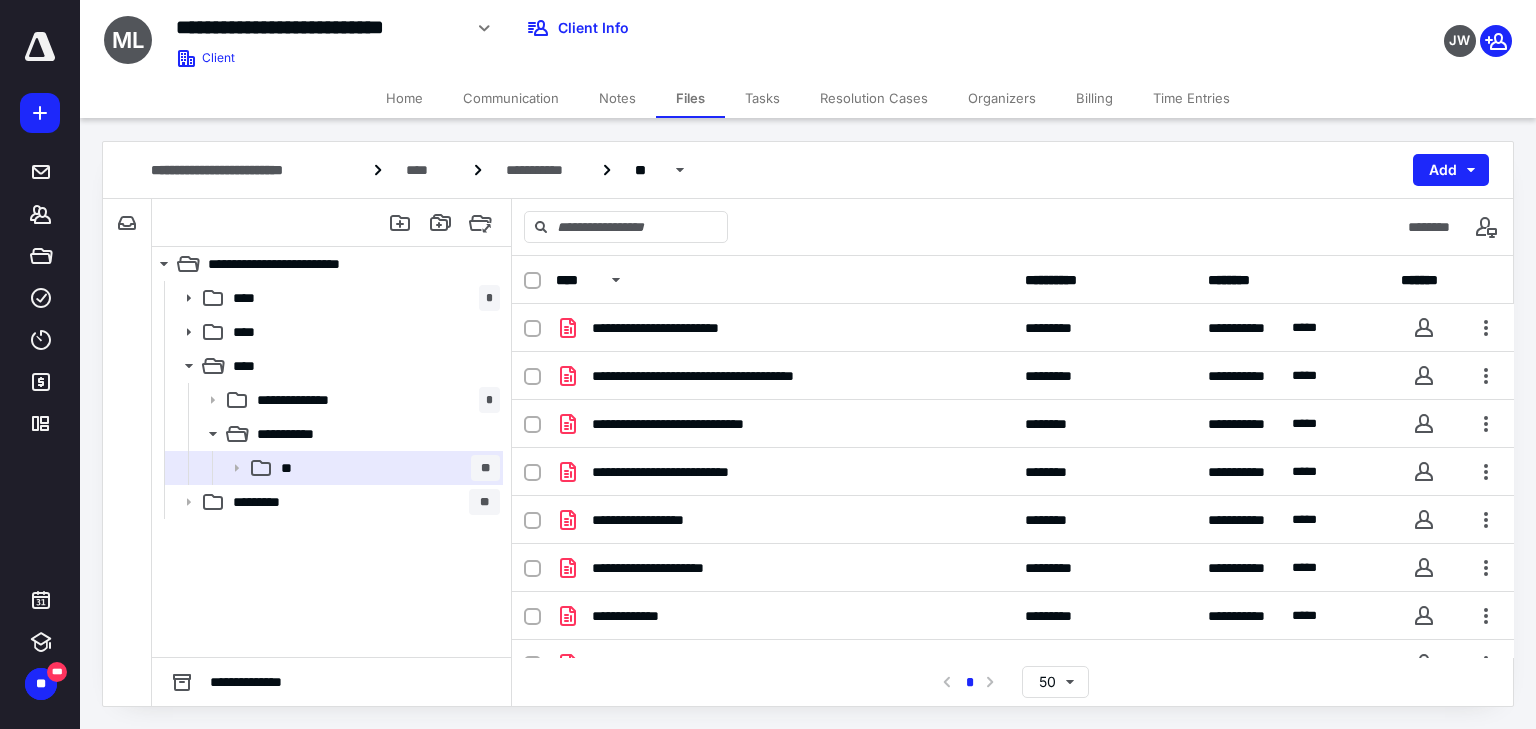 scroll, scrollTop: 268, scrollLeft: 0, axis: vertical 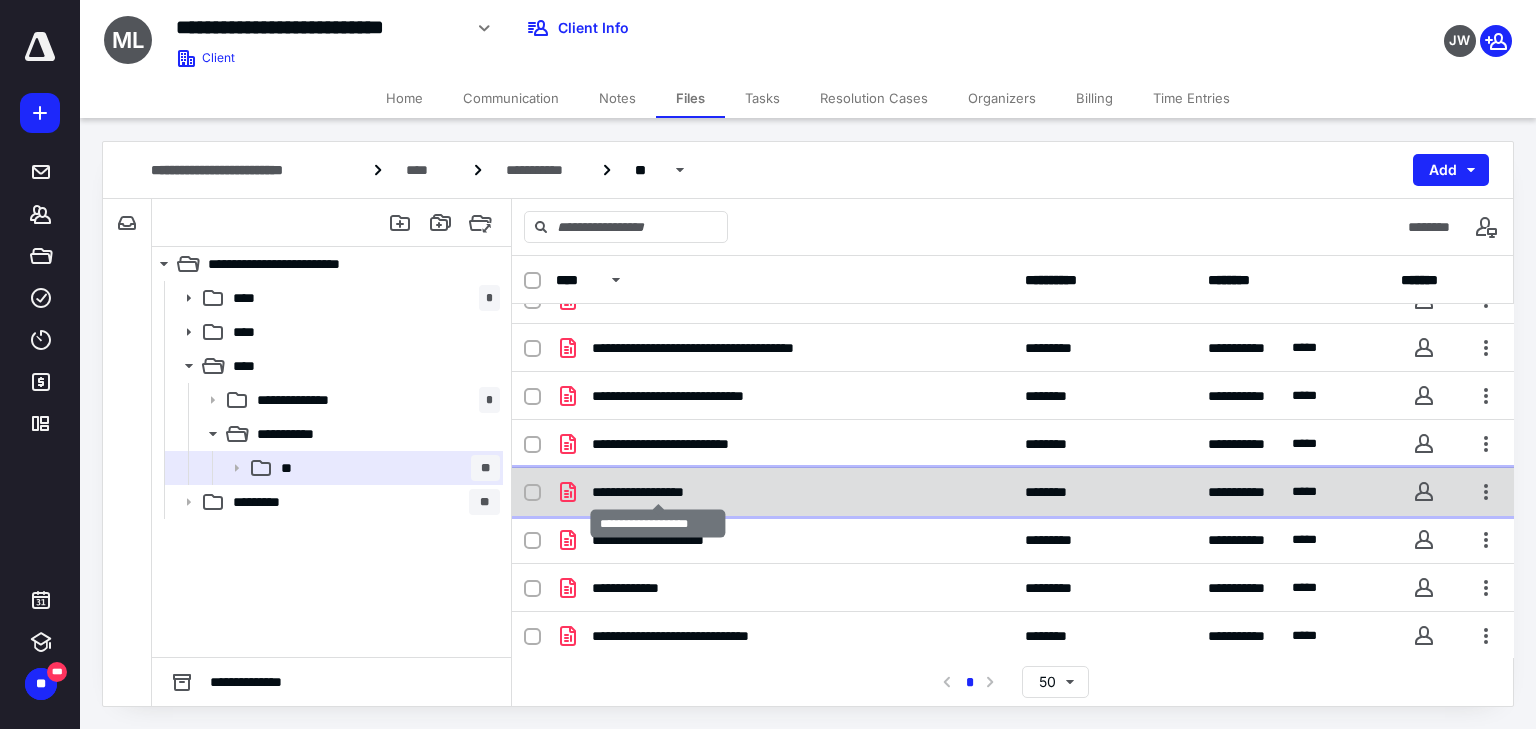 click on "**********" at bounding box center (658, 492) 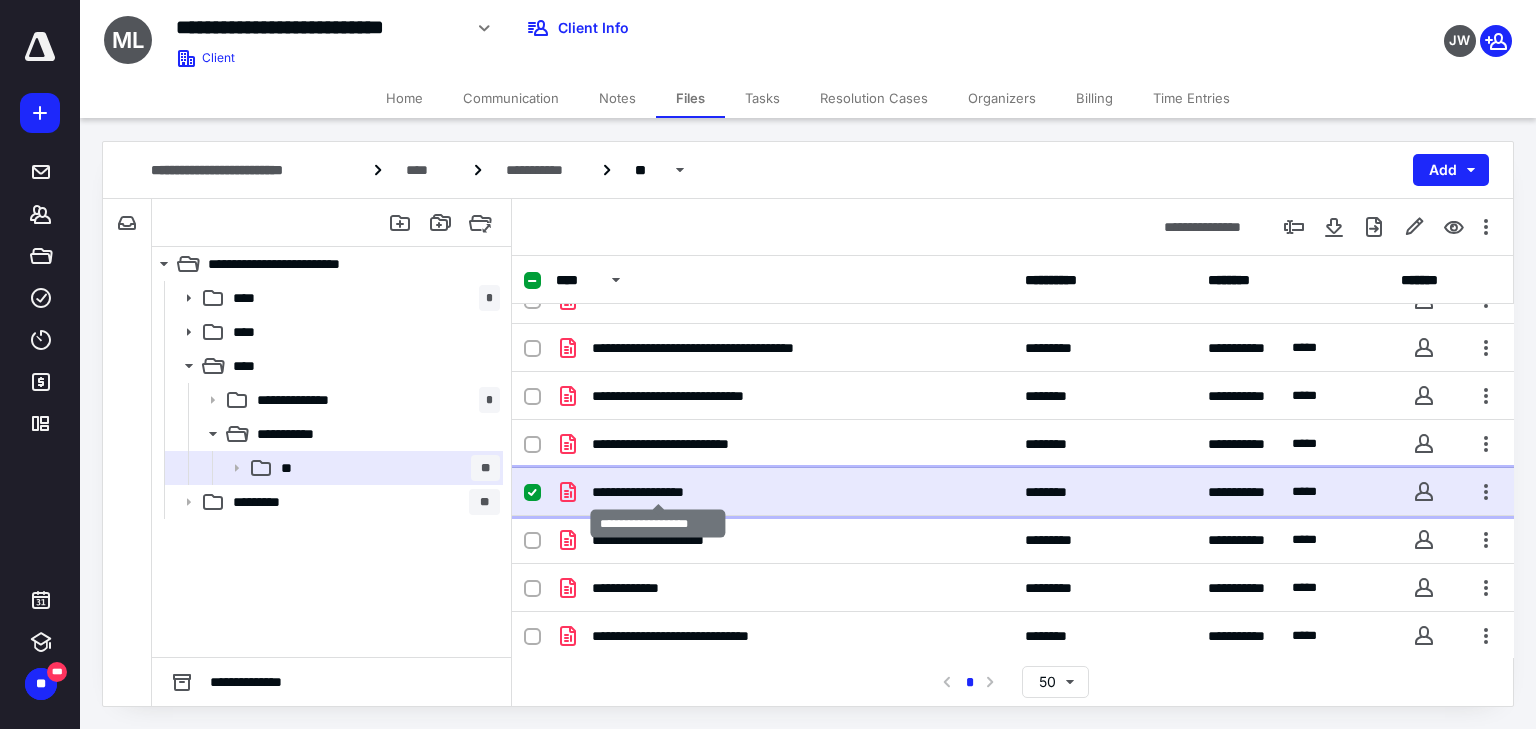 click on "**********" at bounding box center (658, 492) 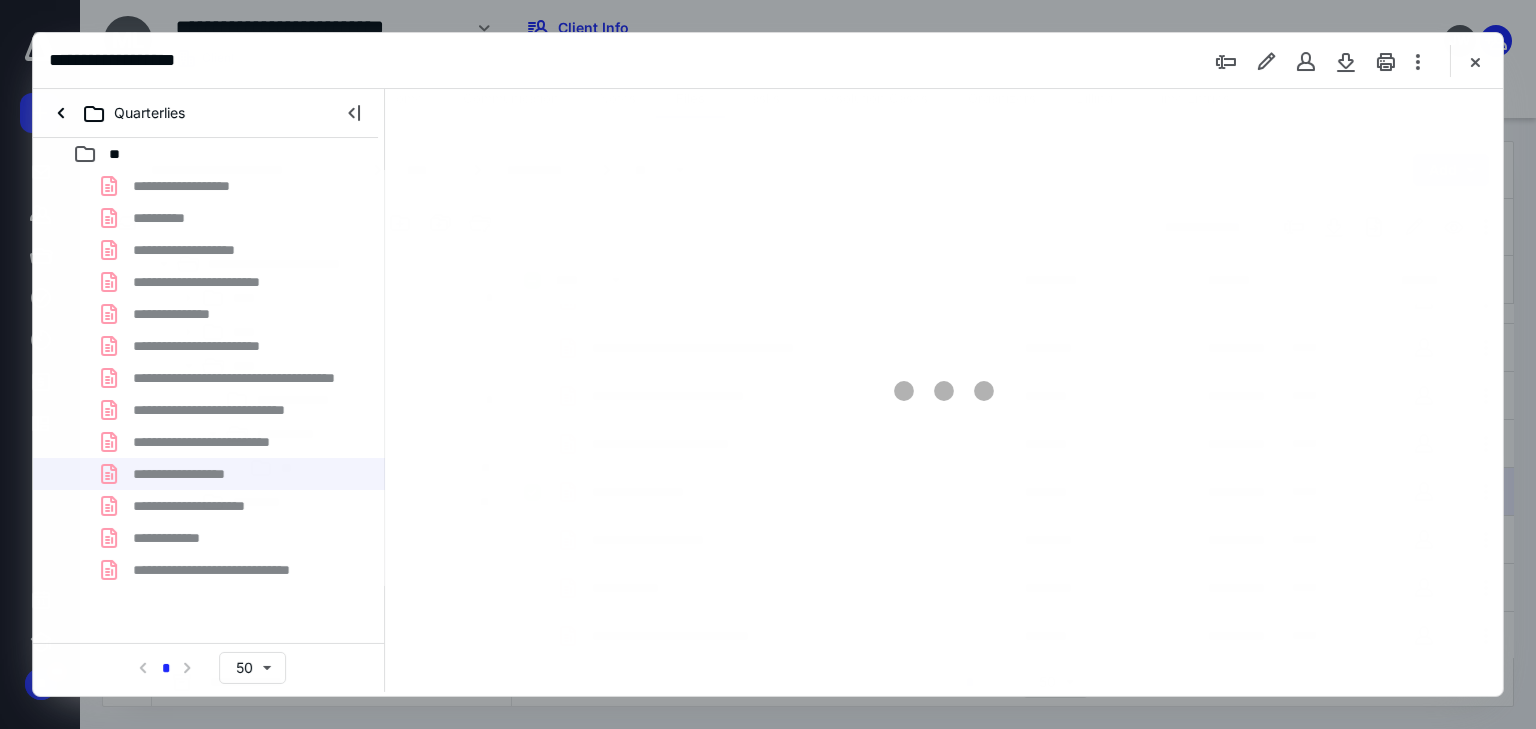 scroll, scrollTop: 0, scrollLeft: 0, axis: both 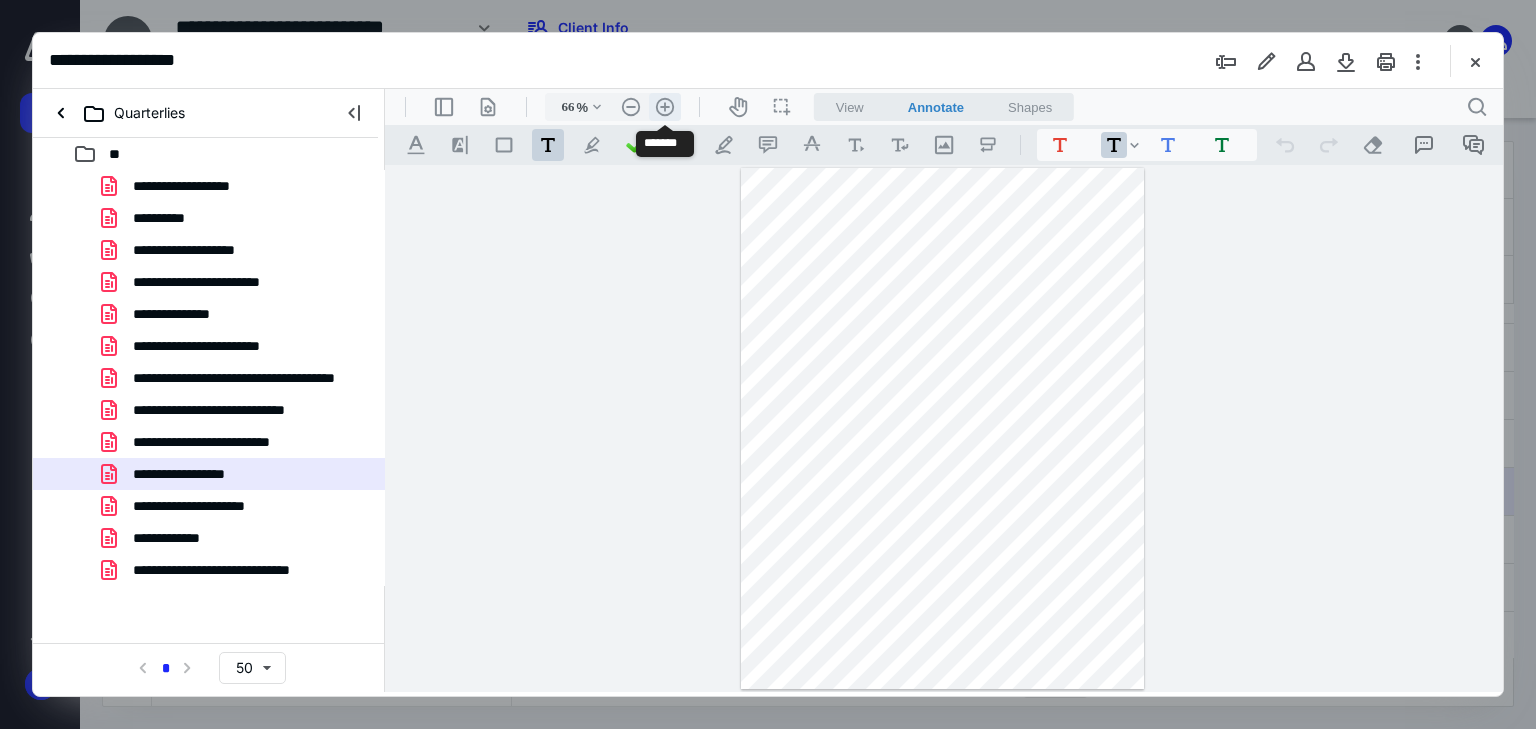 click on ".cls-1{fill:#abb0c4;} icon - header - zoom - in - line" at bounding box center (665, 107) 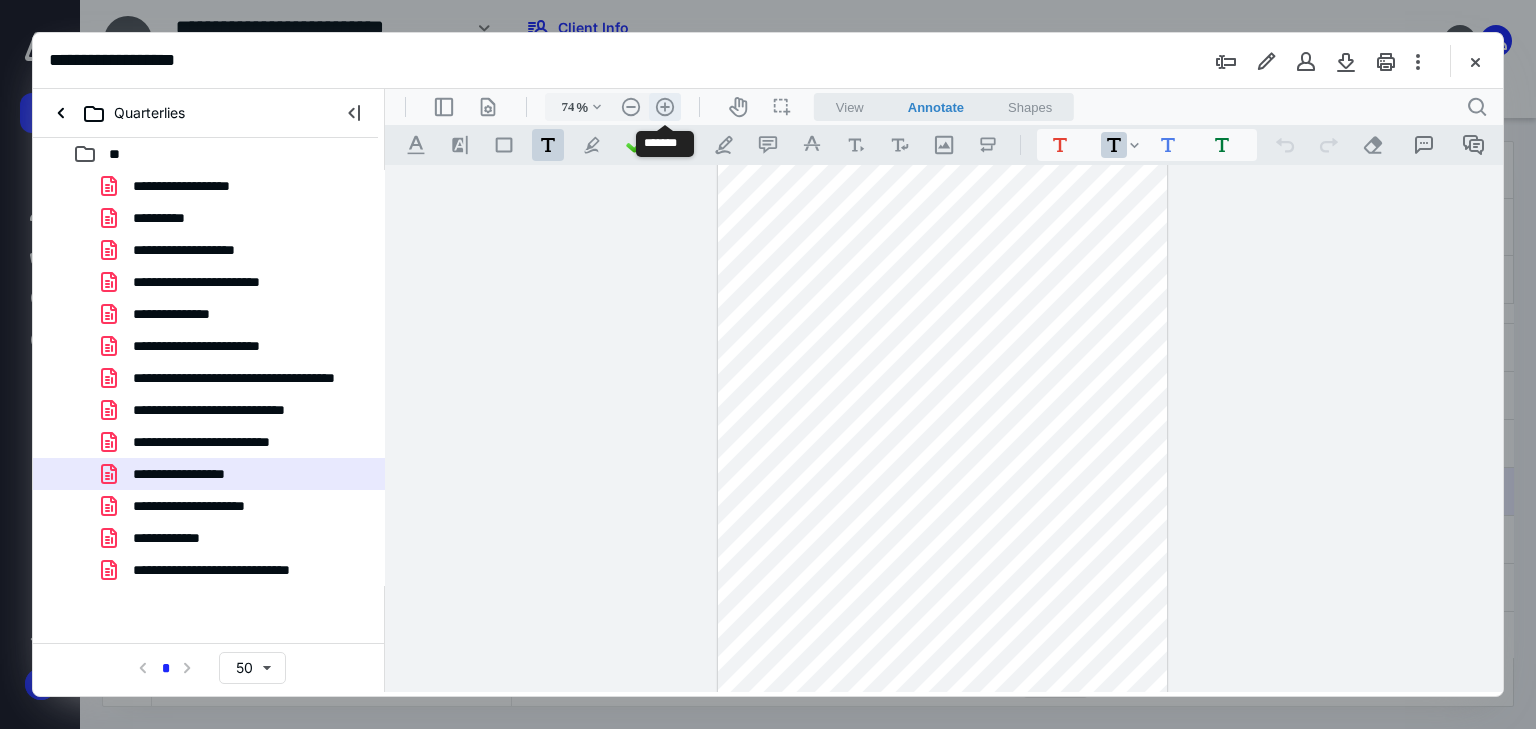 click on ".cls-1{fill:#abb0c4;} icon - header - zoom - in - line" at bounding box center (665, 107) 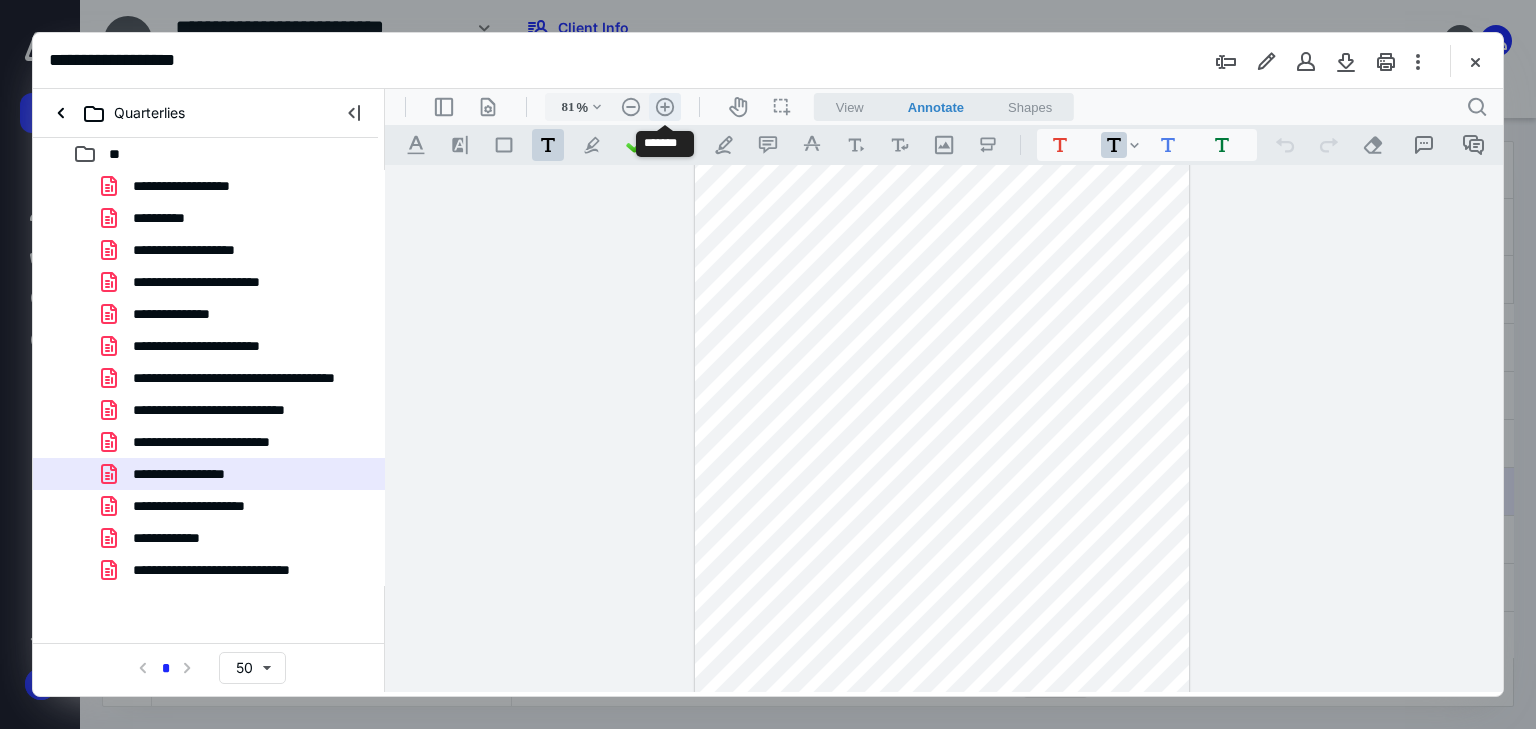 click on ".cls-1{fill:#abb0c4;} icon - header - zoom - in - line" at bounding box center [665, 107] 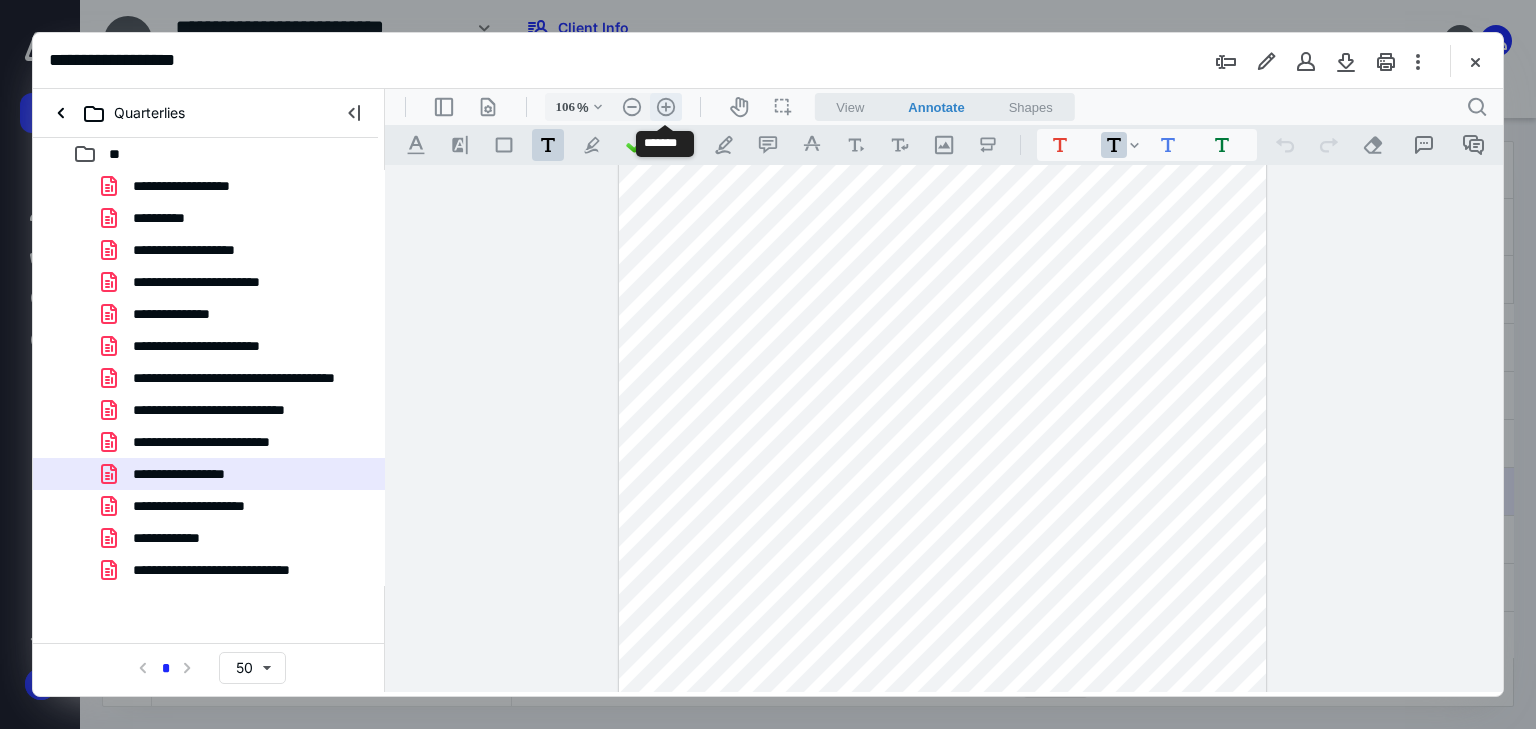 click on ".cls-1{fill:#abb0c4;} icon - header - zoom - in - line" at bounding box center (666, 107) 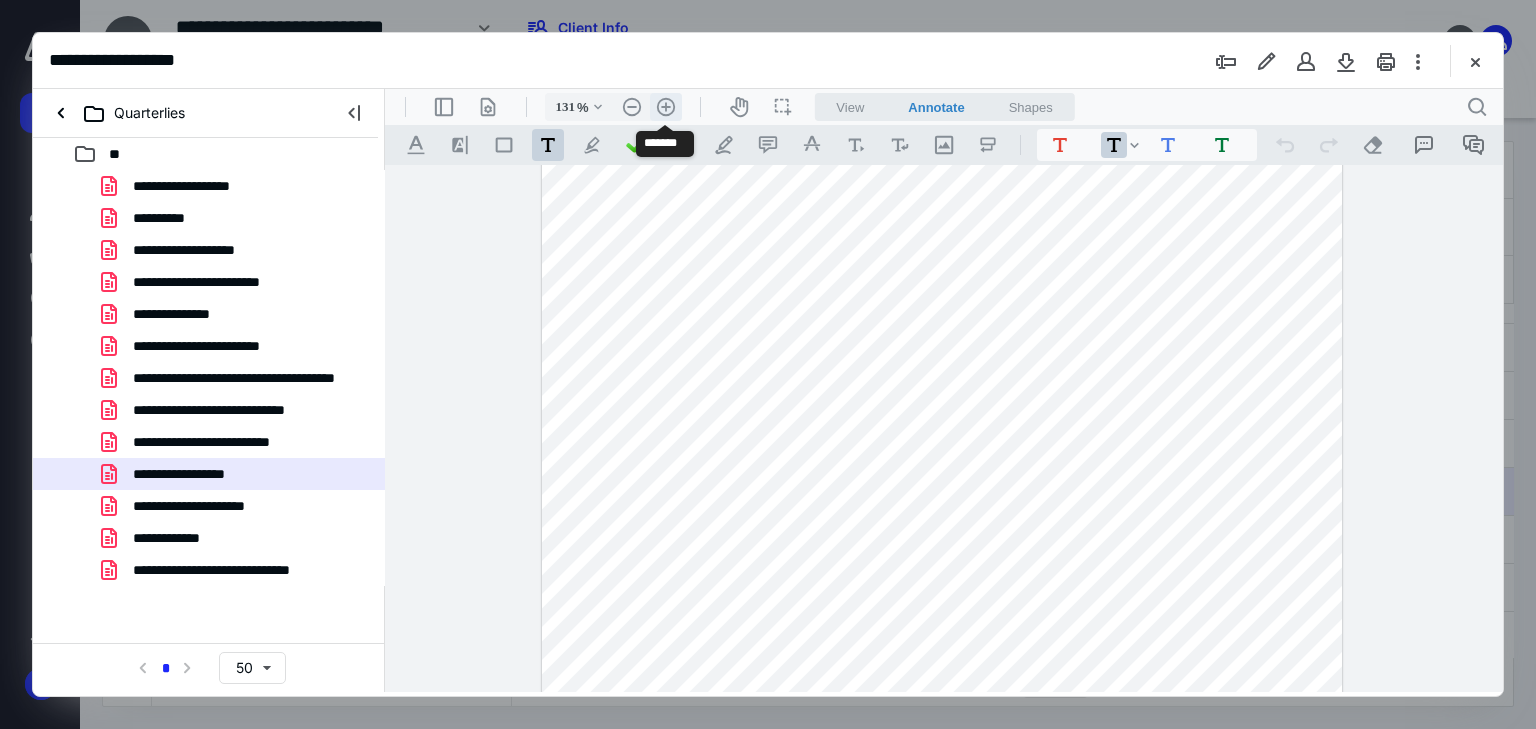 click on ".cls-1{fill:#abb0c4;} icon - header - zoom - in - line" at bounding box center [666, 107] 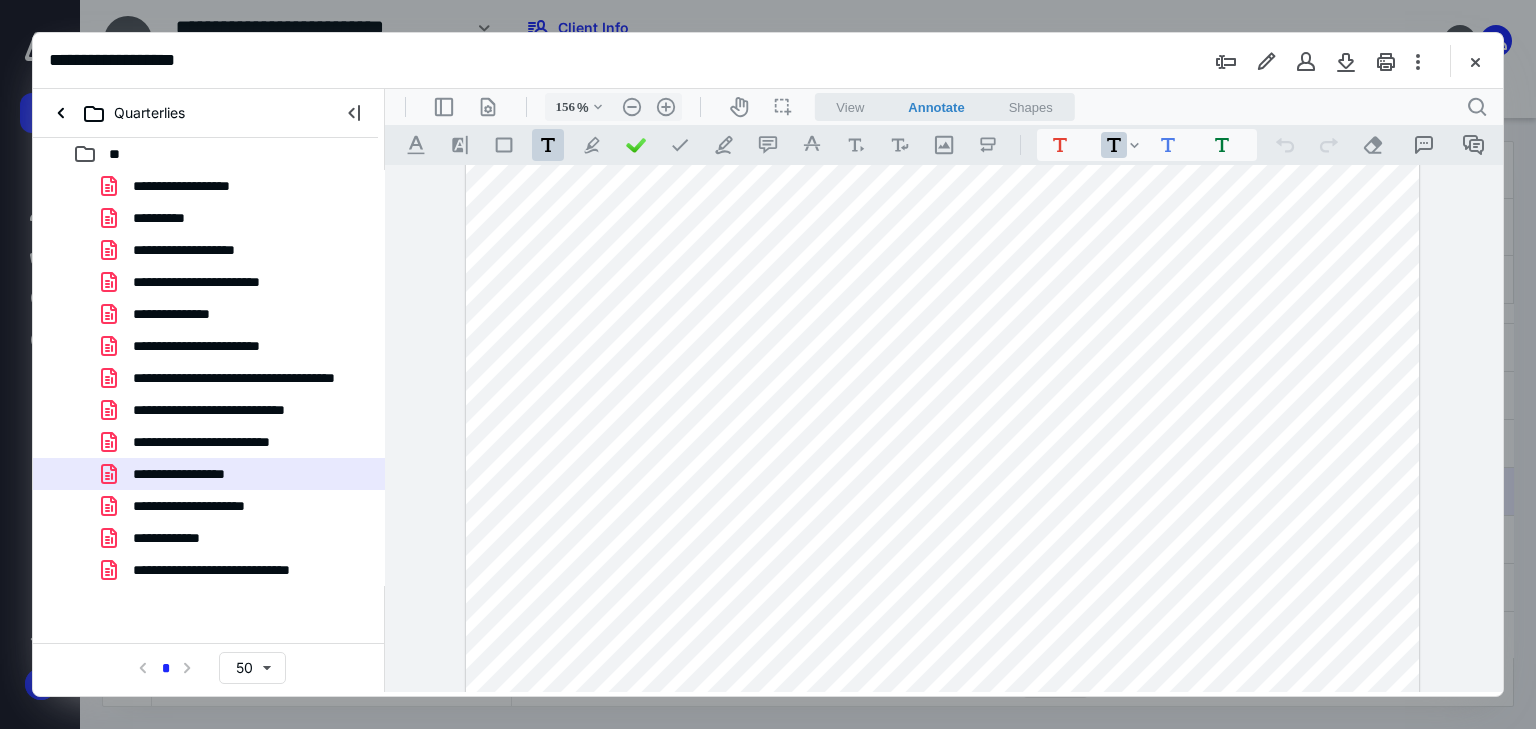 scroll, scrollTop: 308, scrollLeft: 0, axis: vertical 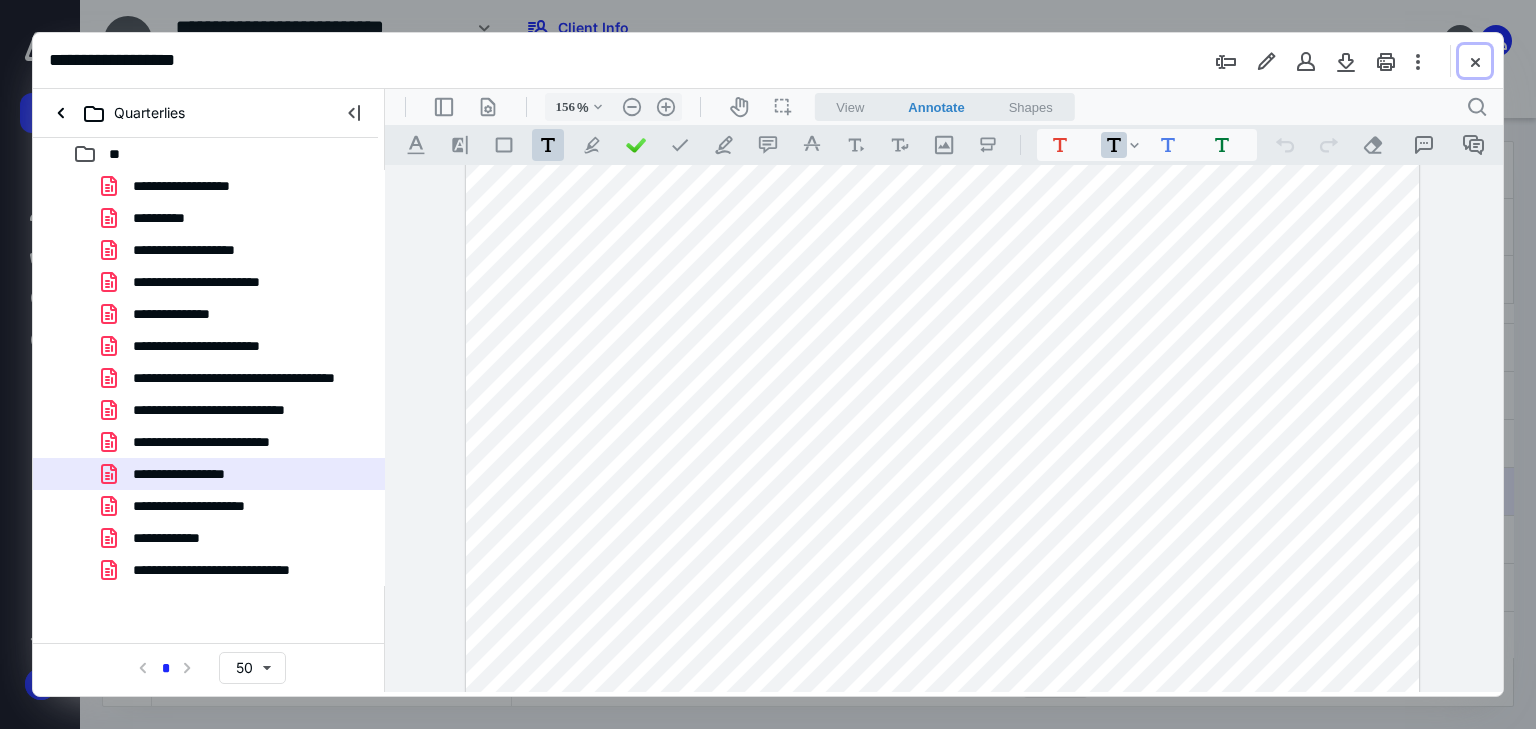 click at bounding box center [1475, 61] 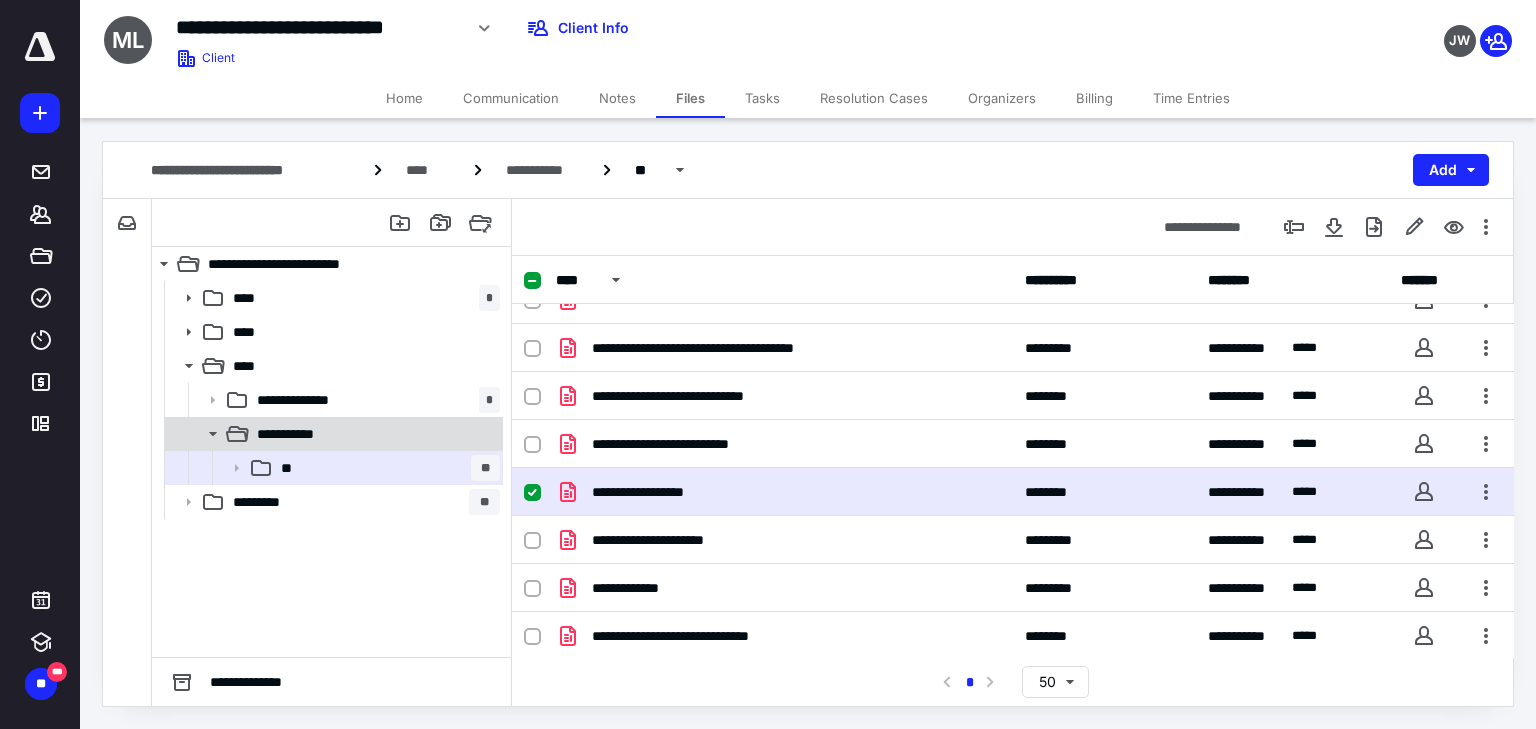 click 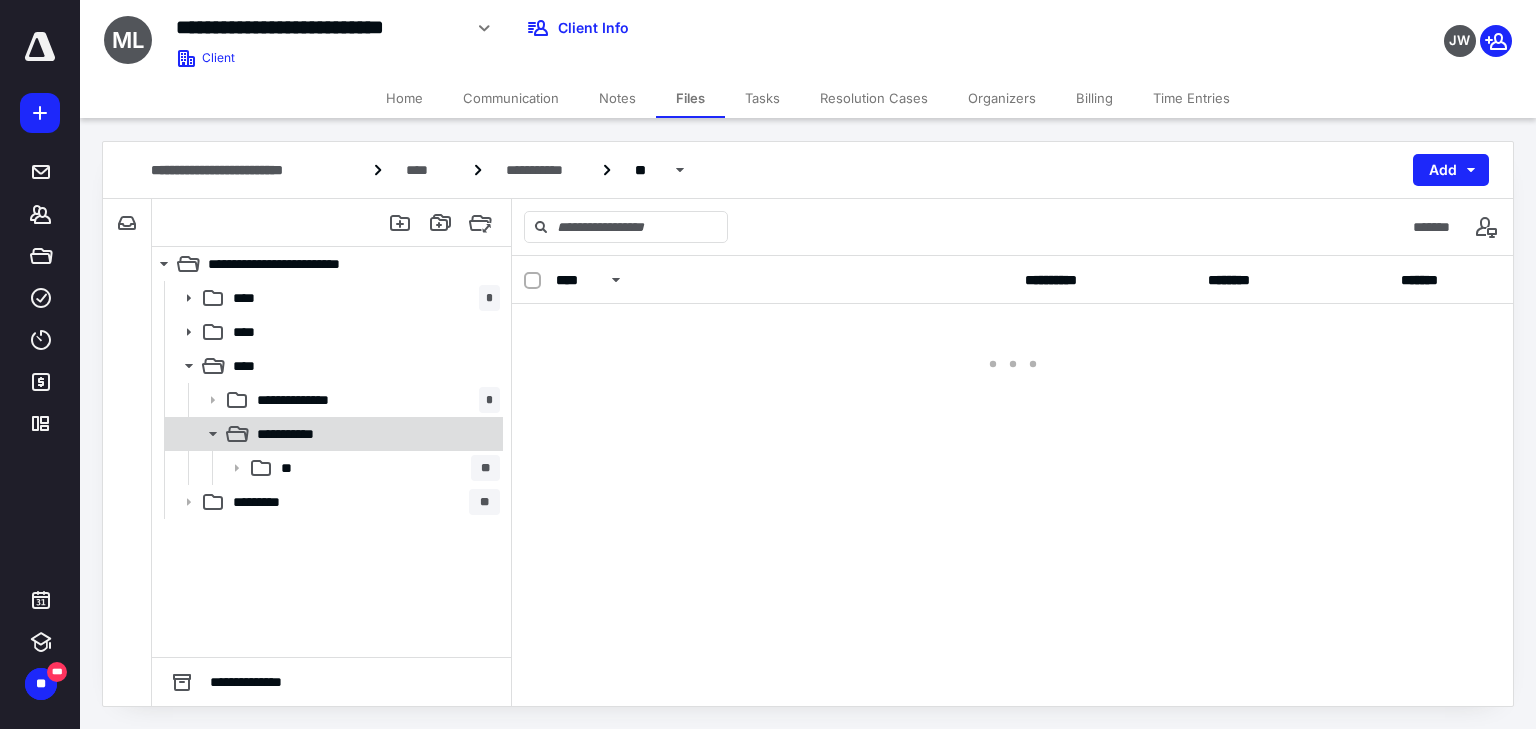 scroll, scrollTop: 0, scrollLeft: 0, axis: both 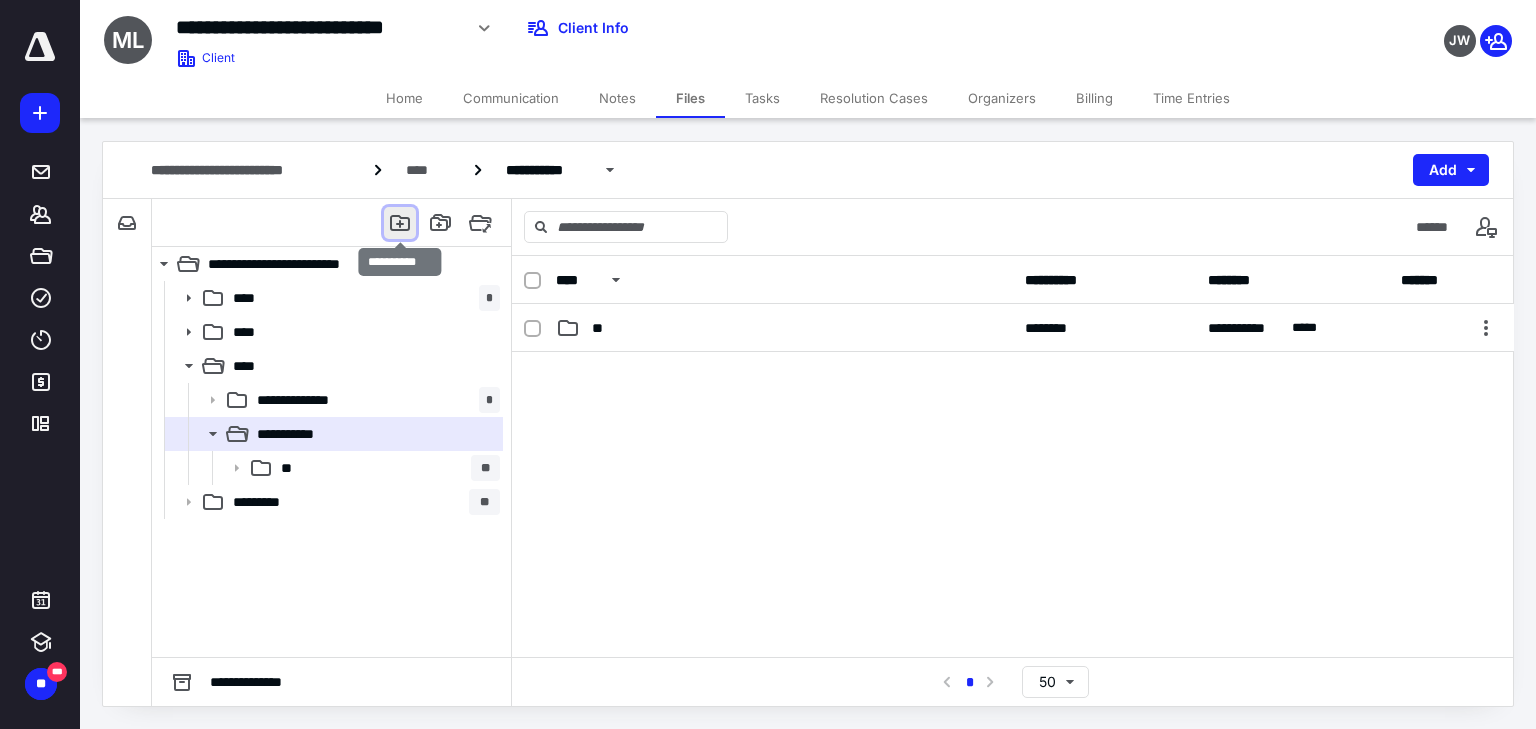 click at bounding box center [400, 223] 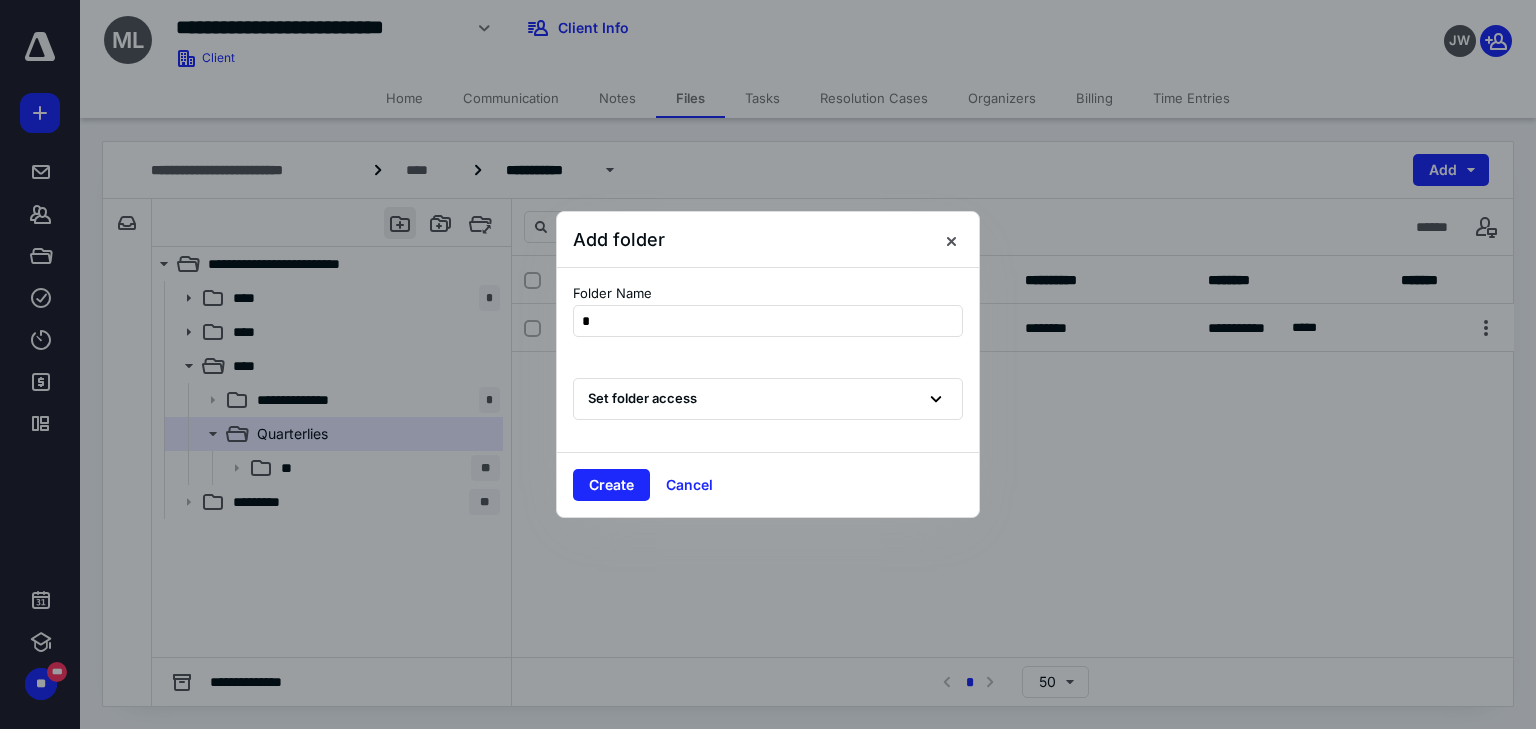 type on "**" 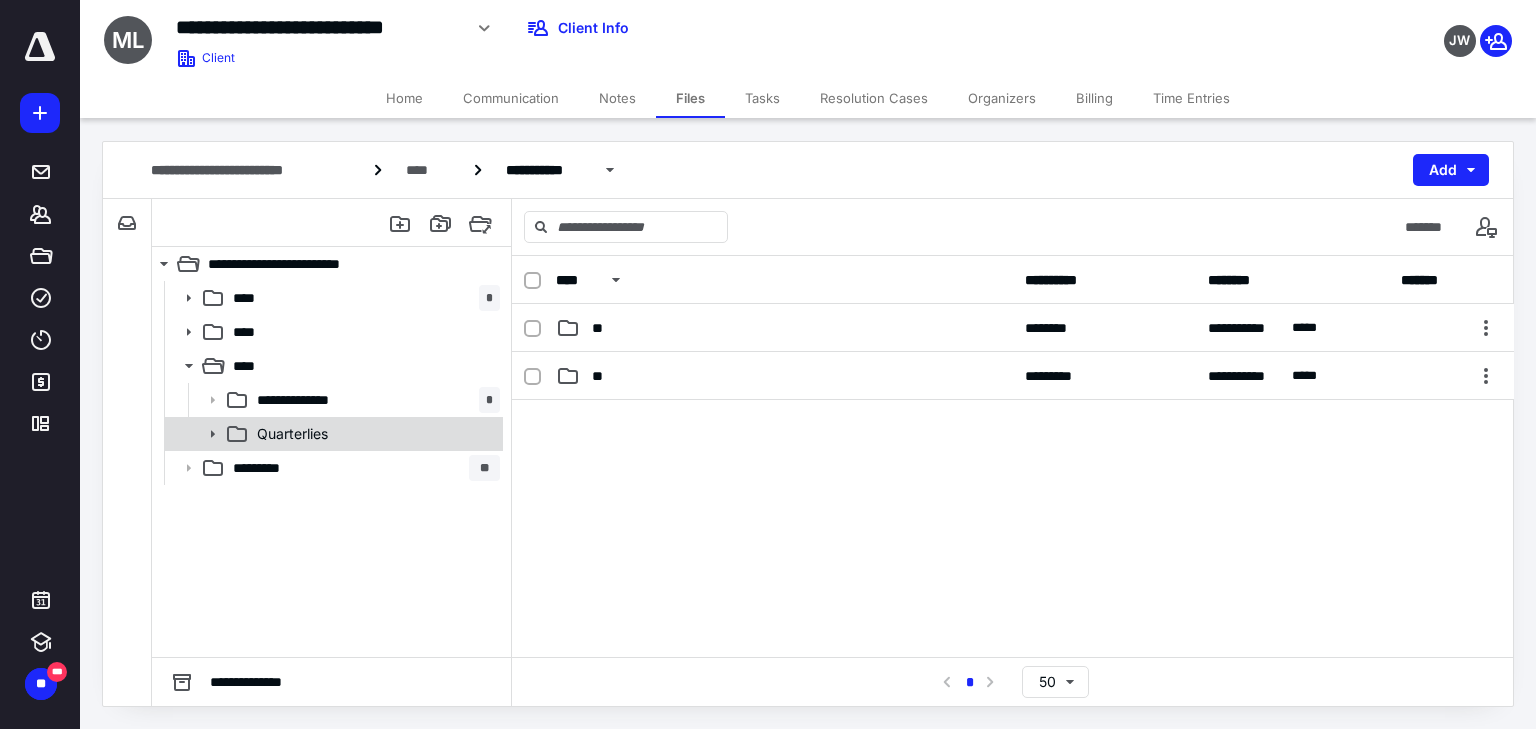 click 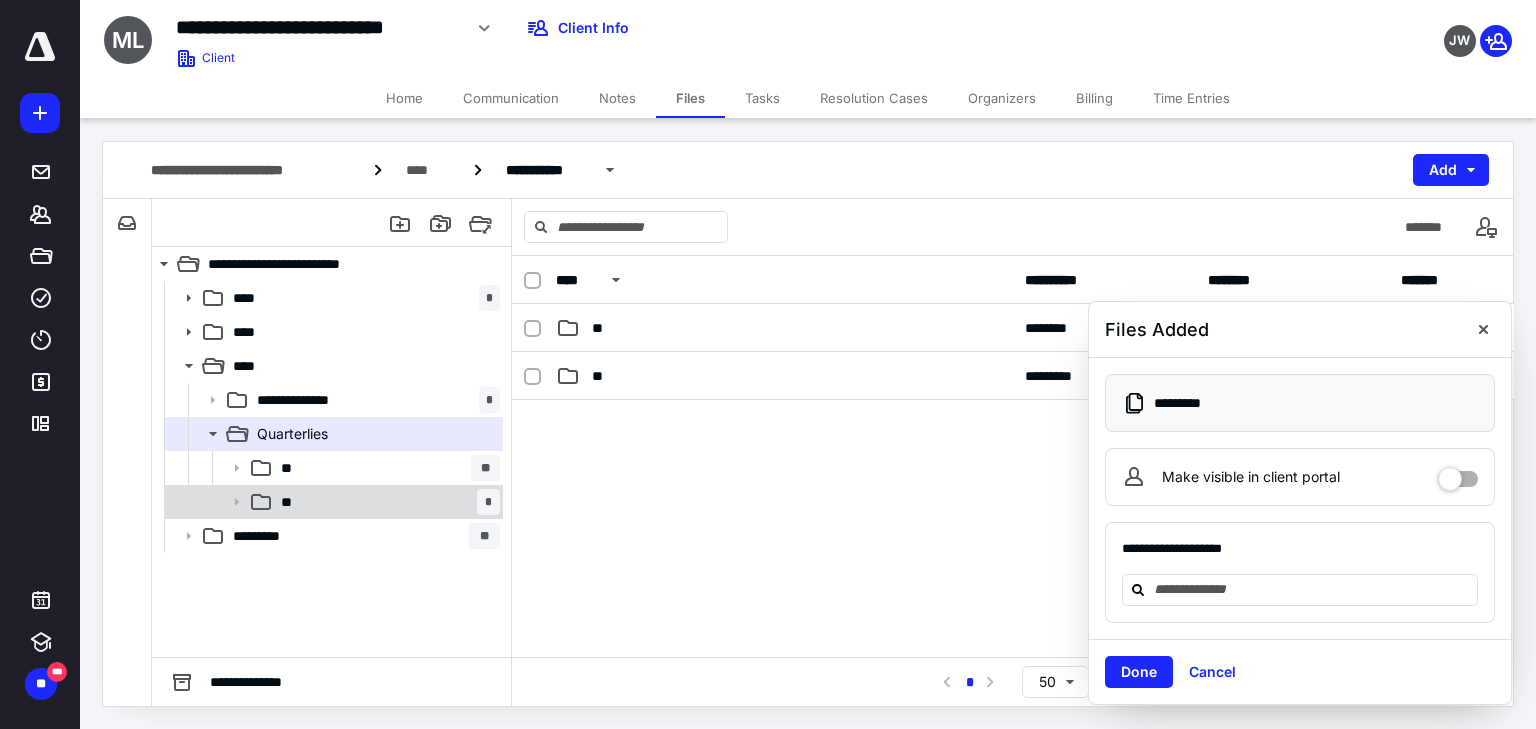 click 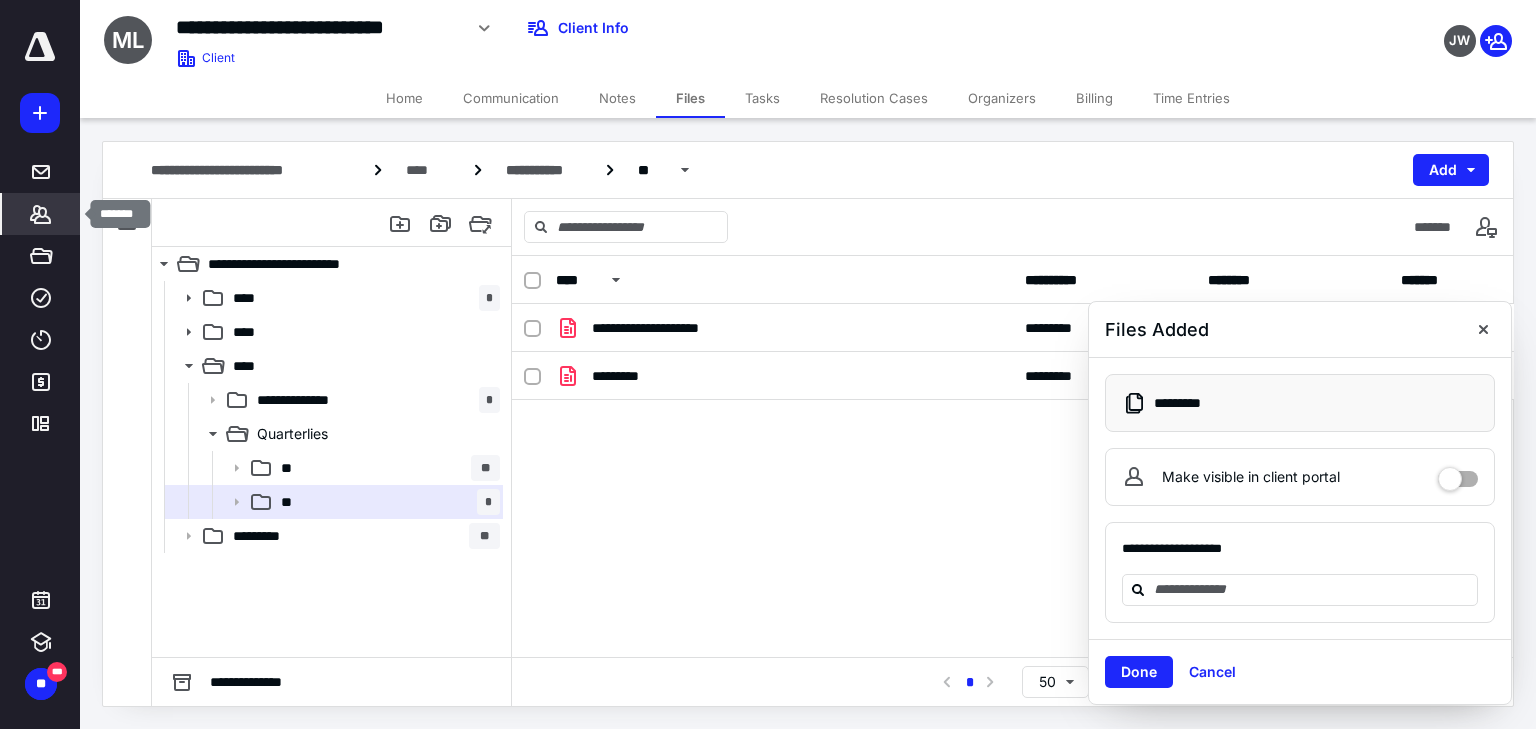 click 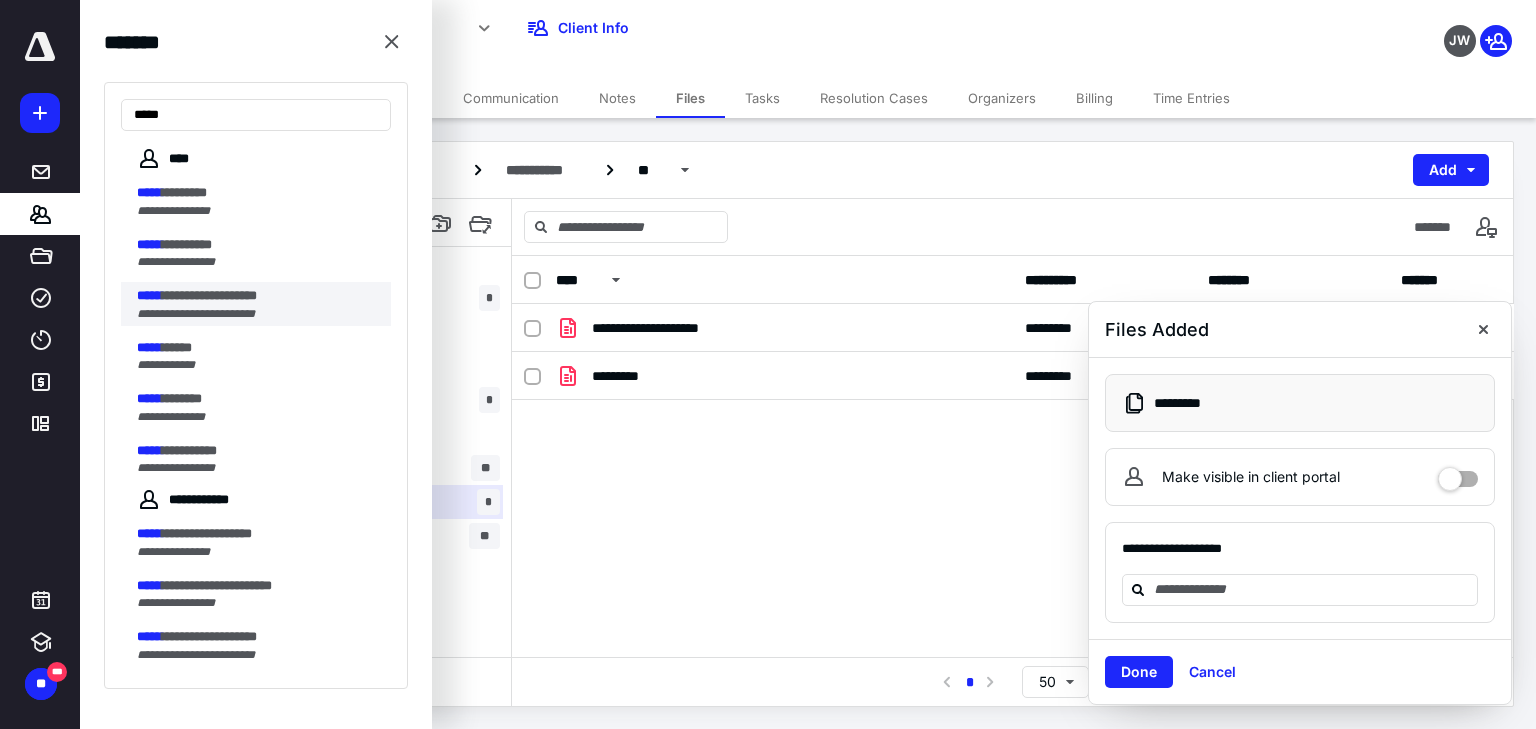 type on "*****" 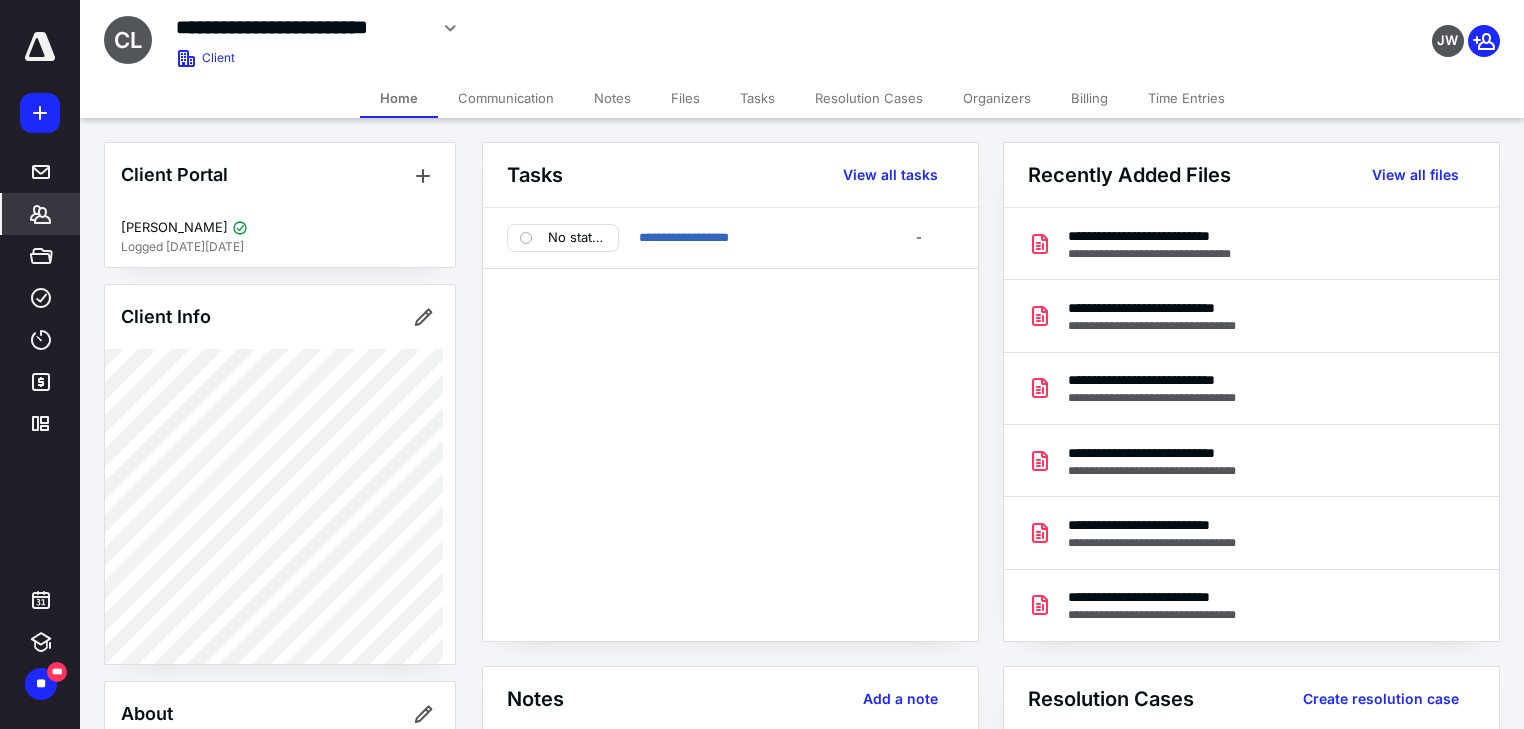 click on "Files" at bounding box center (685, 98) 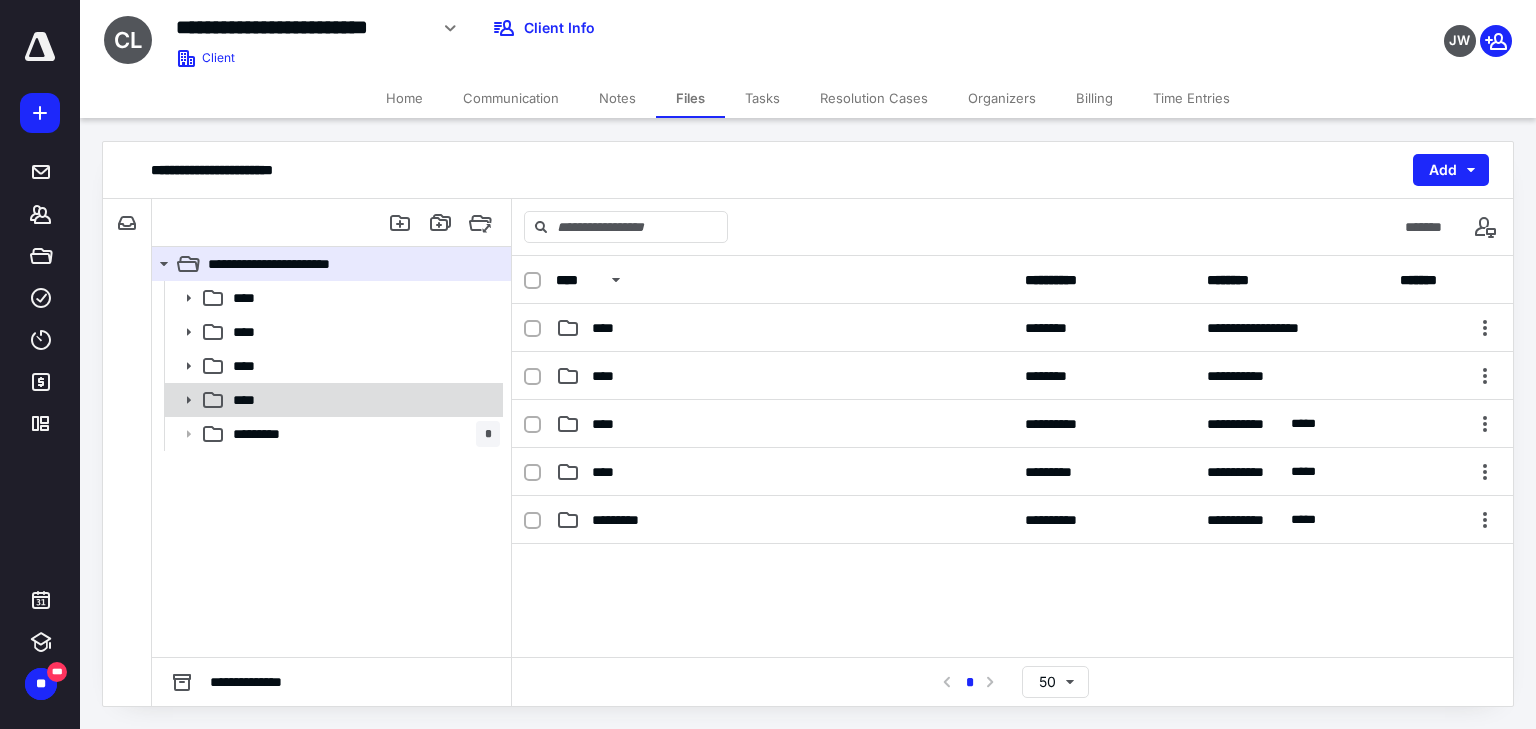 click 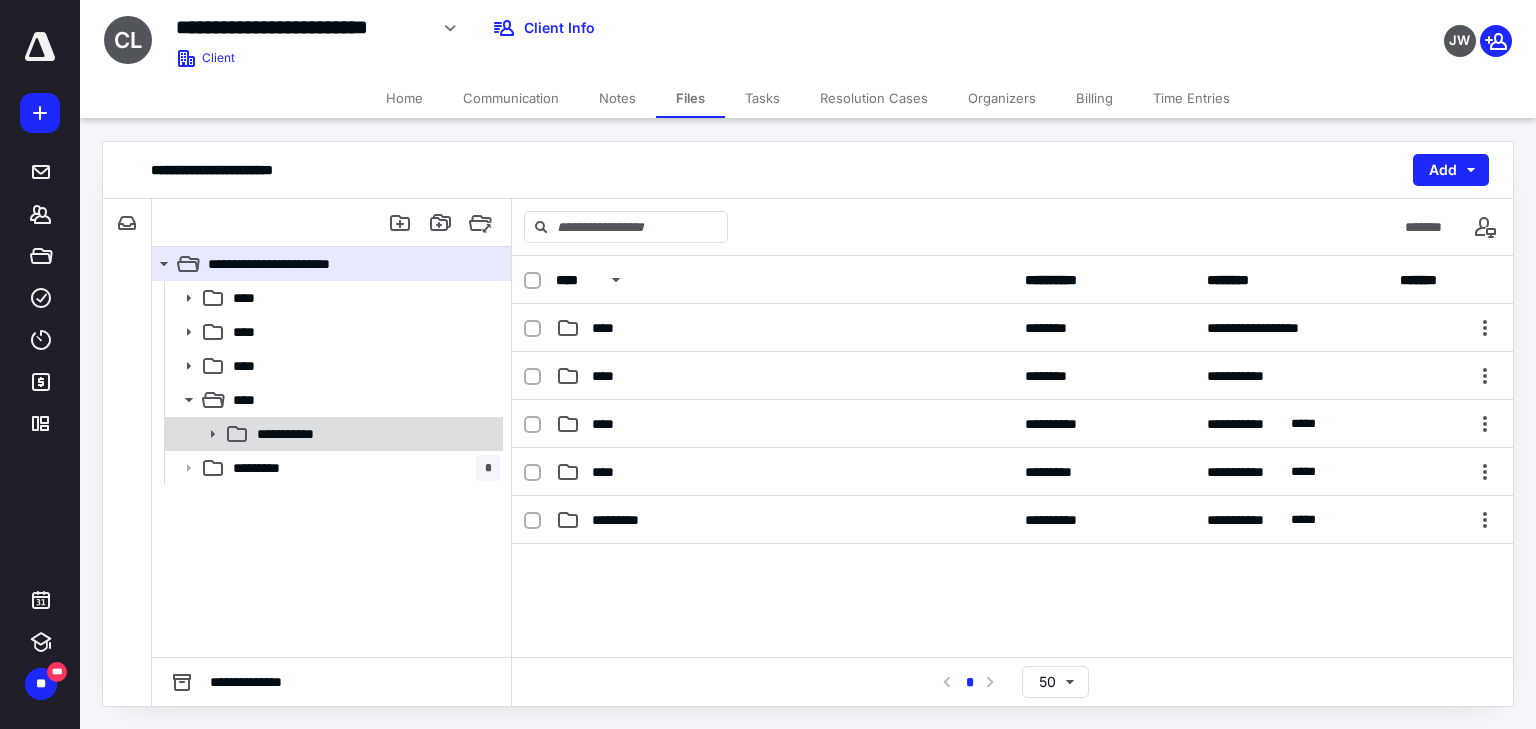 click 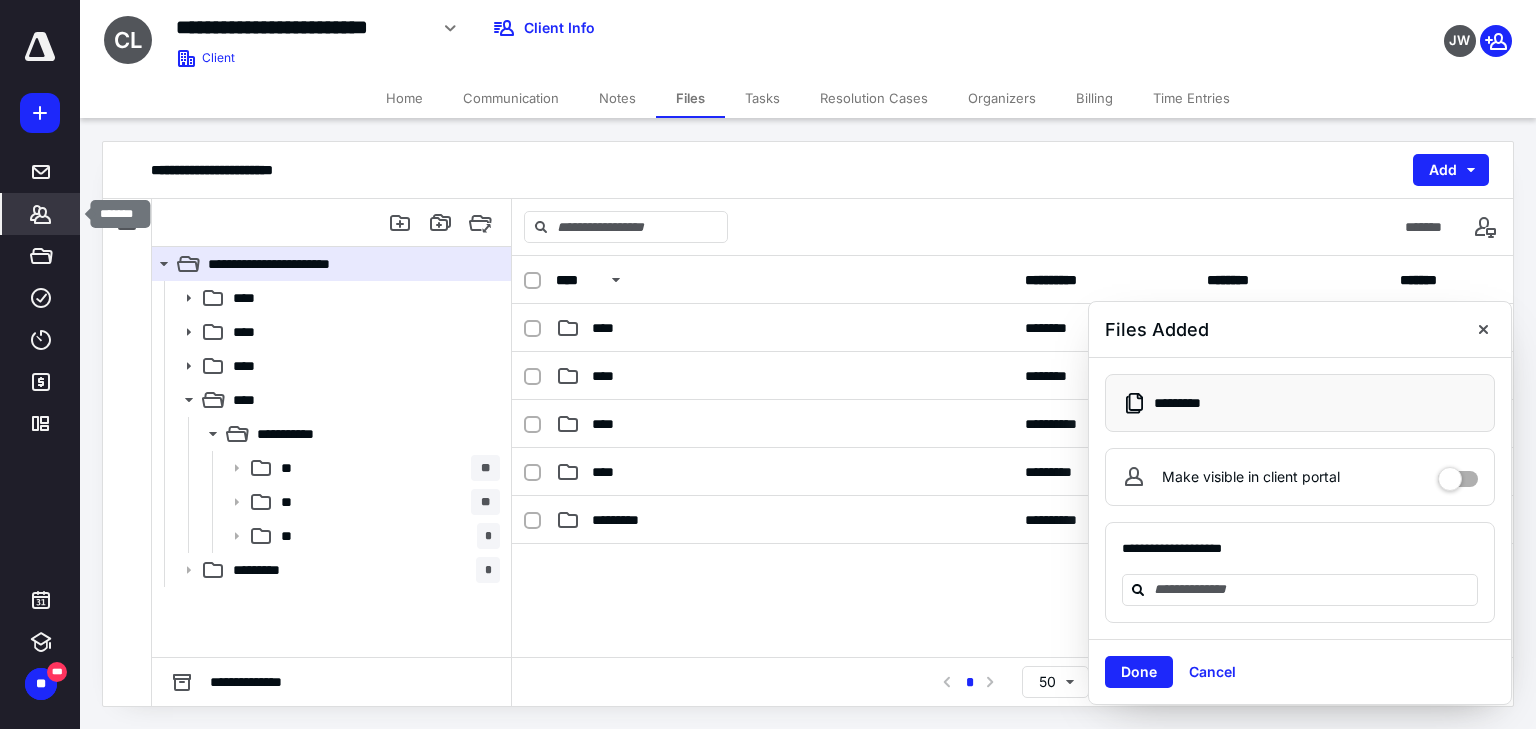 click 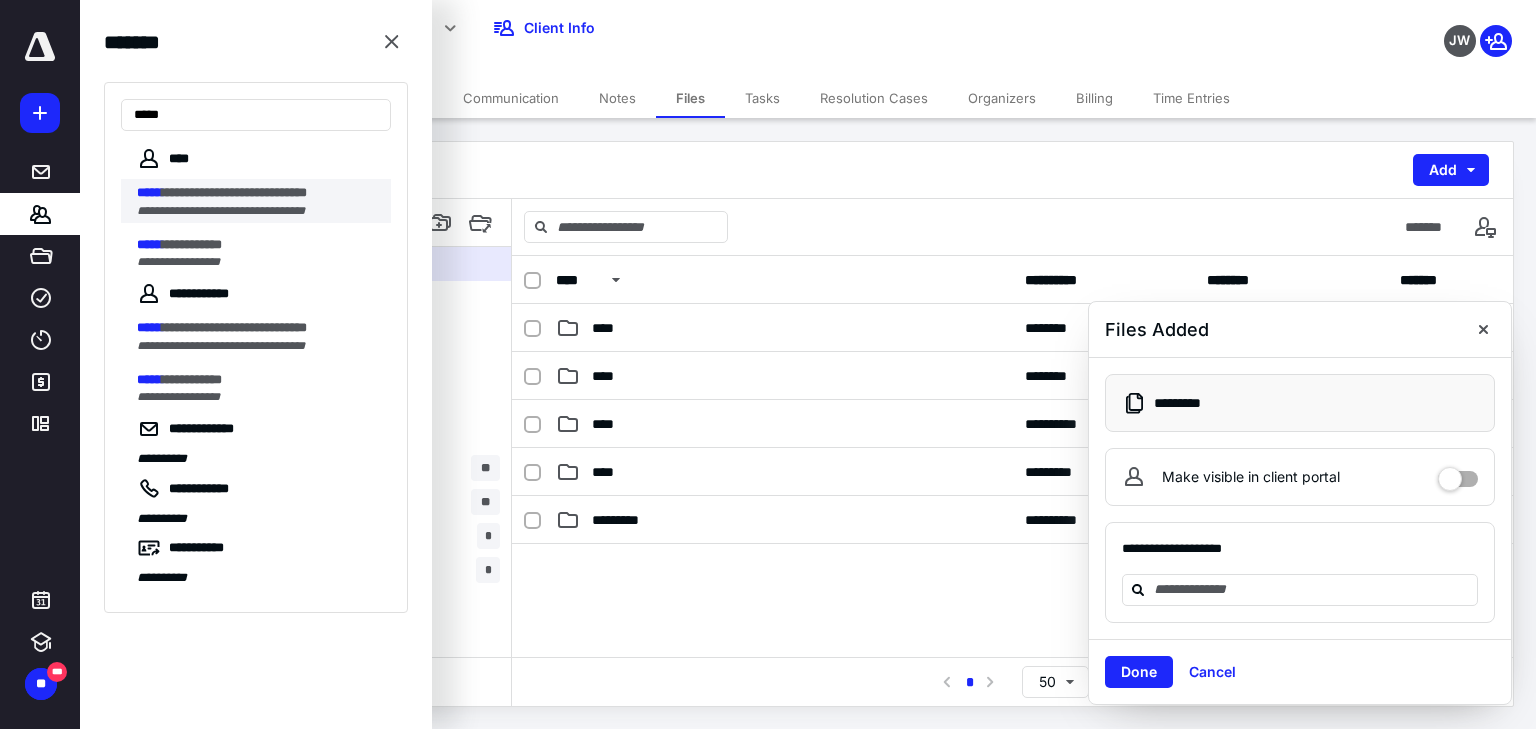 type on "*****" 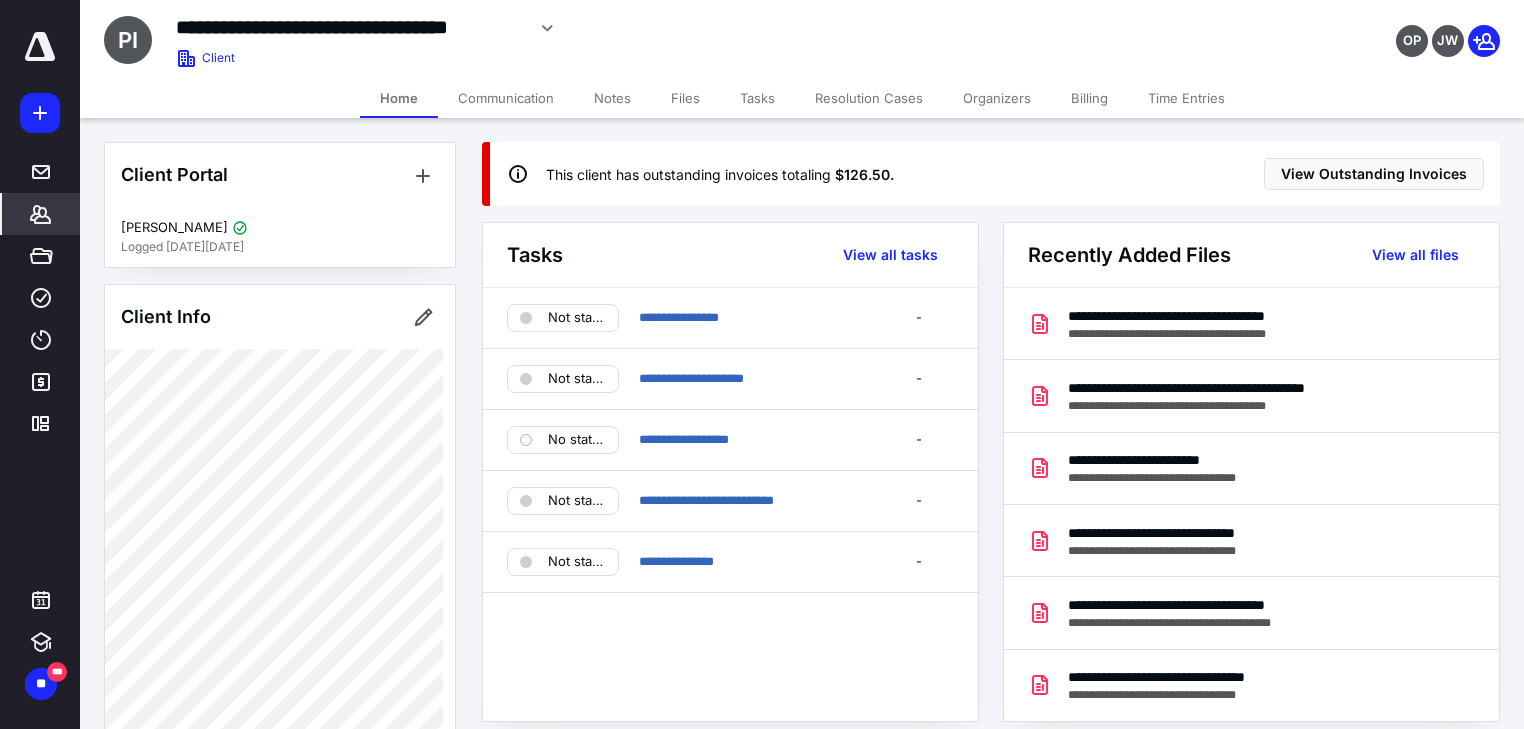 click on "Files" at bounding box center [685, 98] 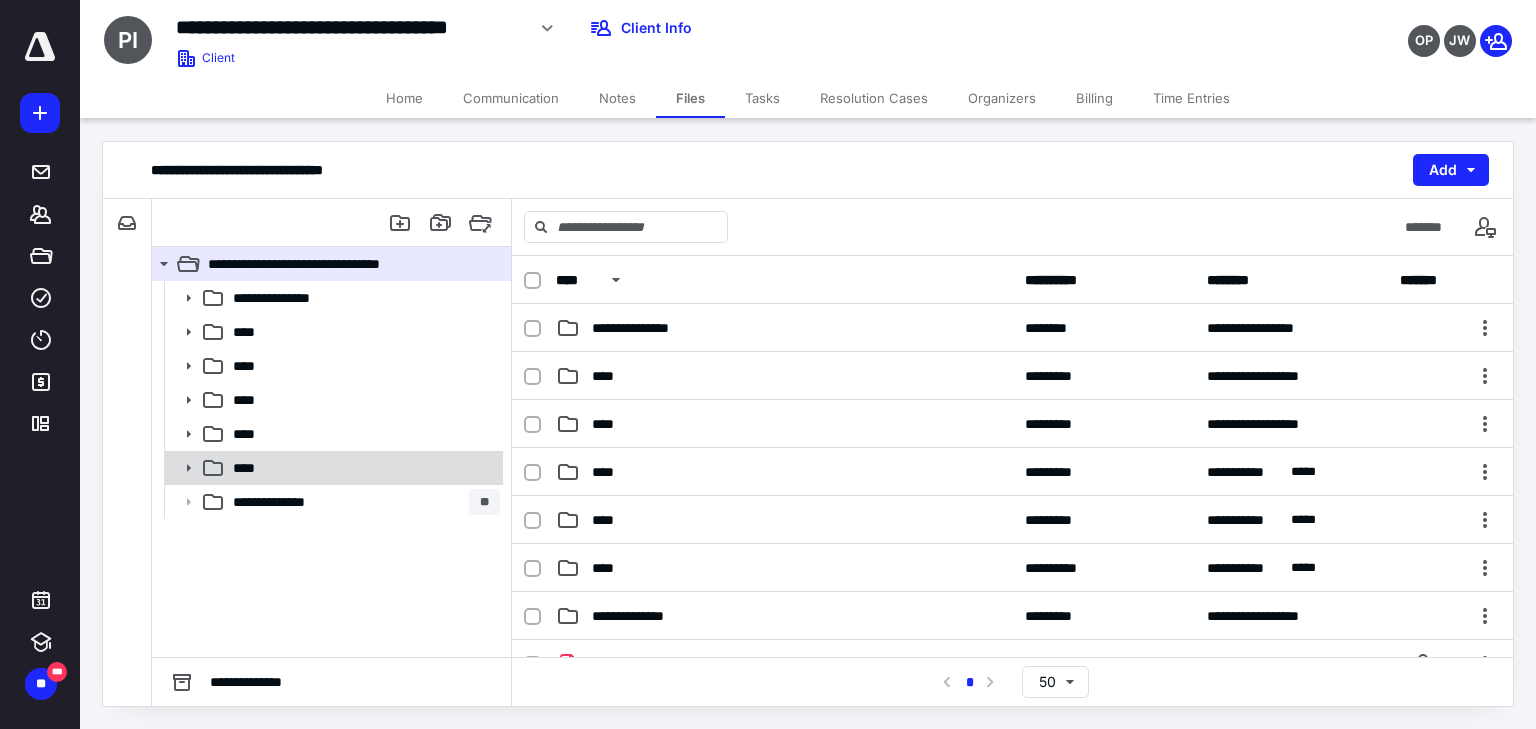 click 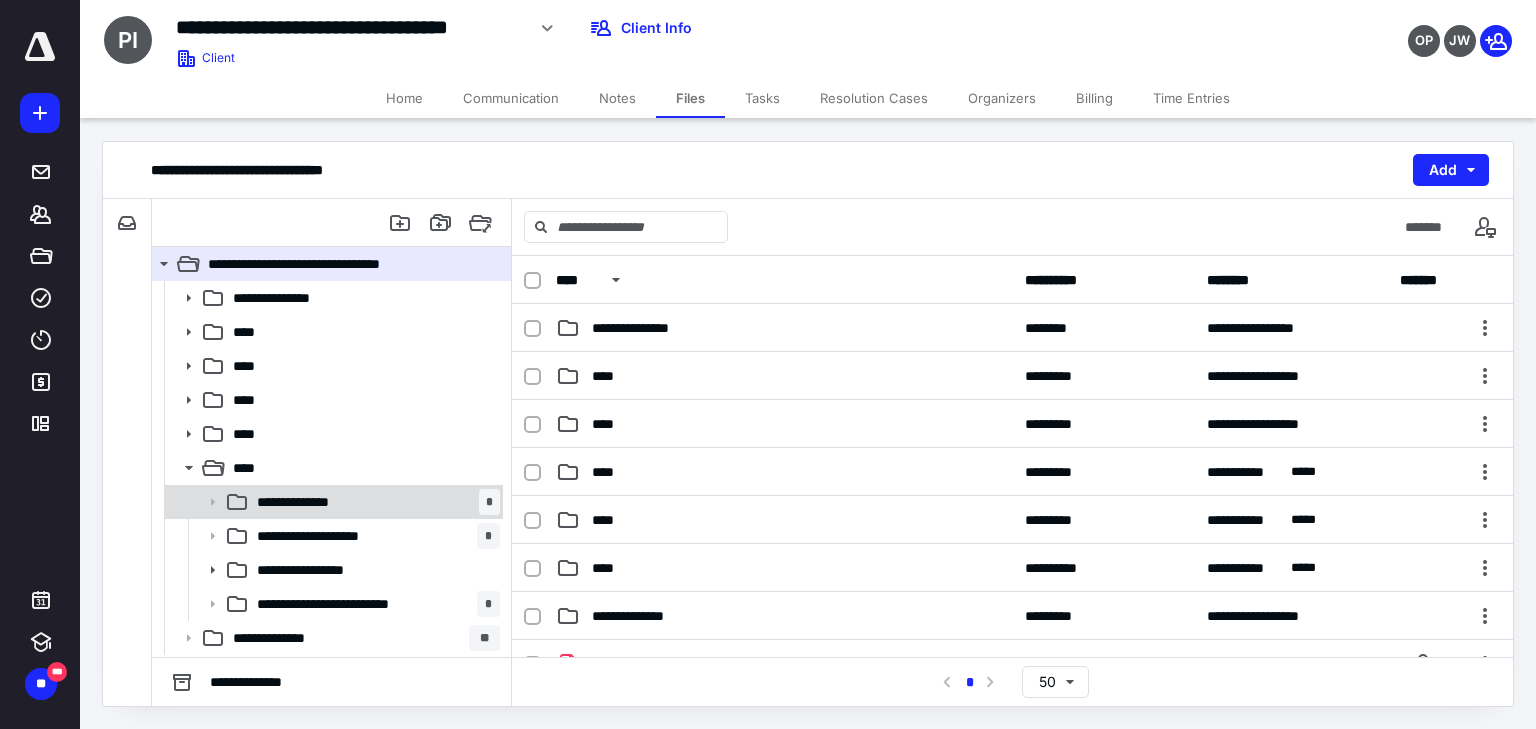 drag, startPoint x: 214, startPoint y: 568, endPoint x: 284, endPoint y: 507, distance: 92.84934 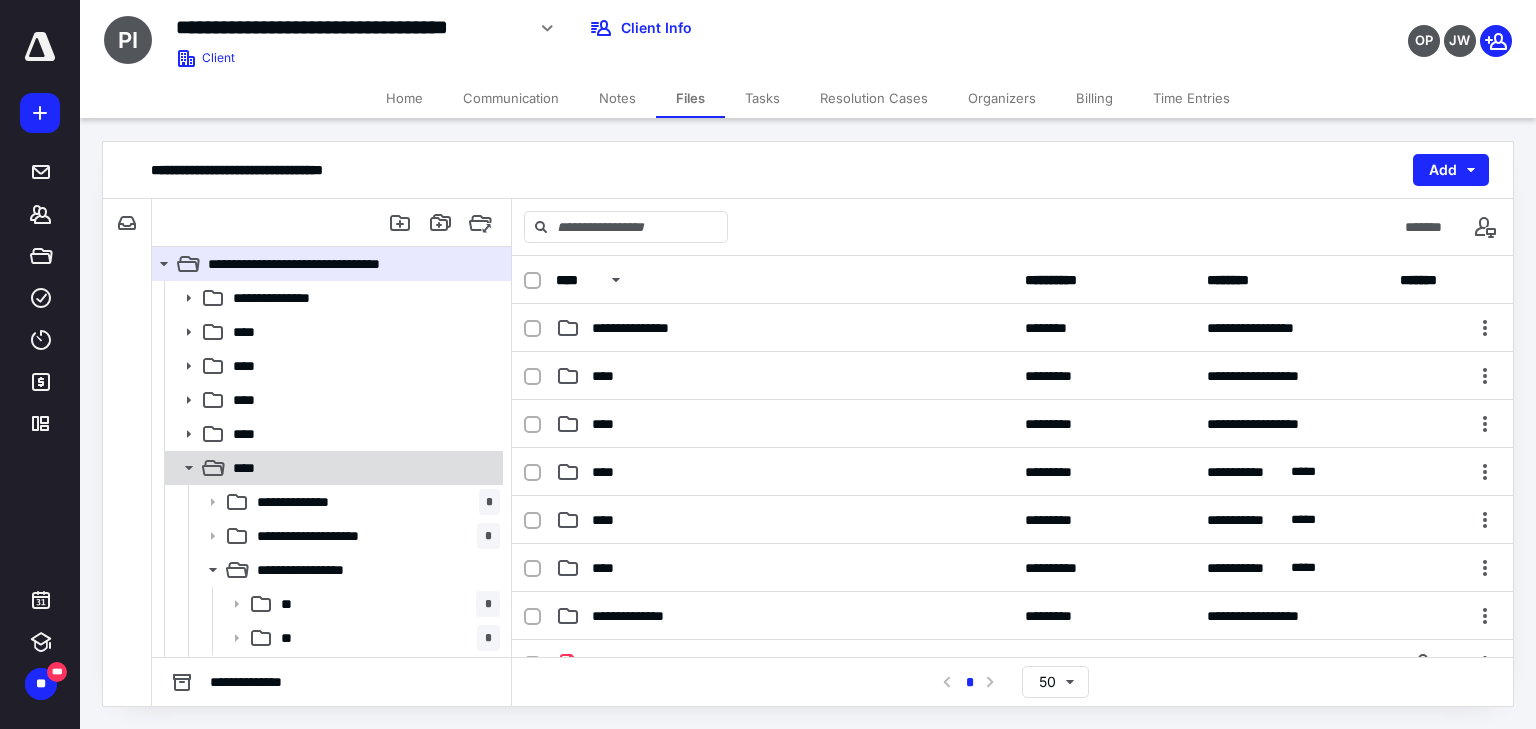 scroll, scrollTop: 64, scrollLeft: 0, axis: vertical 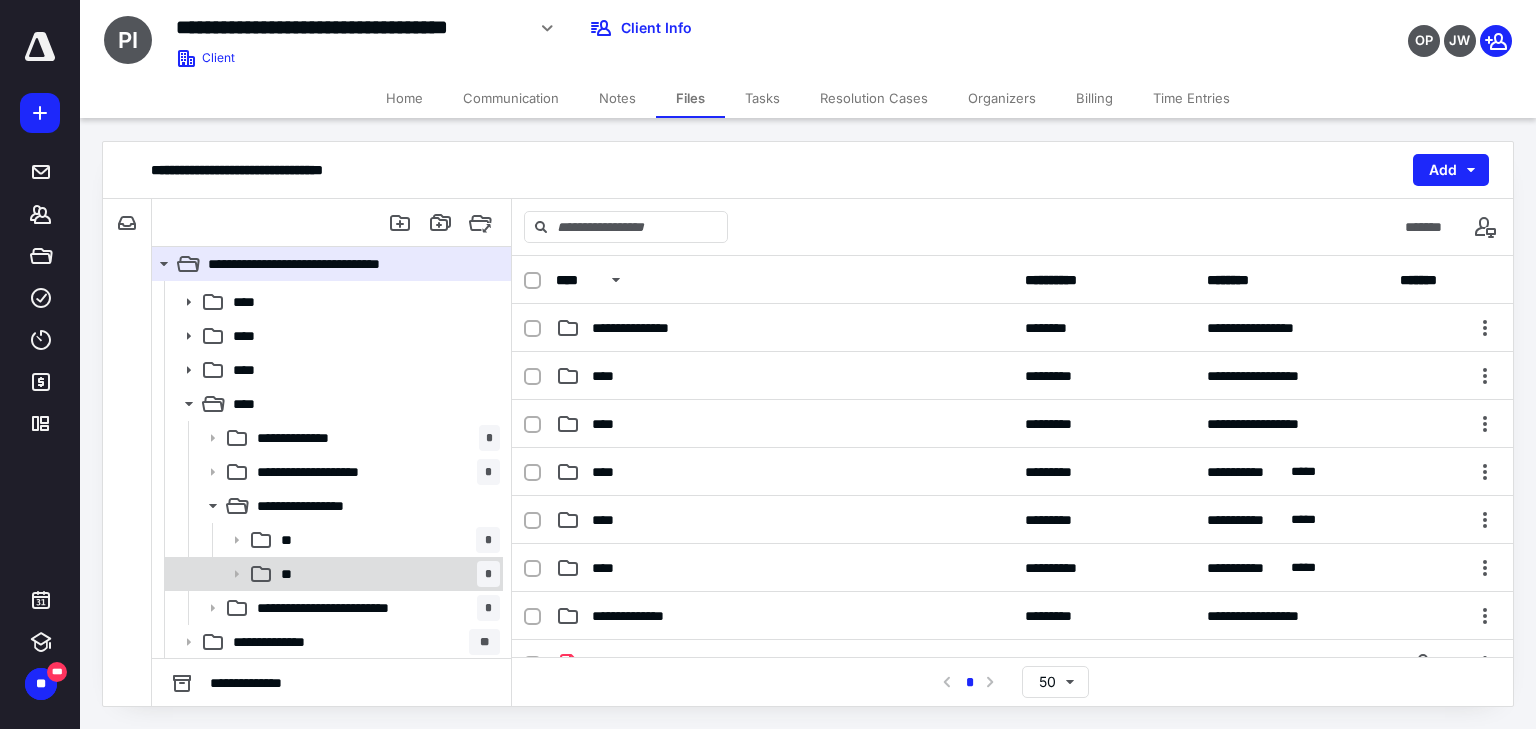 click 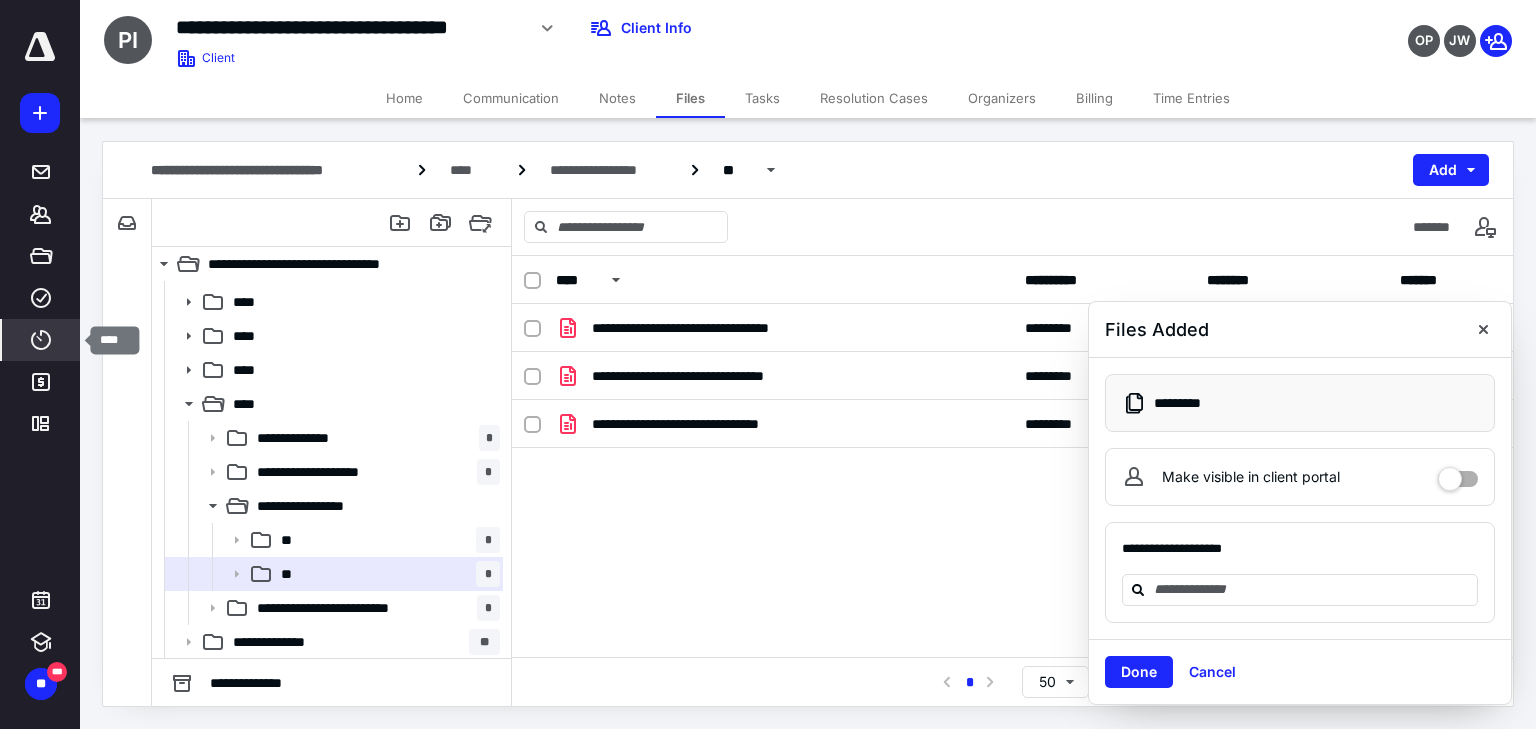 click 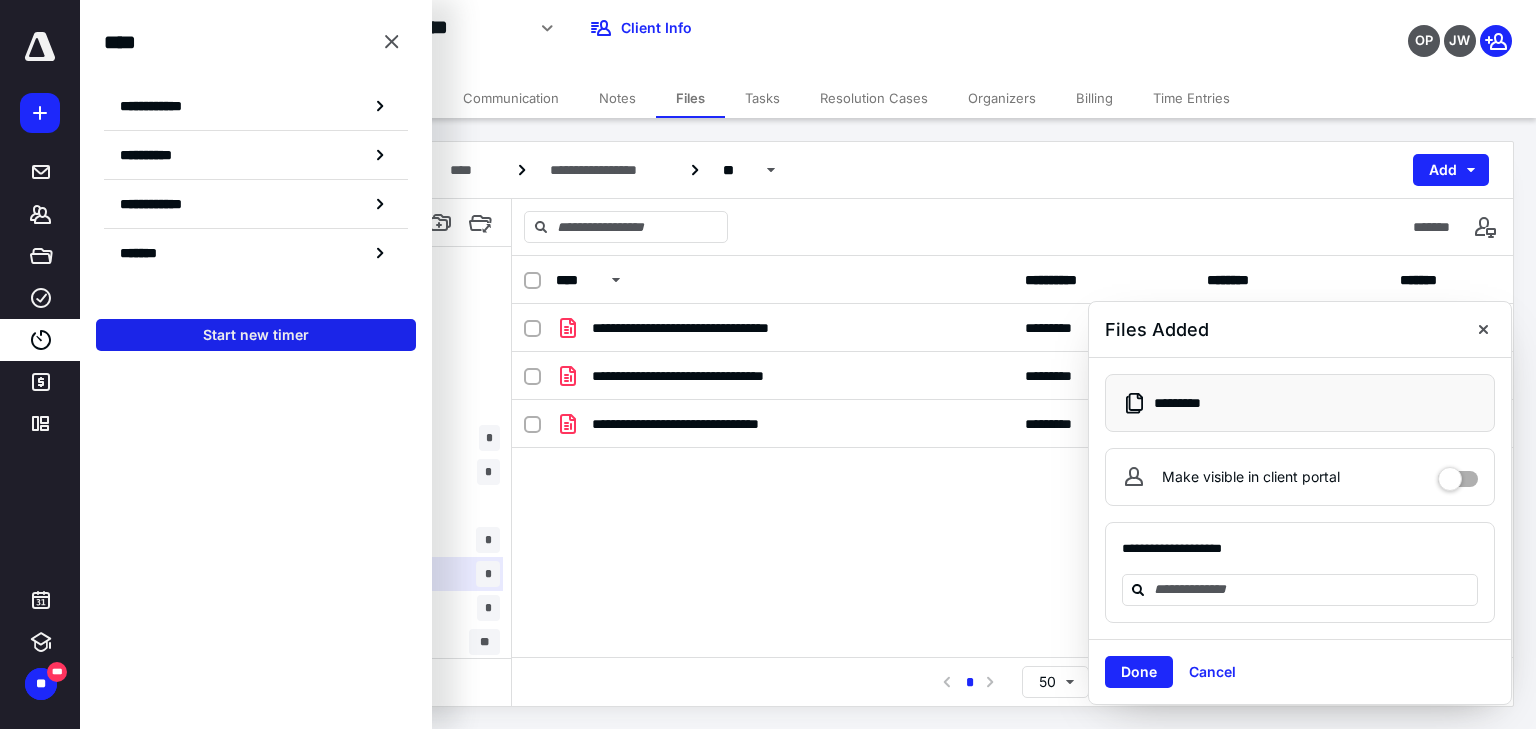 click on "Start new timer" at bounding box center (256, 335) 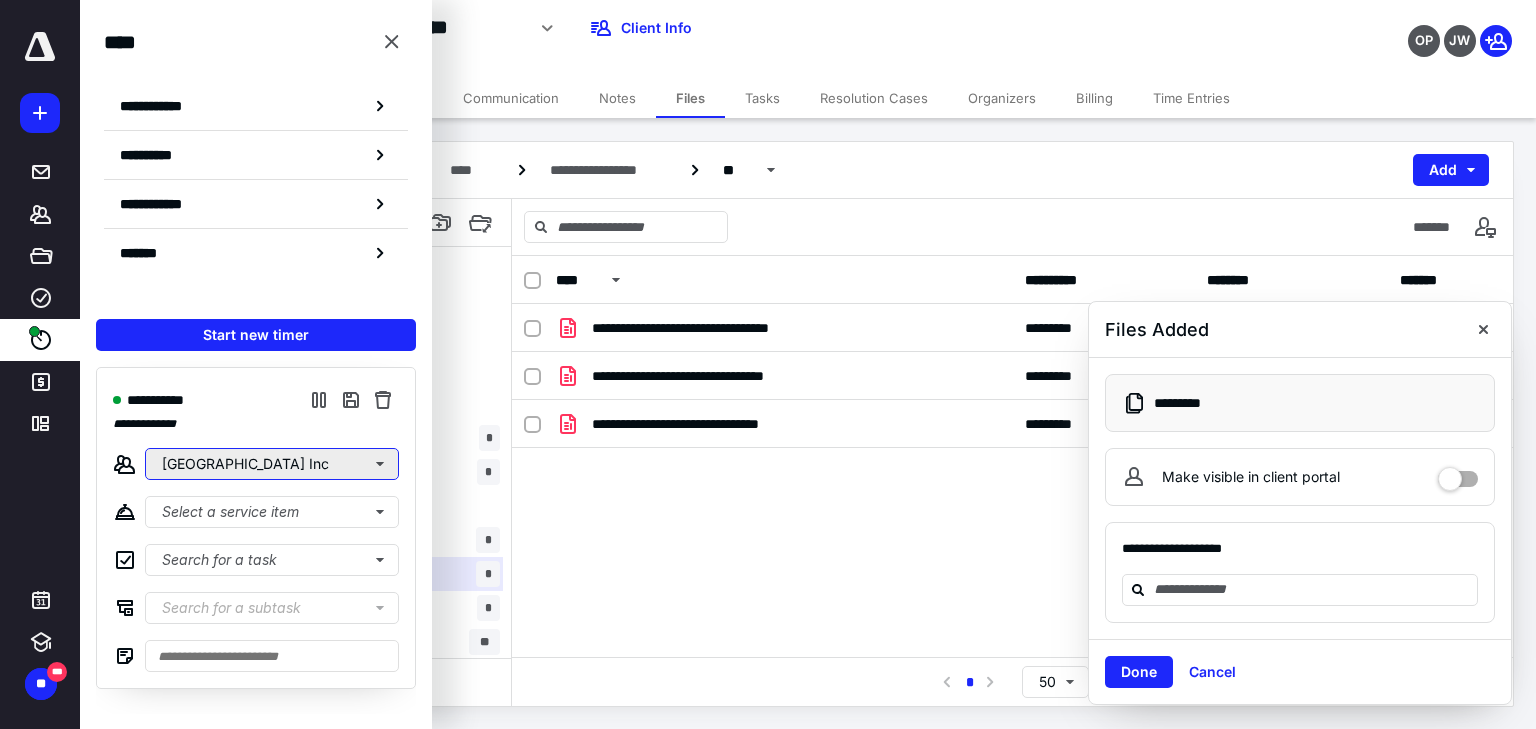 click on "Paradise Creek Recovery Center Inc" at bounding box center [272, 464] 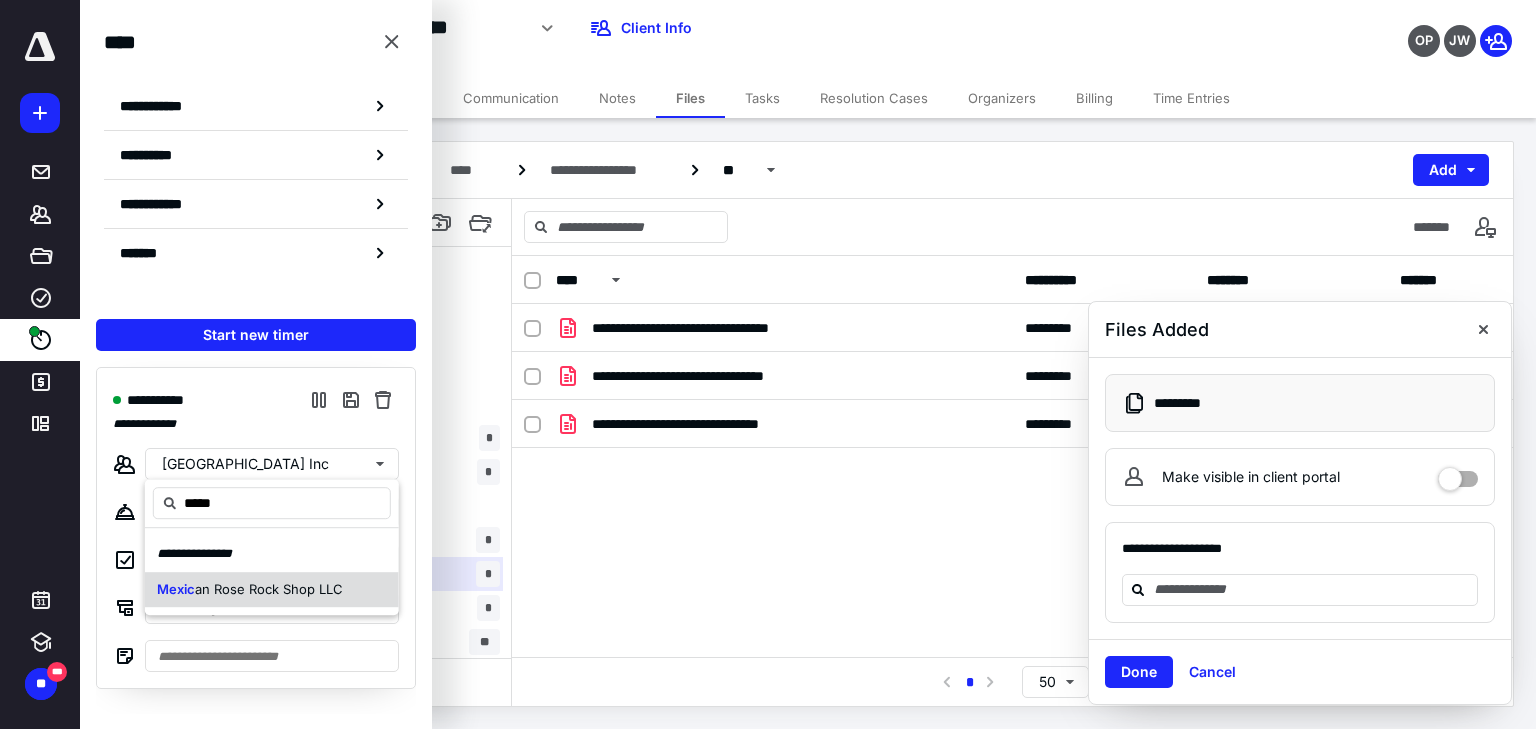 click on "an Rose Rock Shop LLC" at bounding box center [269, 589] 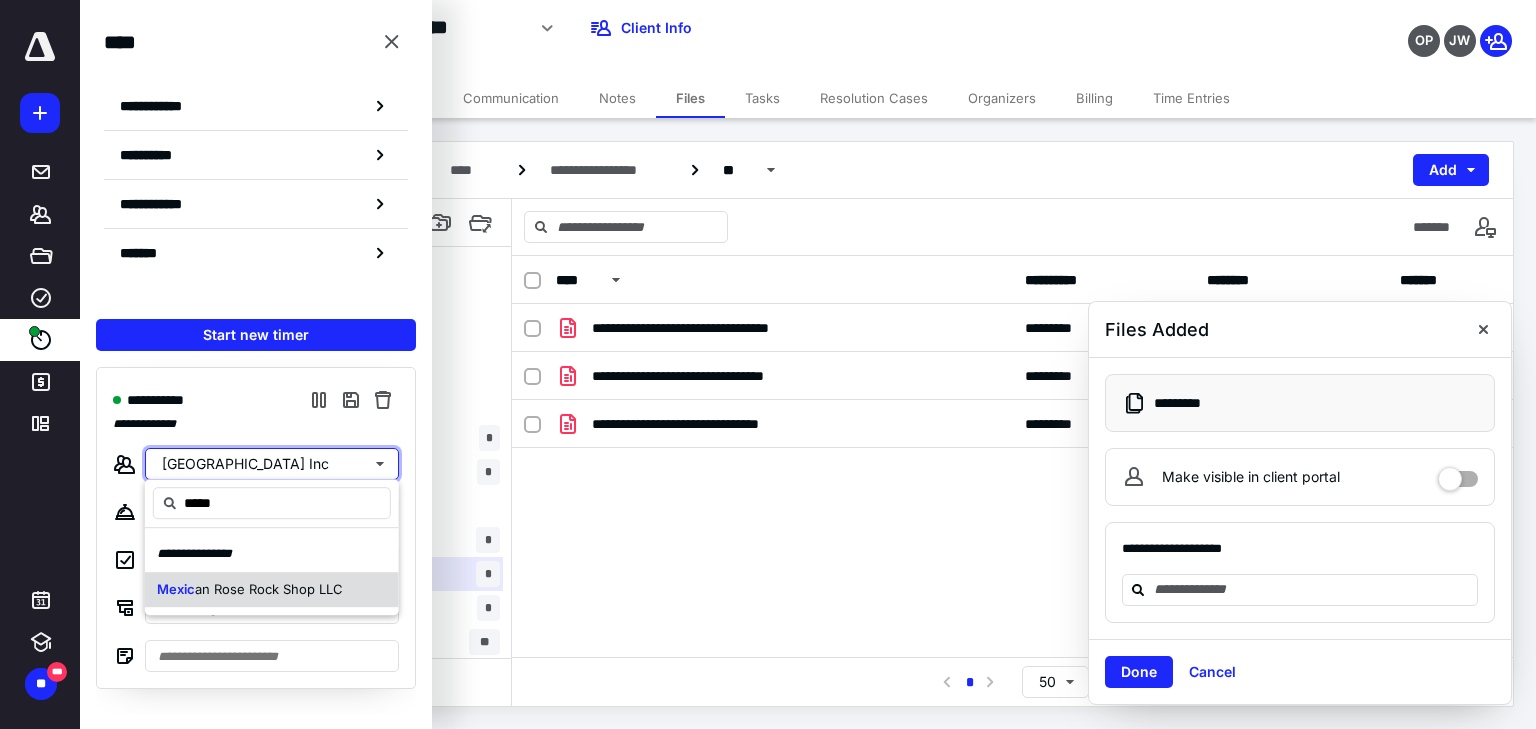 type 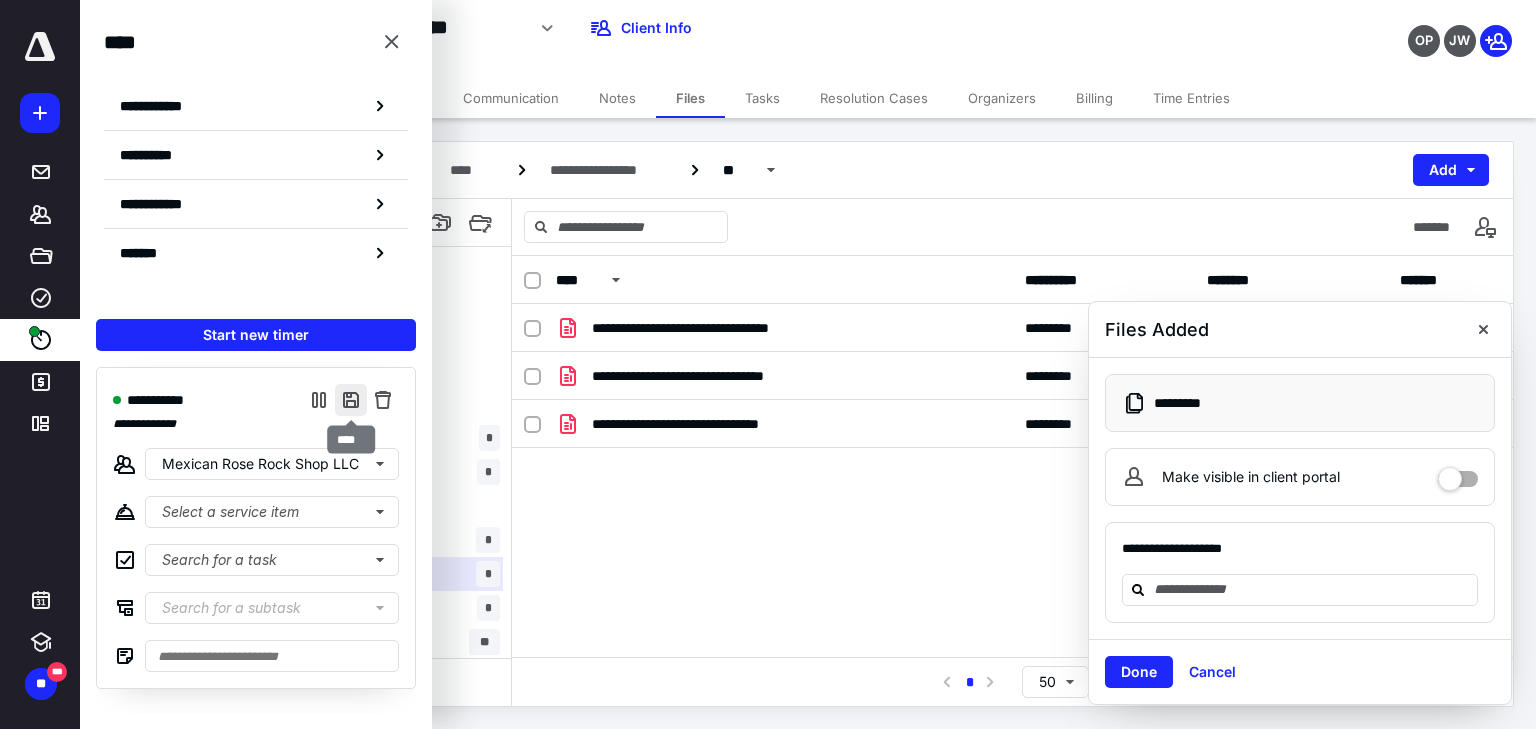 click at bounding box center [351, 400] 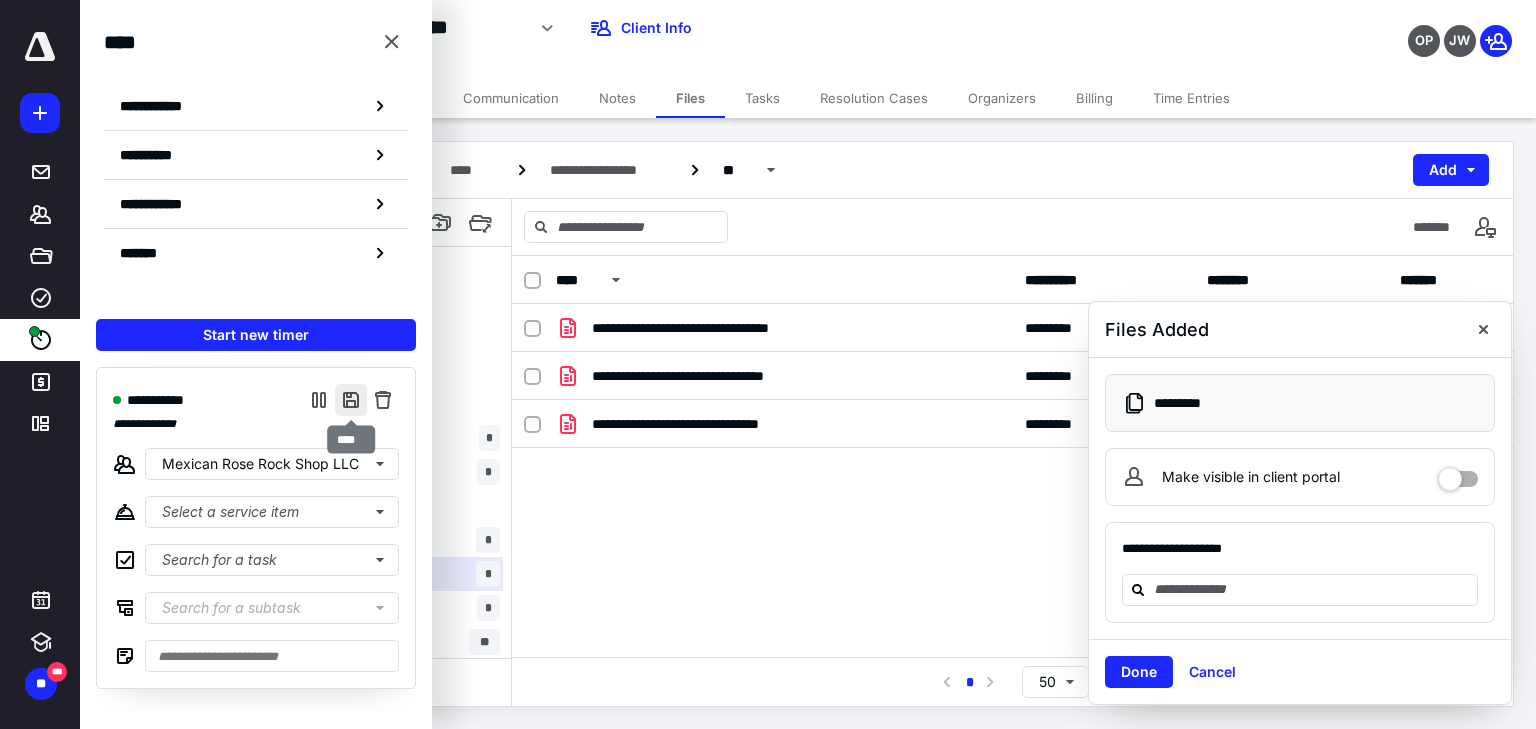 type on "**********" 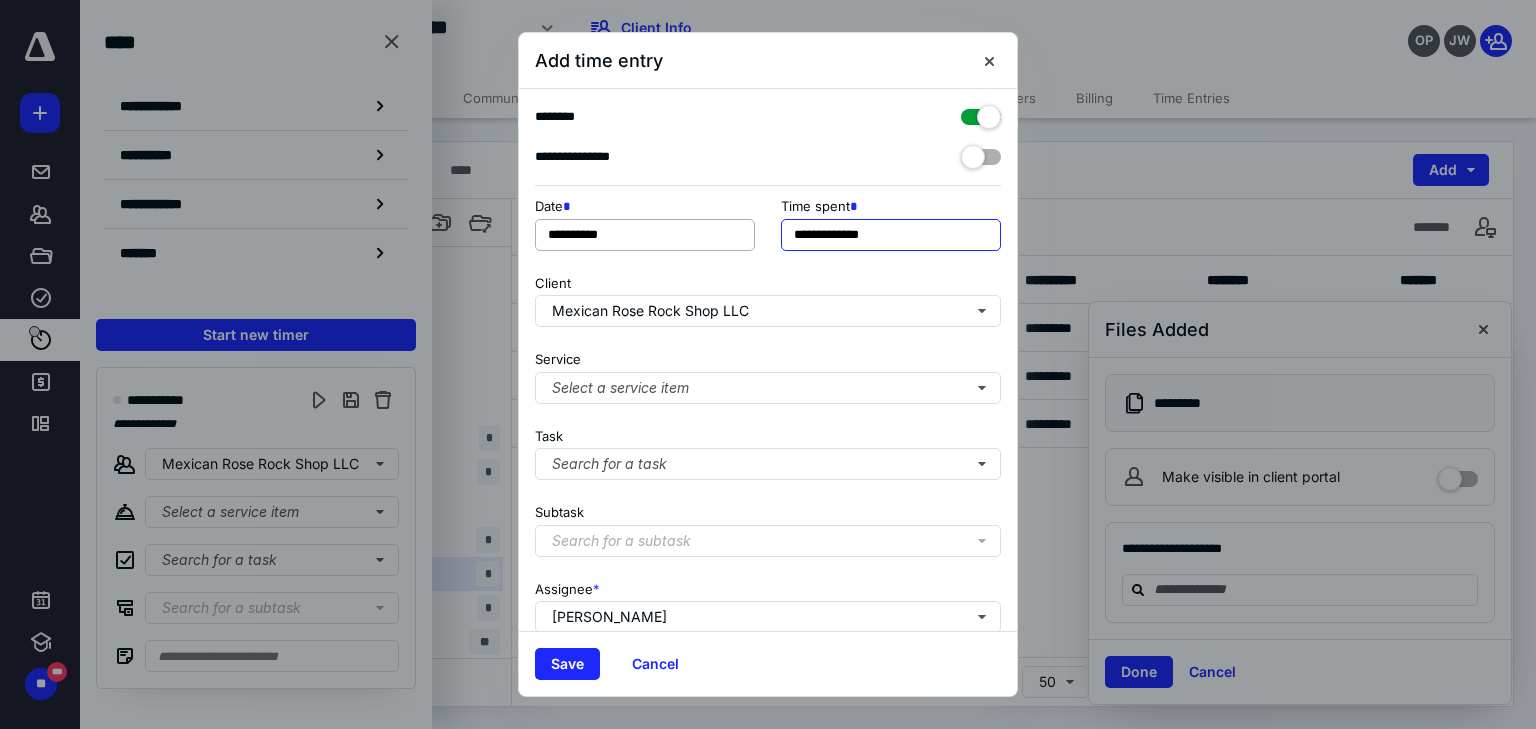 drag, startPoint x: 911, startPoint y: 232, endPoint x: 748, endPoint y: 222, distance: 163.30646 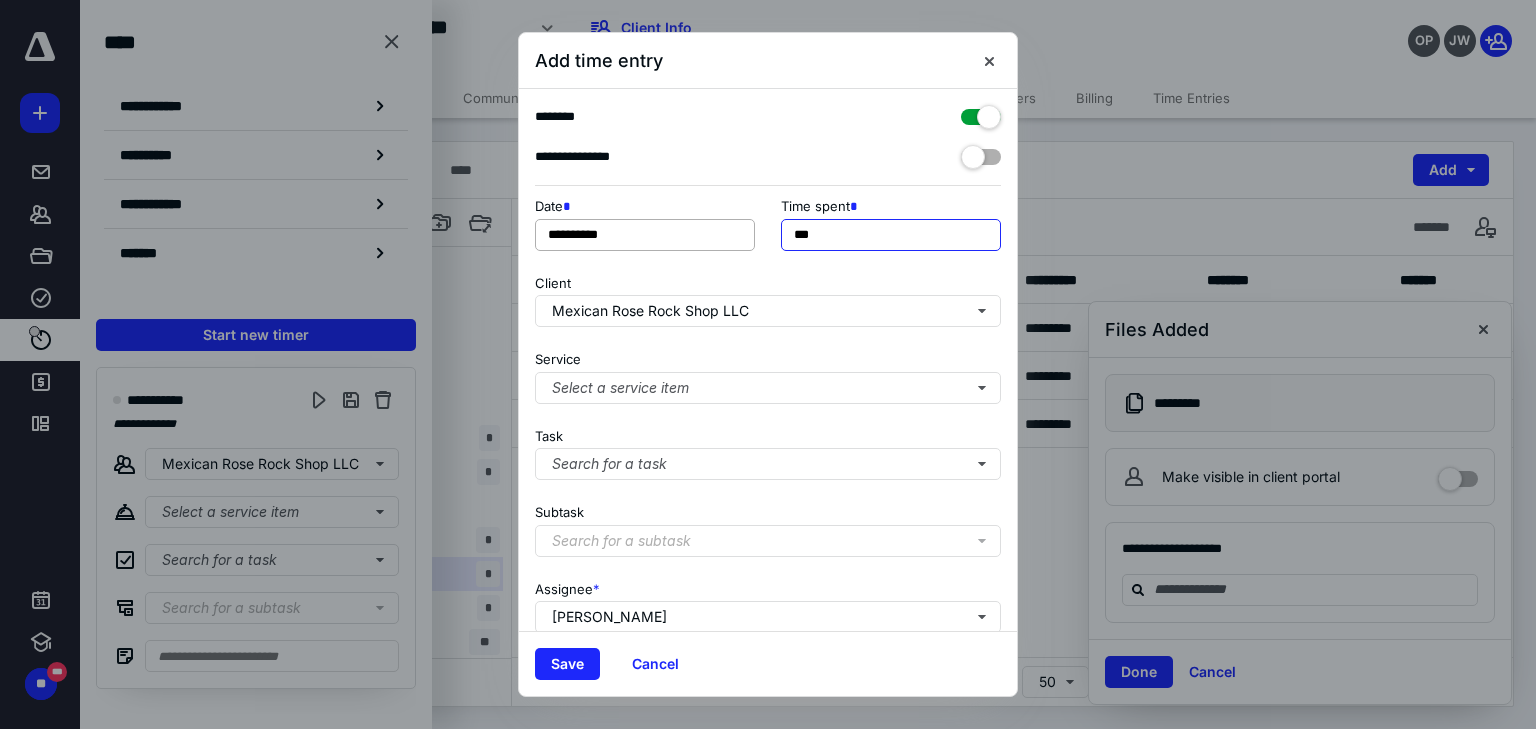 type on "***" 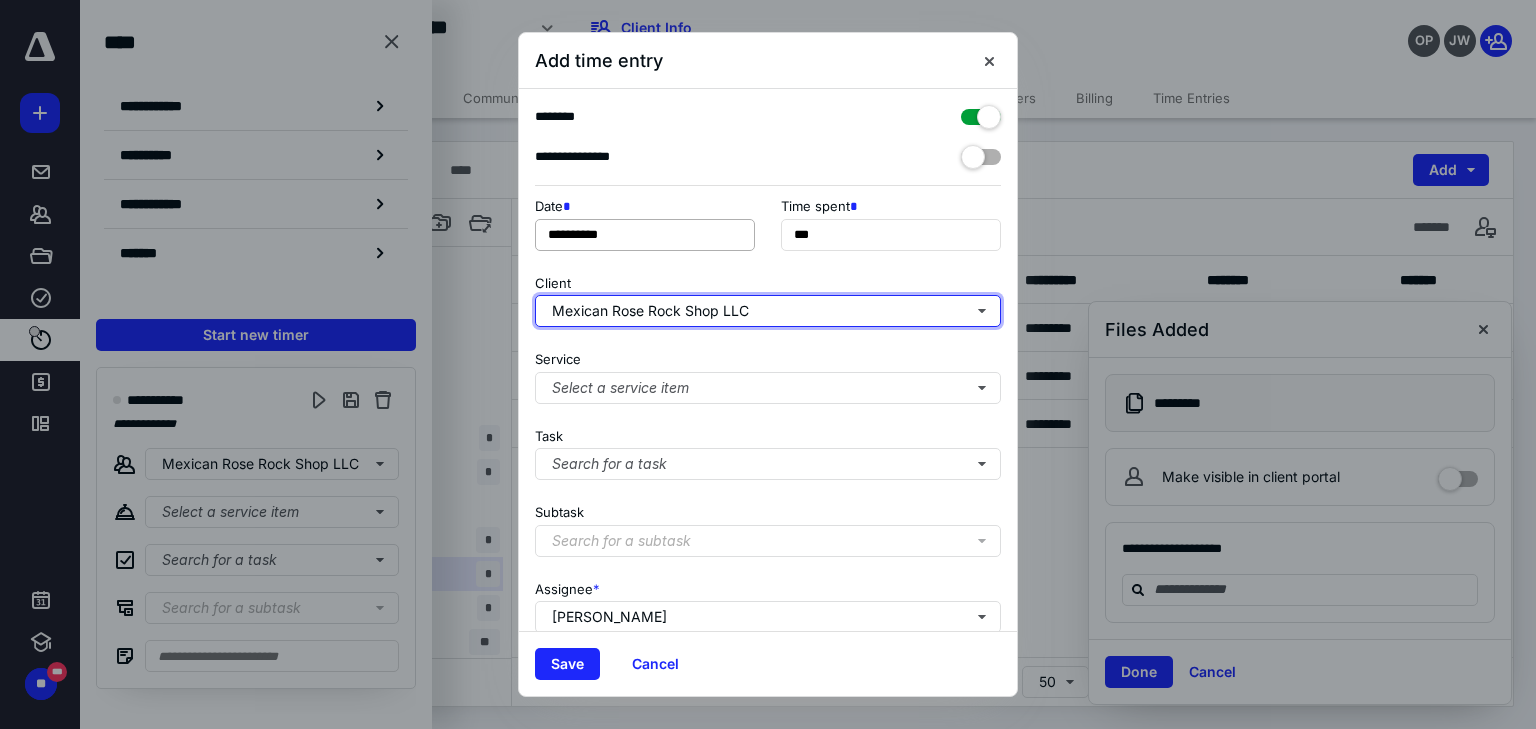 type 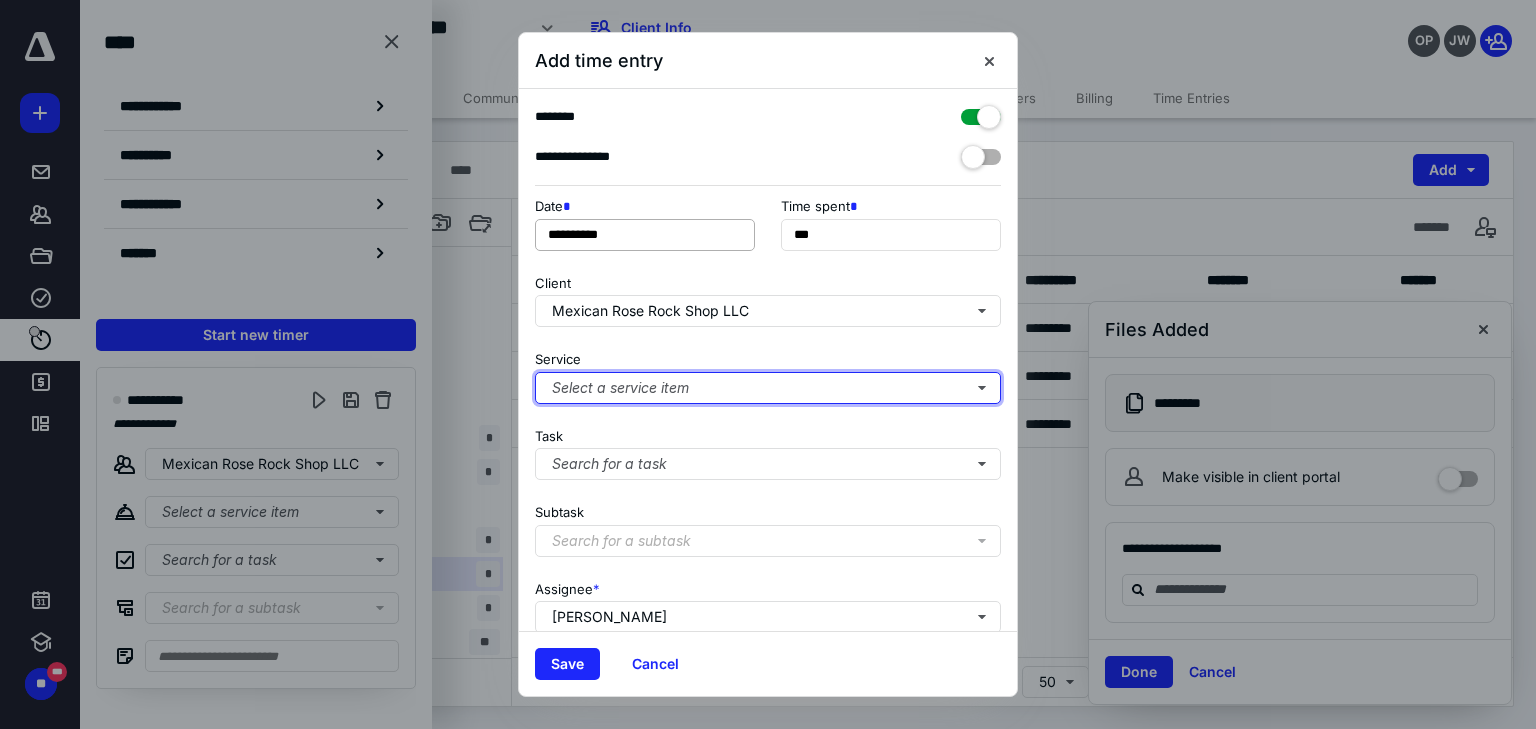 type 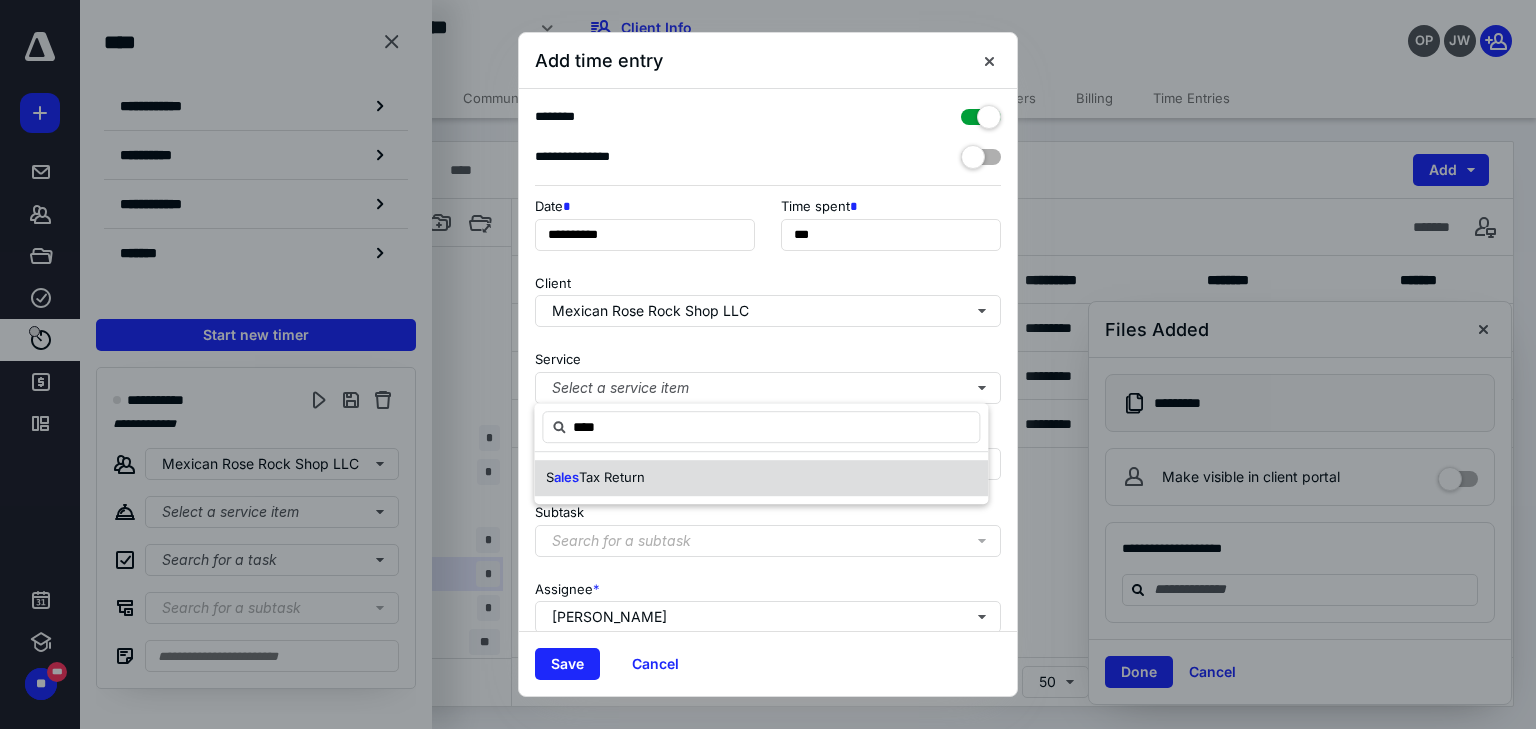 click on "Tax Return" at bounding box center [612, 477] 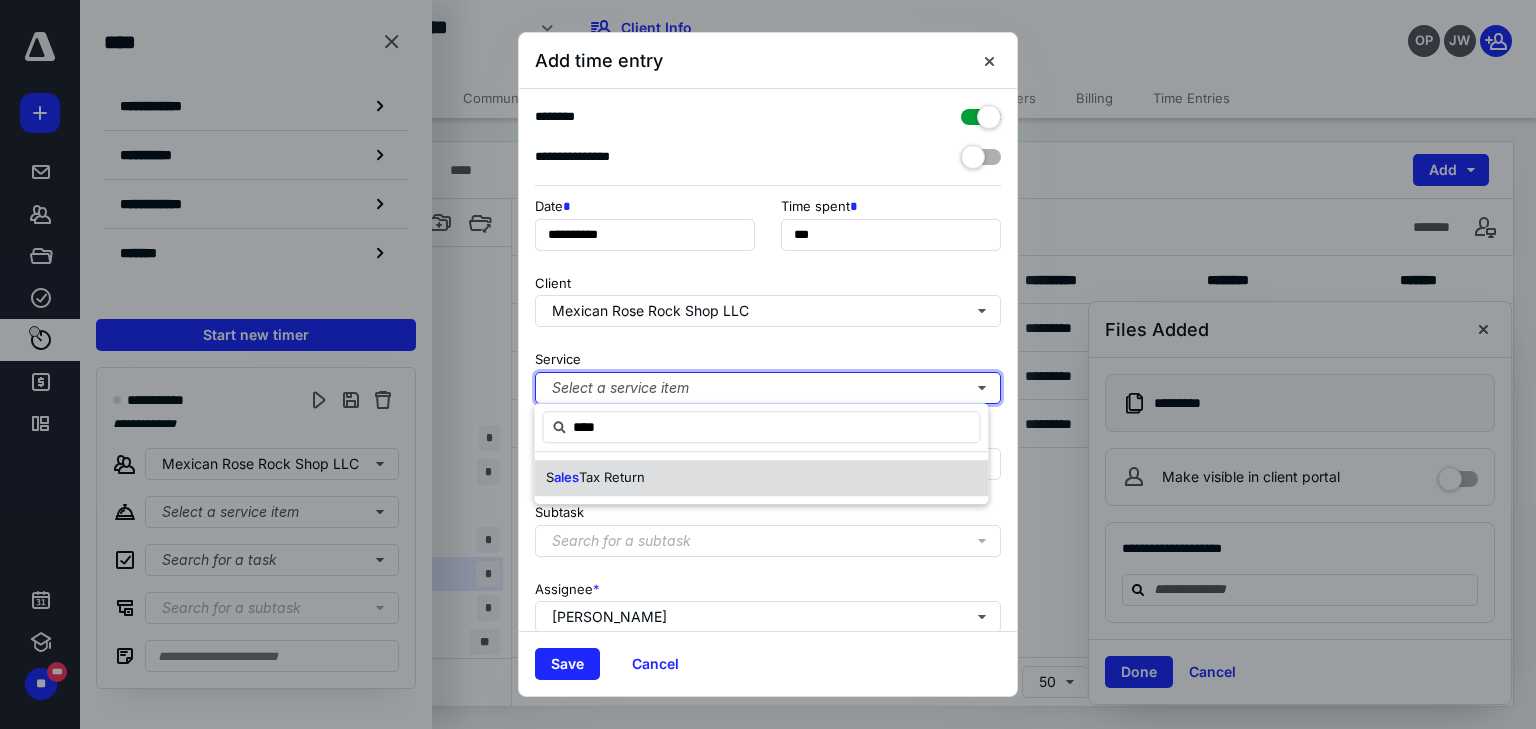 type 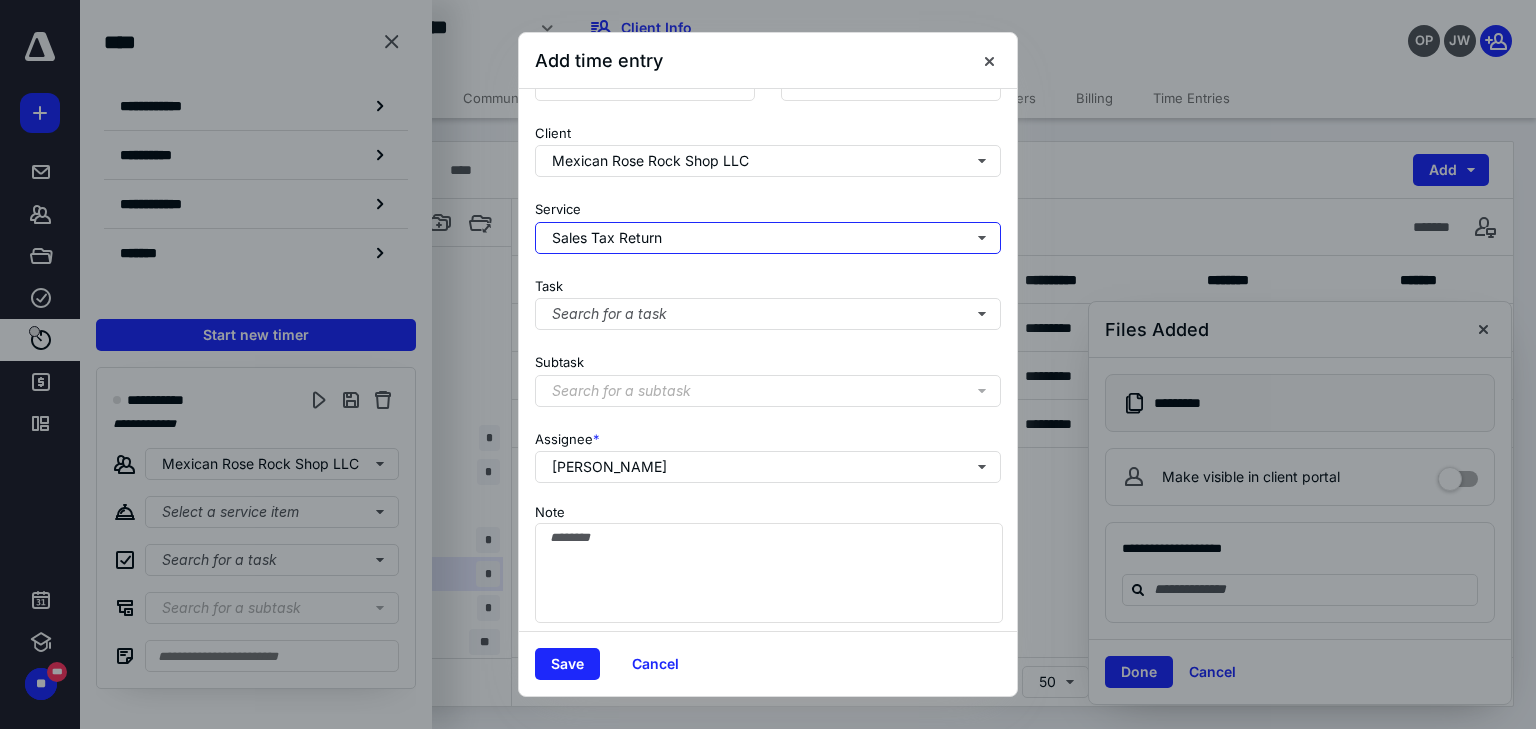 scroll, scrollTop: 156, scrollLeft: 0, axis: vertical 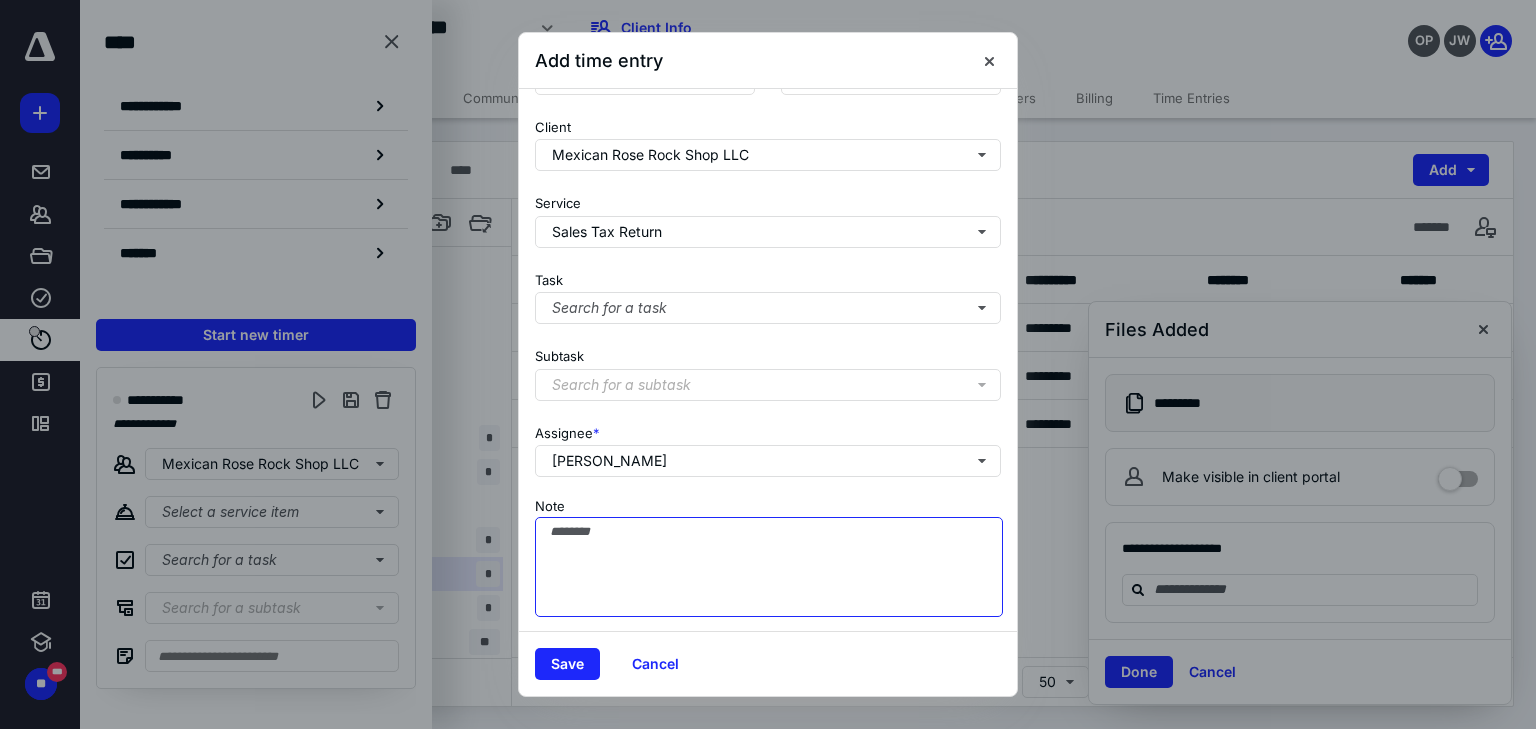 click on "Note" at bounding box center (769, 567) 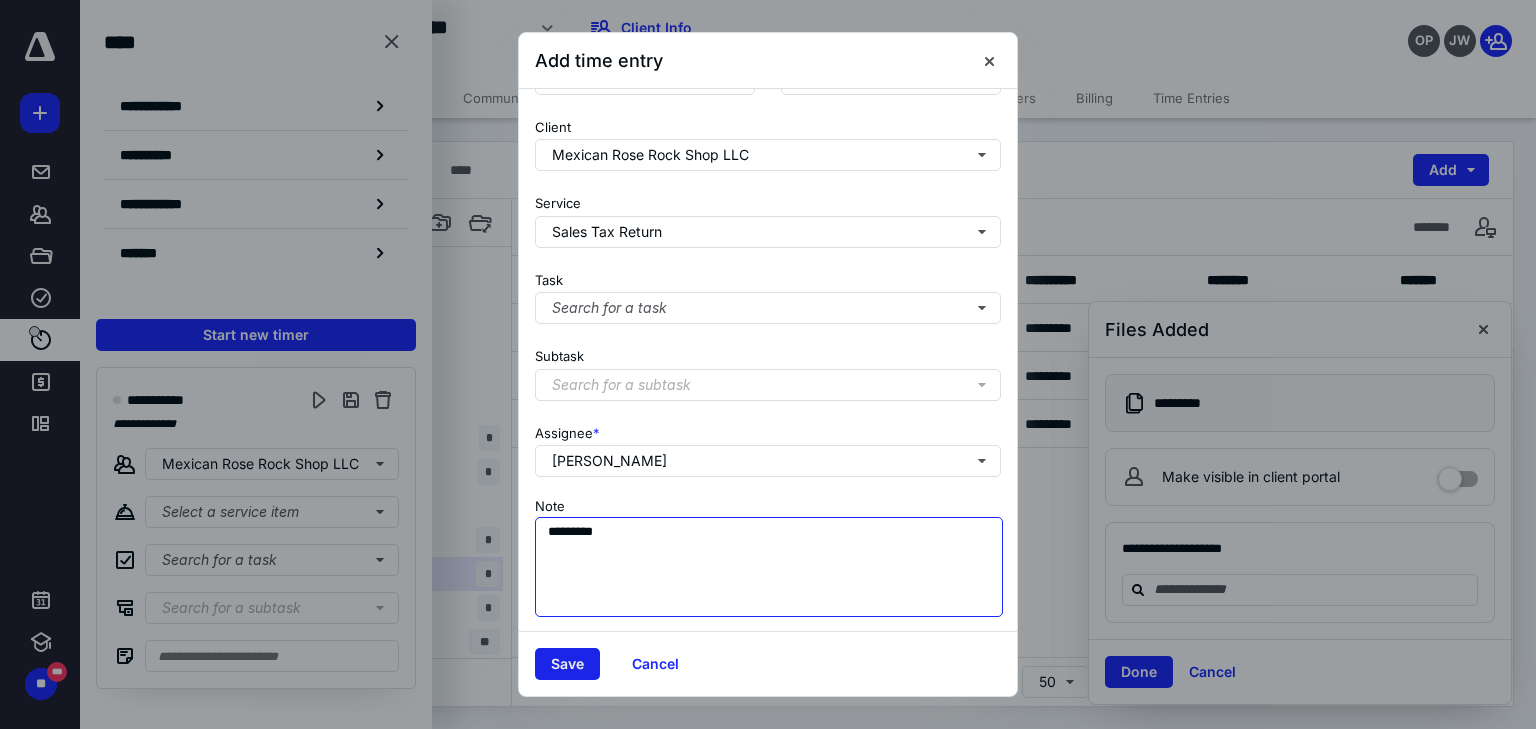 type on "*********" 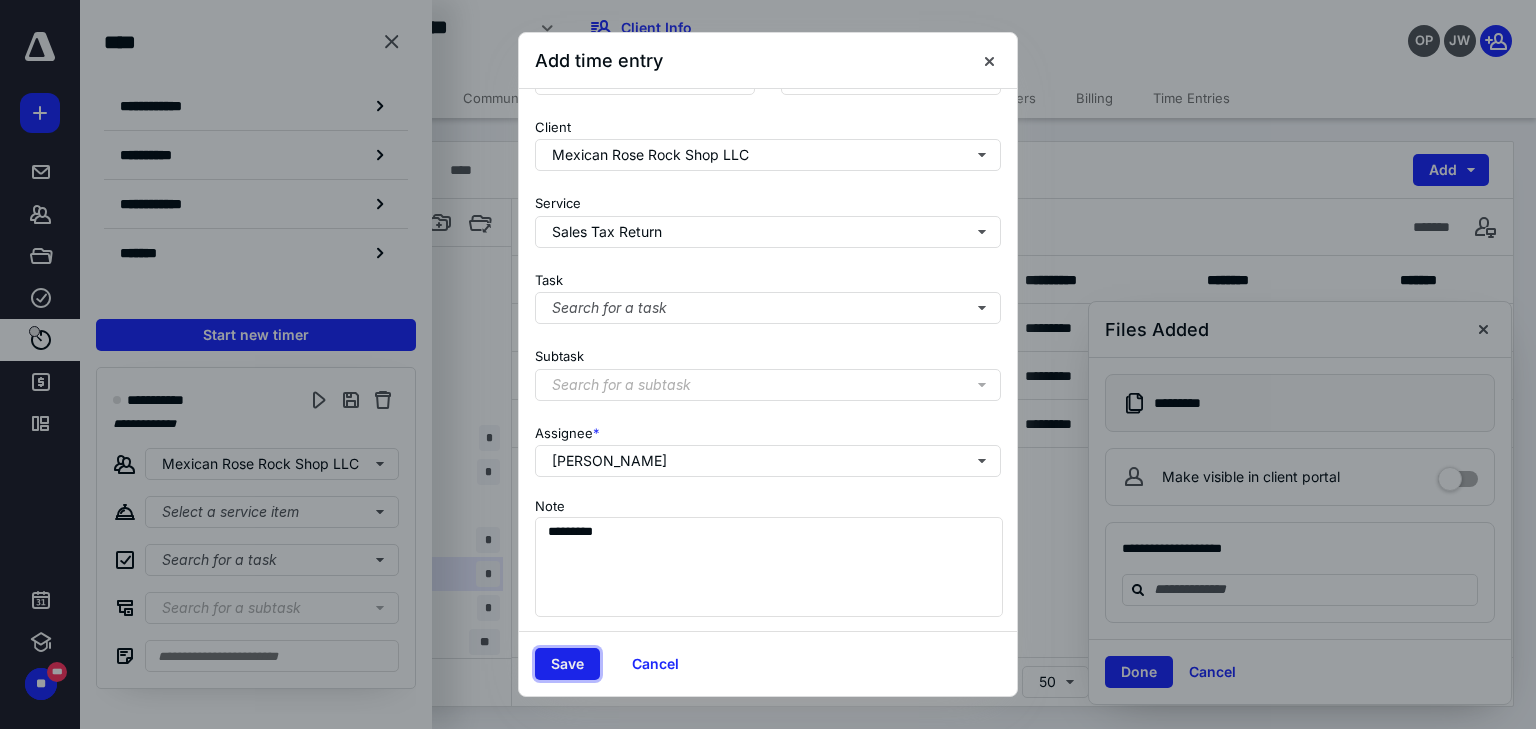click on "Save" at bounding box center [567, 664] 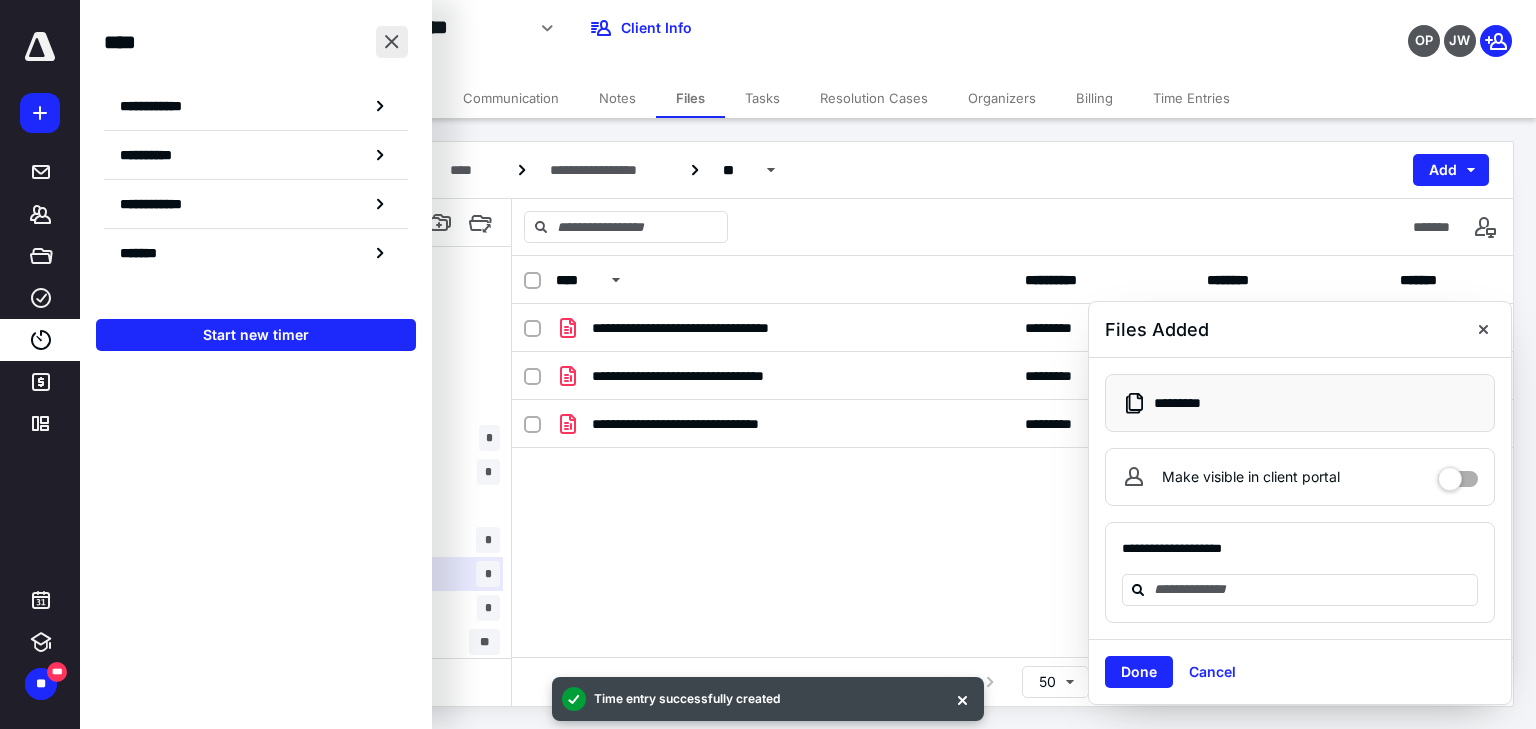 click at bounding box center (392, 42) 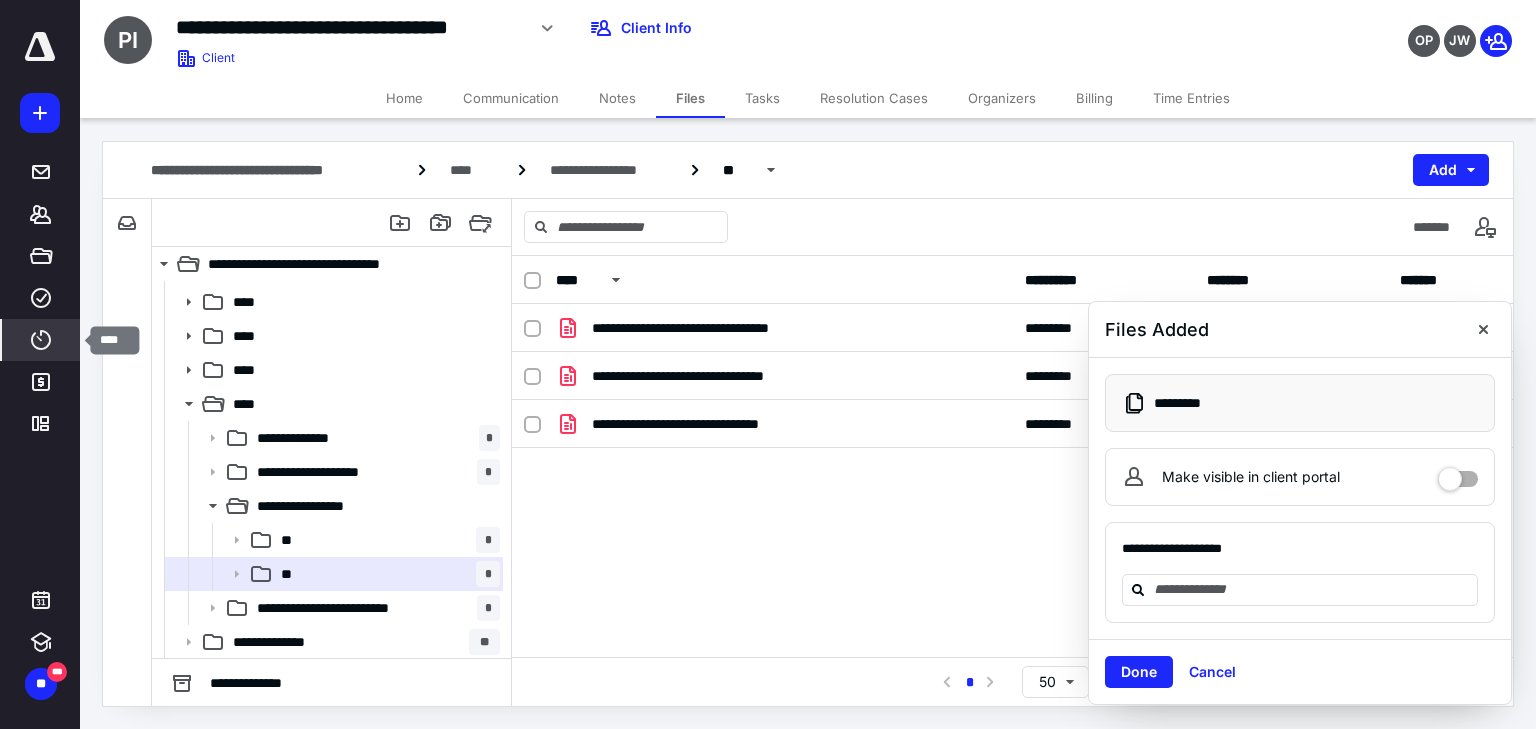 click 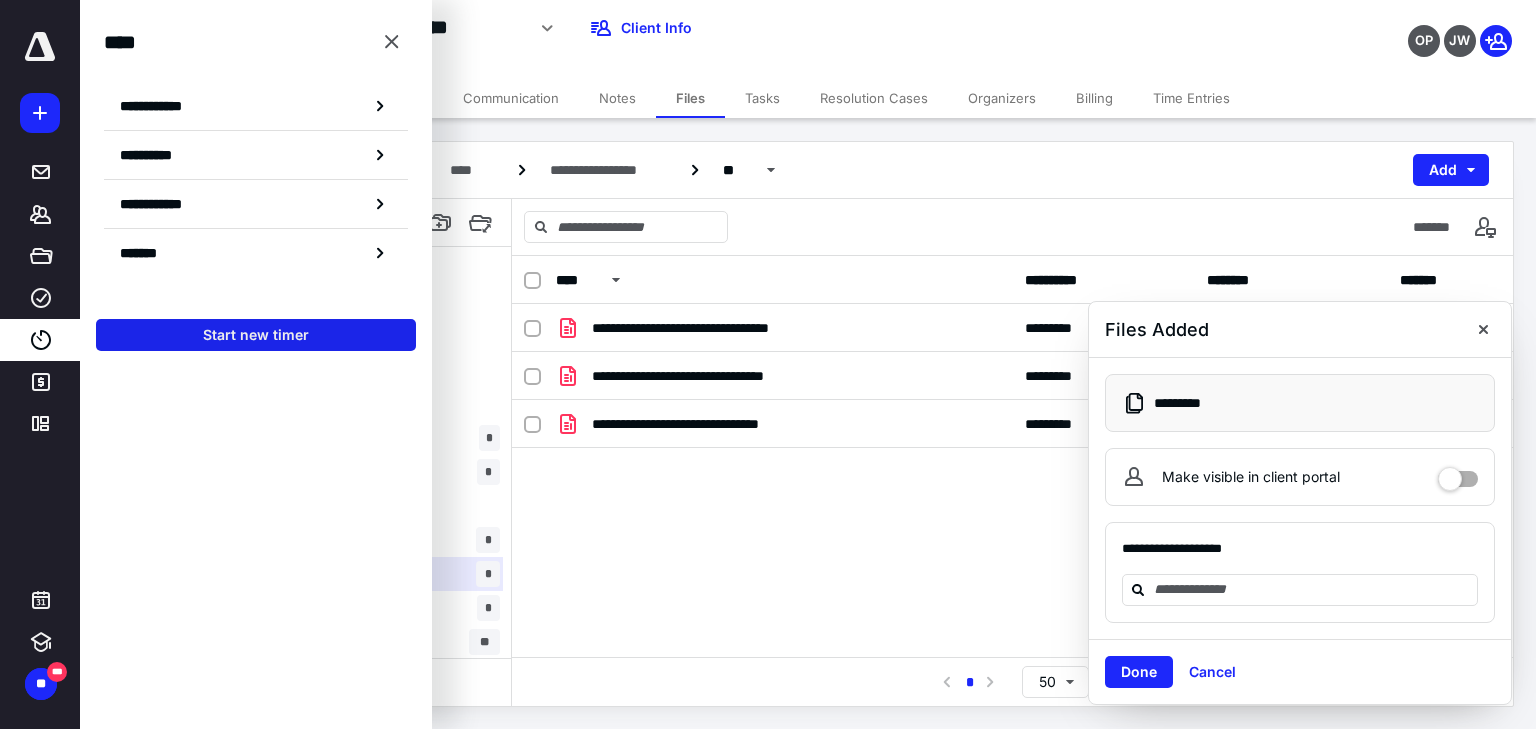 click on "Start new timer" at bounding box center [256, 335] 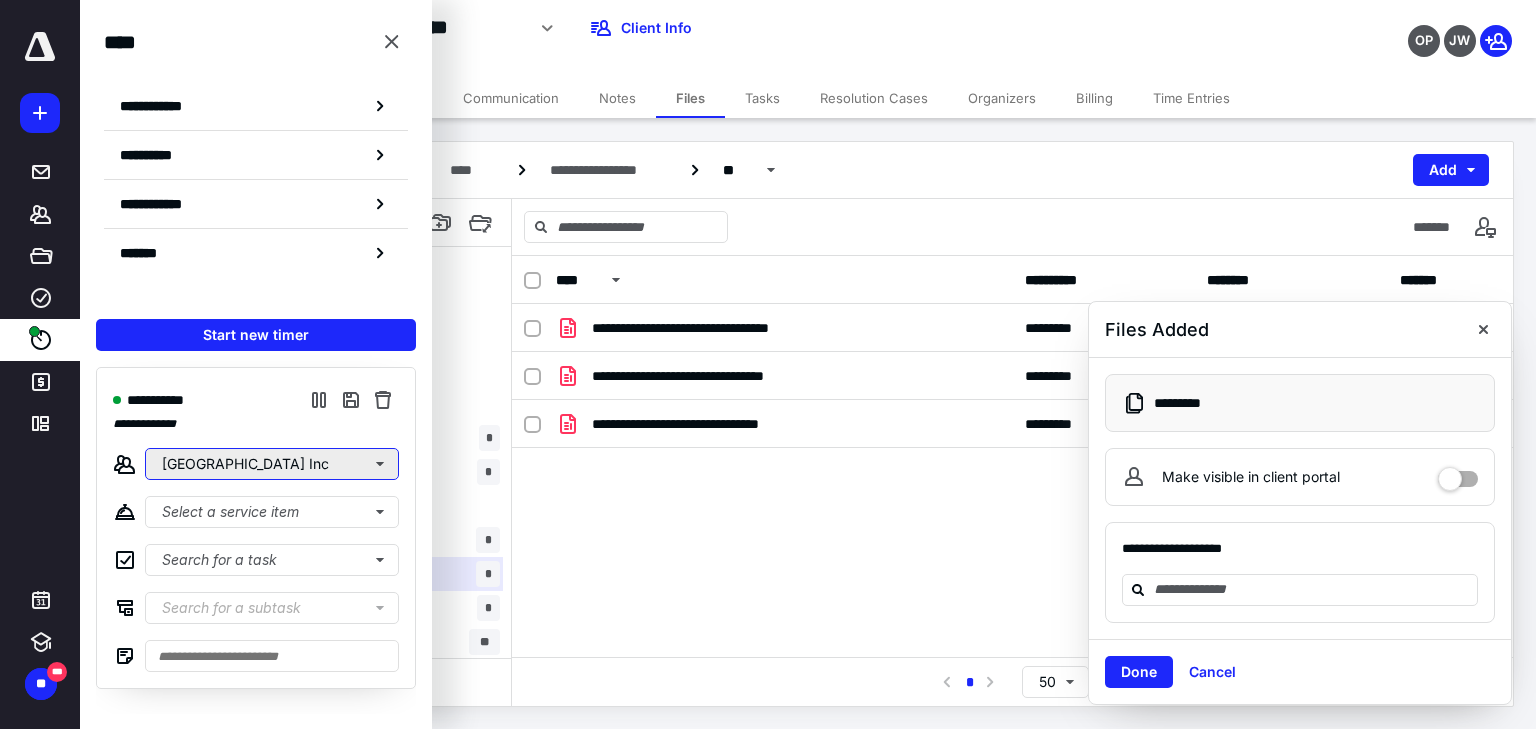 click on "Paradise Creek Recovery Center Inc" at bounding box center (272, 464) 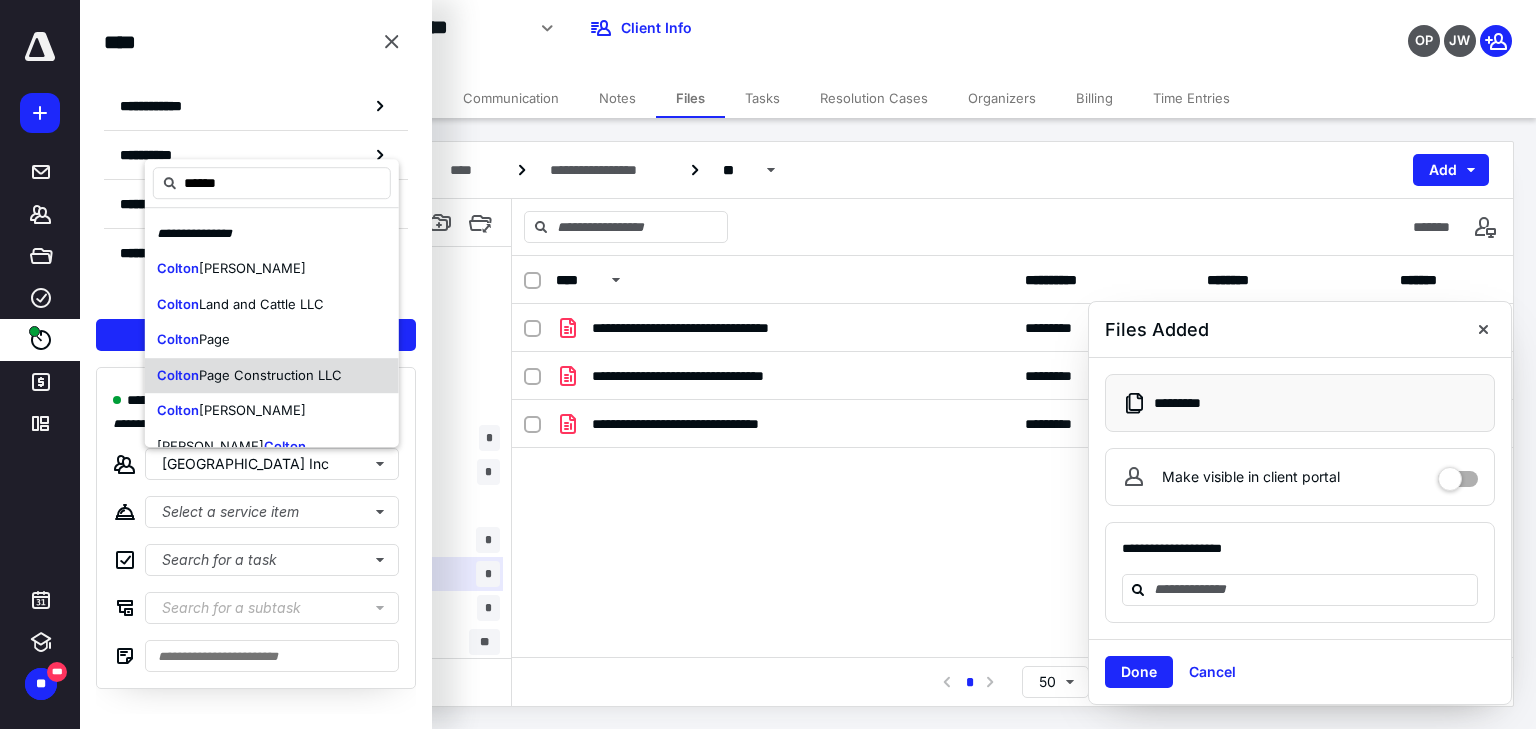 click on "Page Construction LLC" at bounding box center [270, 375] 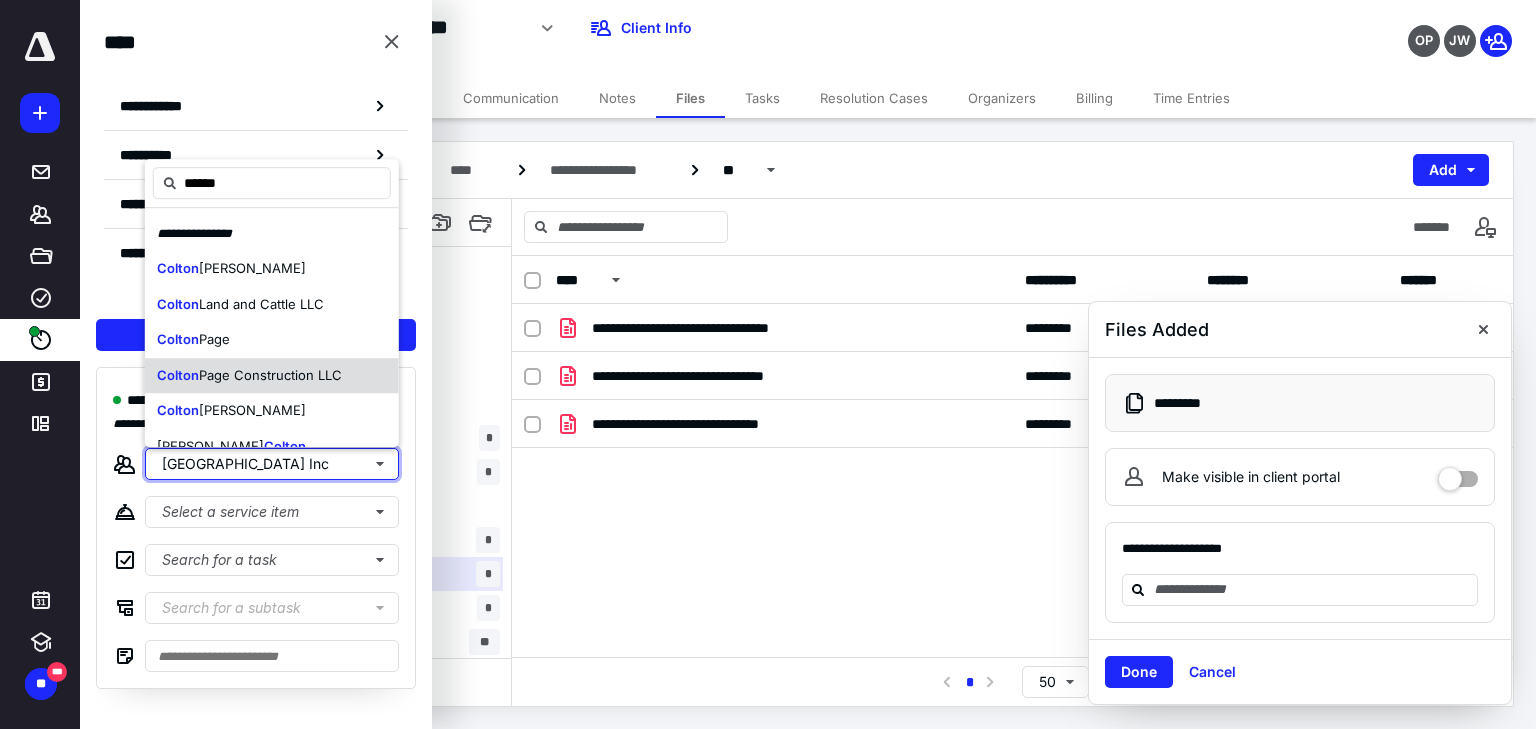 type 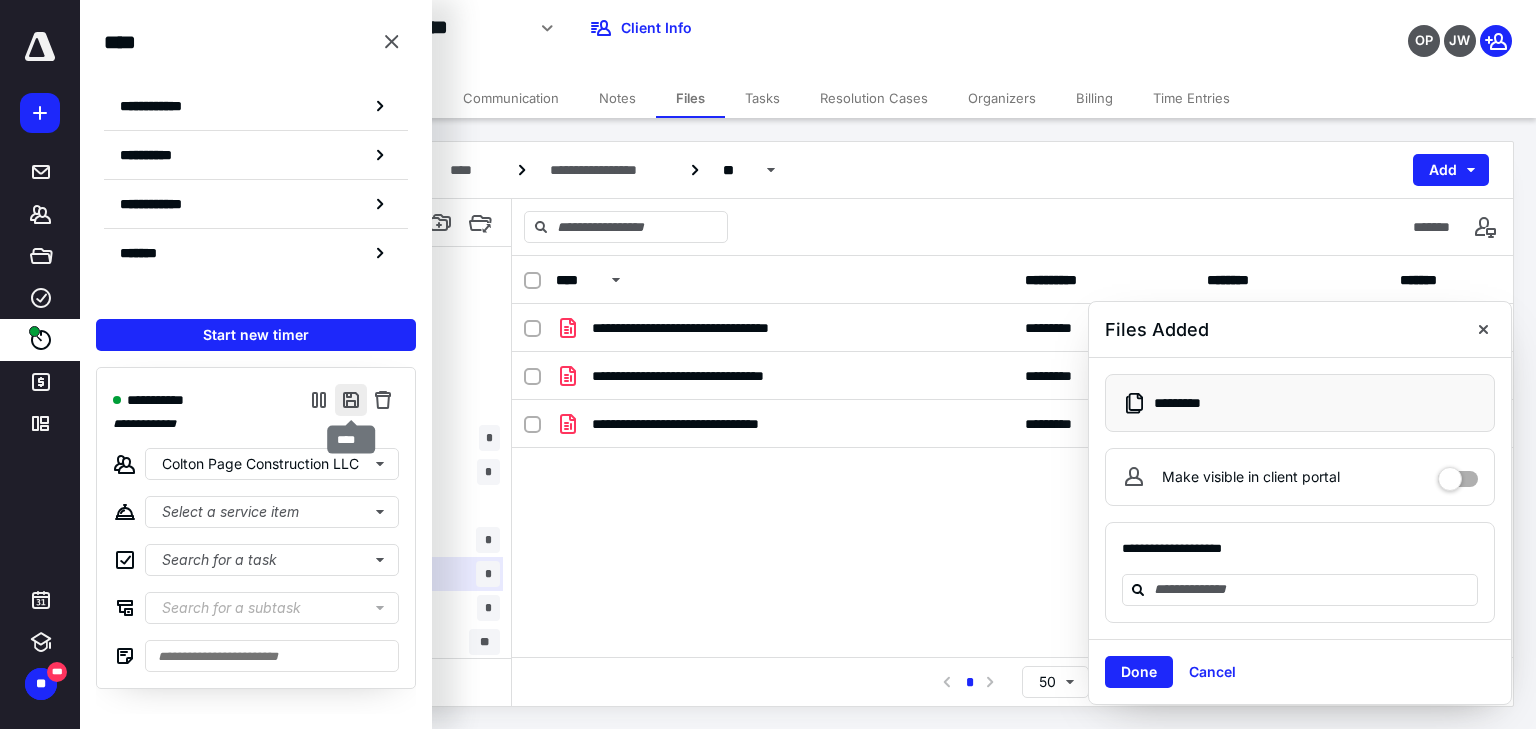 click at bounding box center [351, 400] 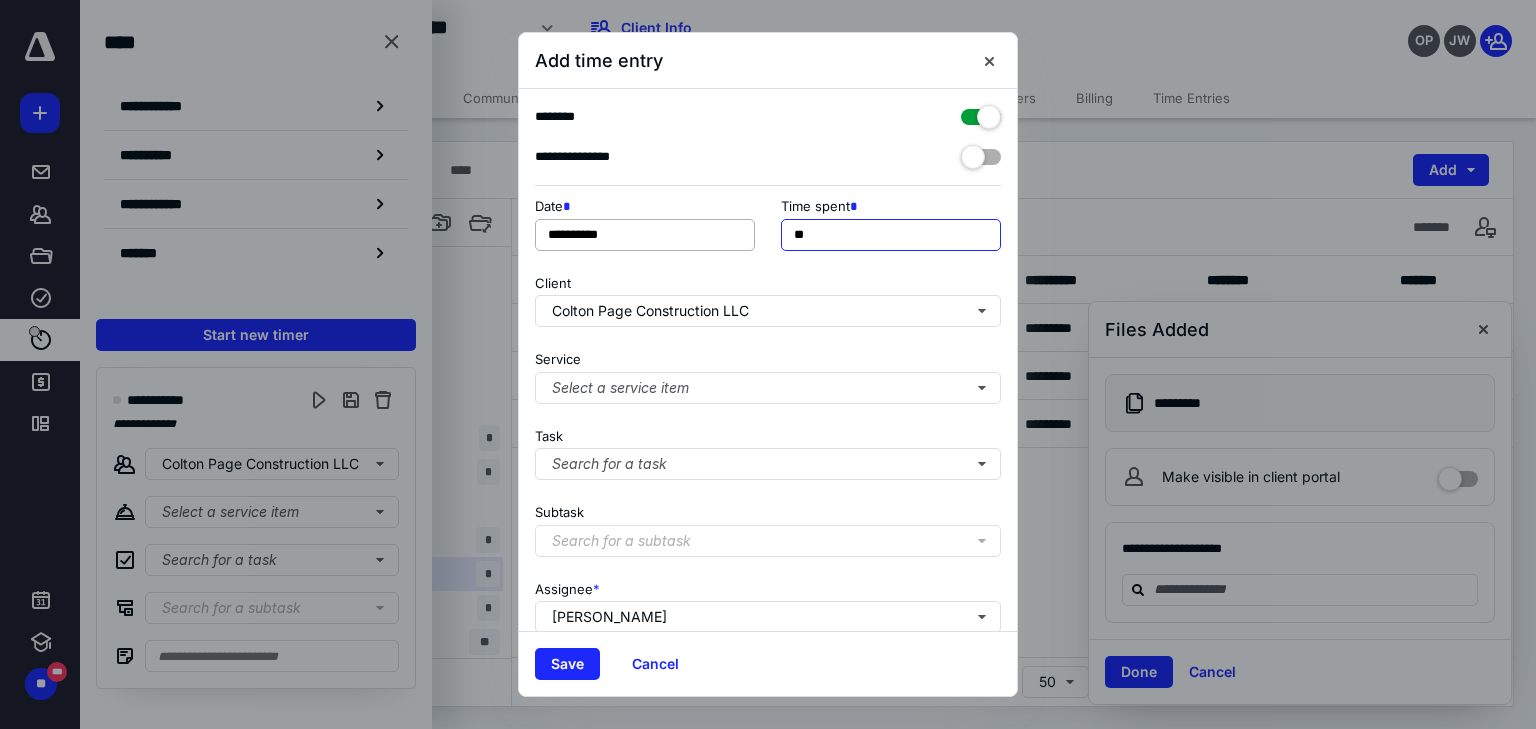 drag, startPoint x: 839, startPoint y: 238, endPoint x: 752, endPoint y: 237, distance: 87.005745 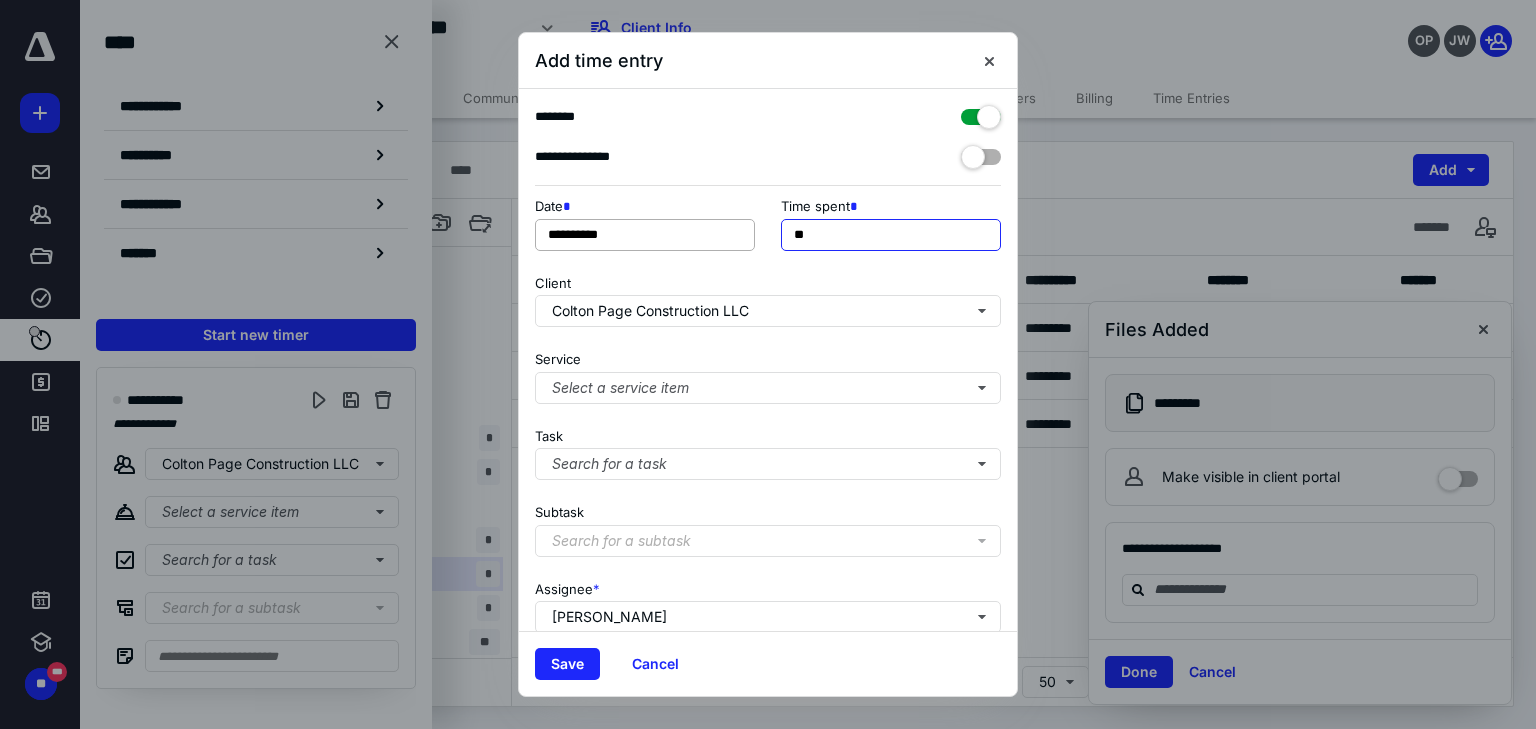 type on "**" 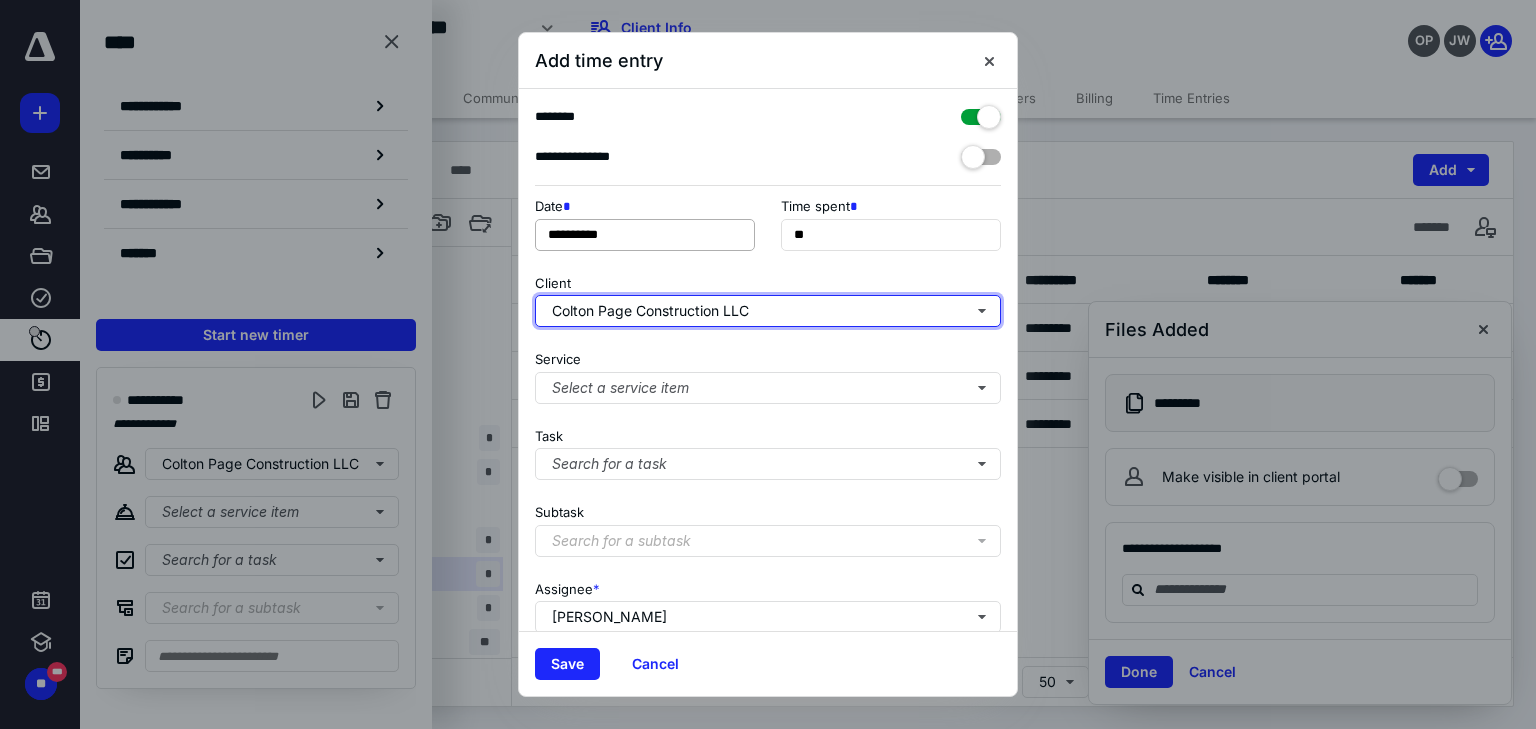 type 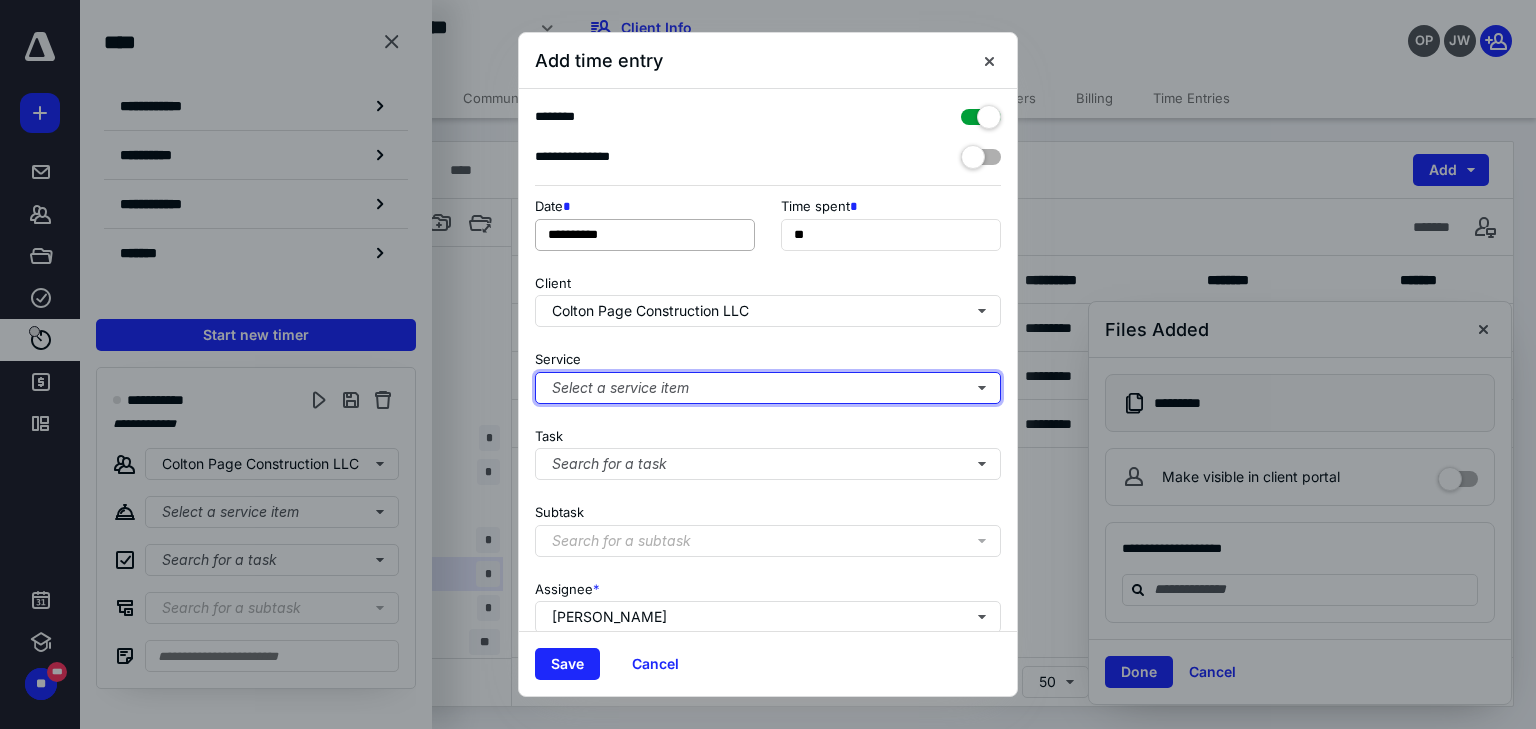 type 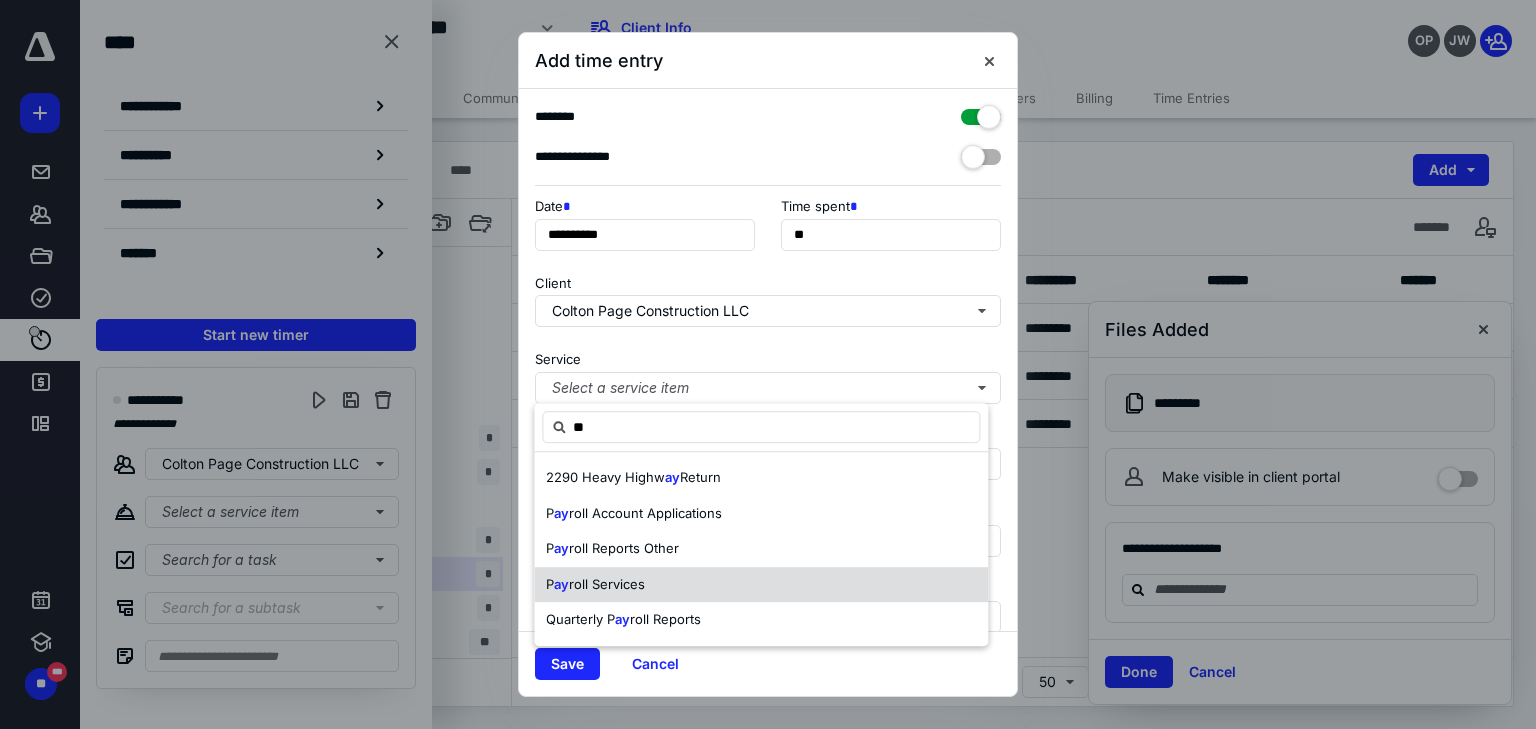click on "roll Services" at bounding box center [607, 584] 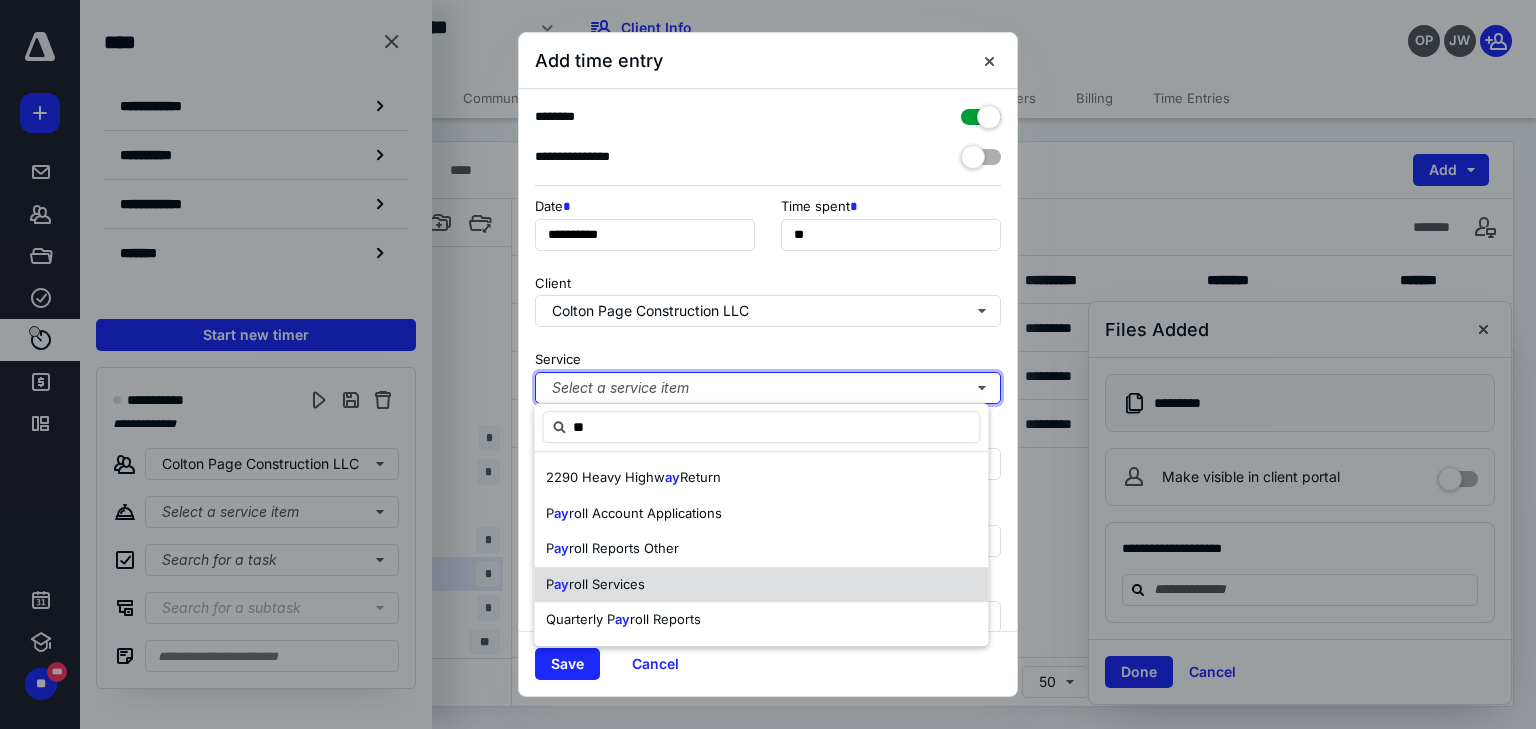 type 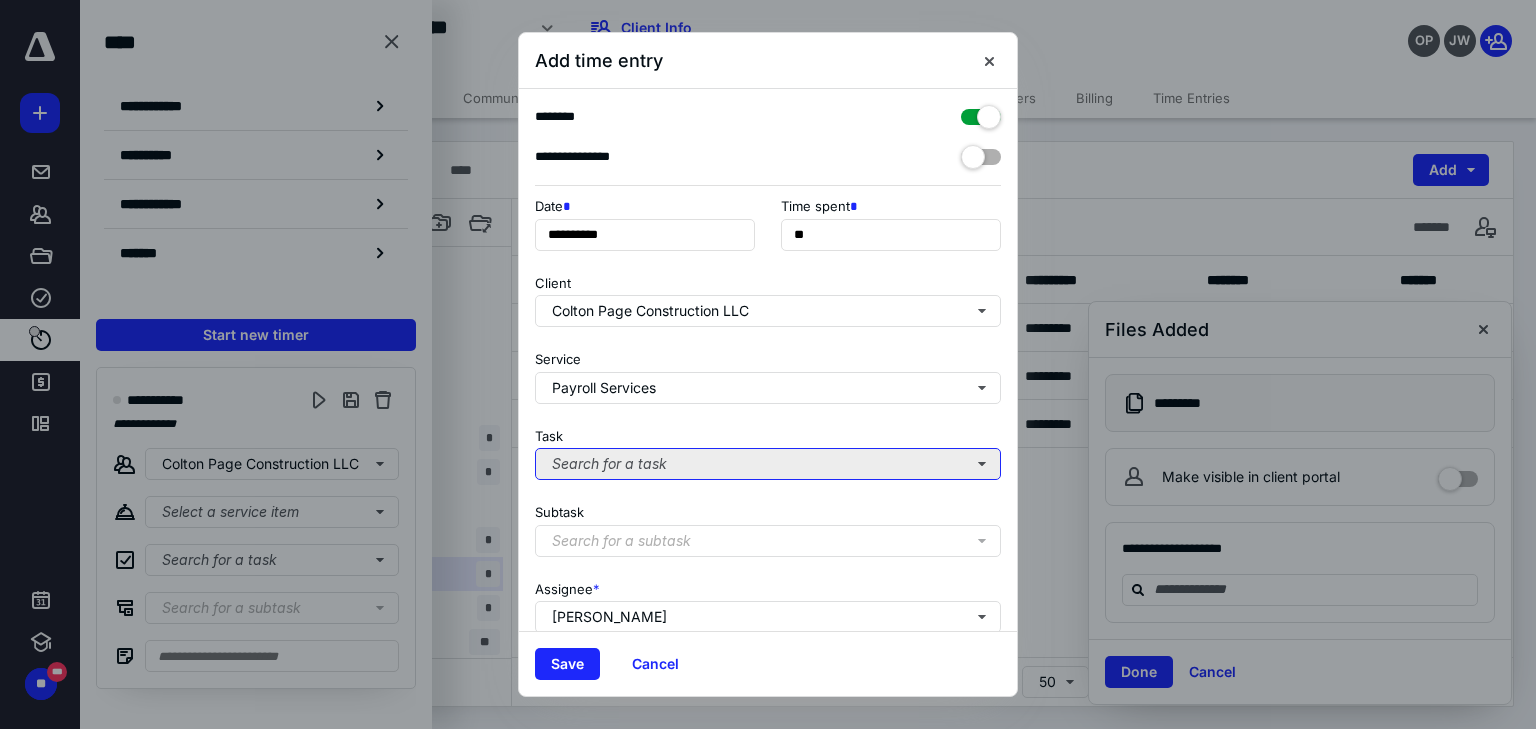 click on "Search for a task" at bounding box center [768, 464] 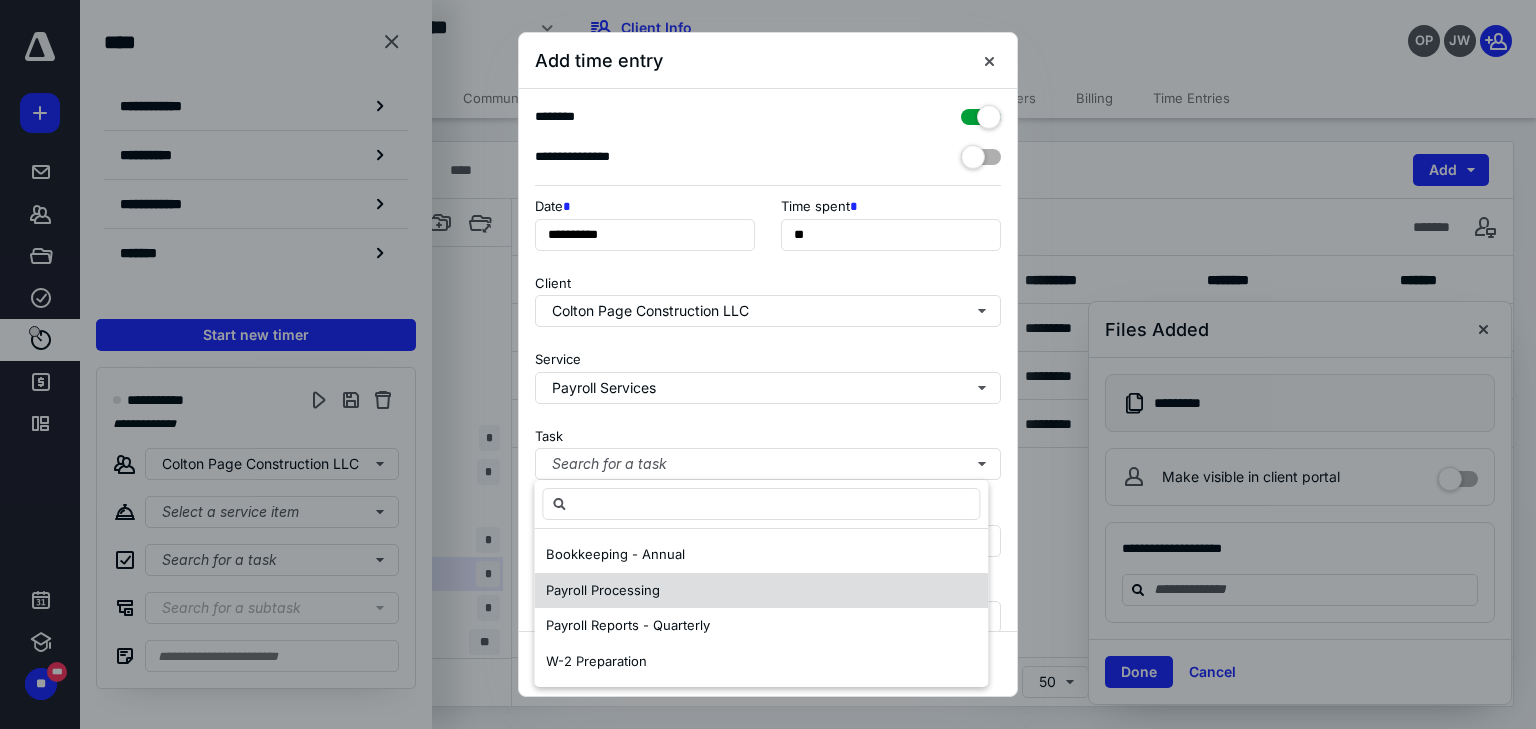 click on "Payroll Processing" at bounding box center [603, 590] 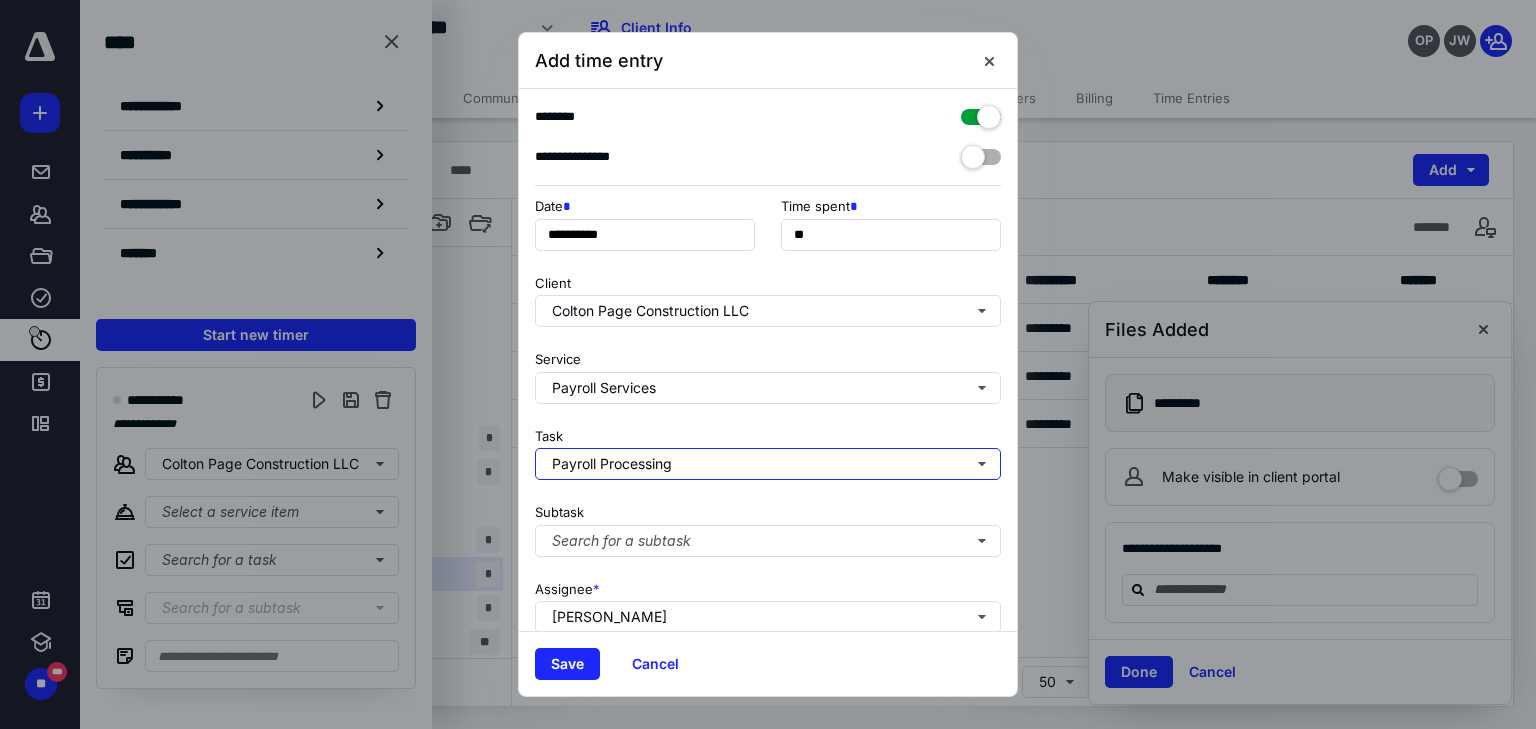 scroll, scrollTop: 156, scrollLeft: 0, axis: vertical 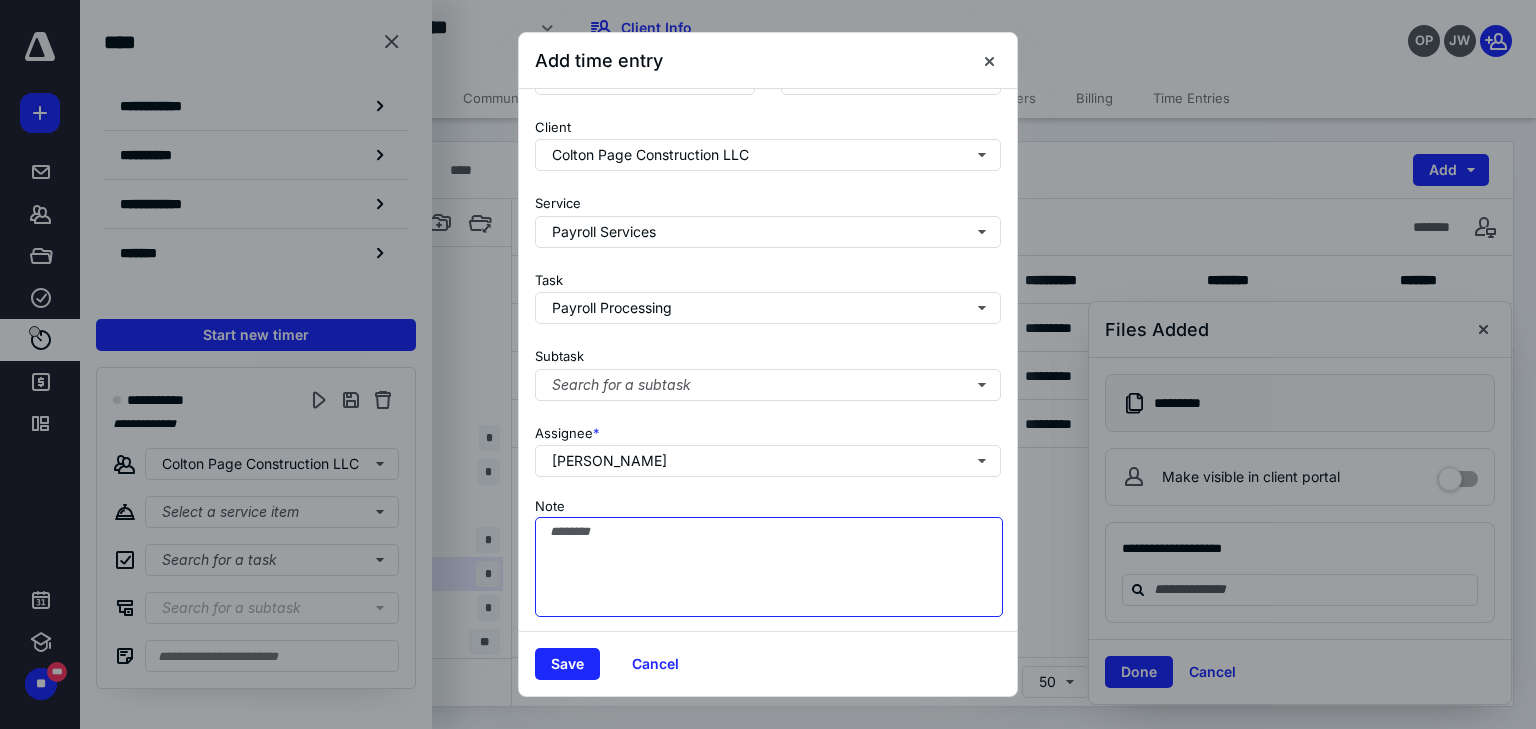 click on "Note" at bounding box center (769, 567) 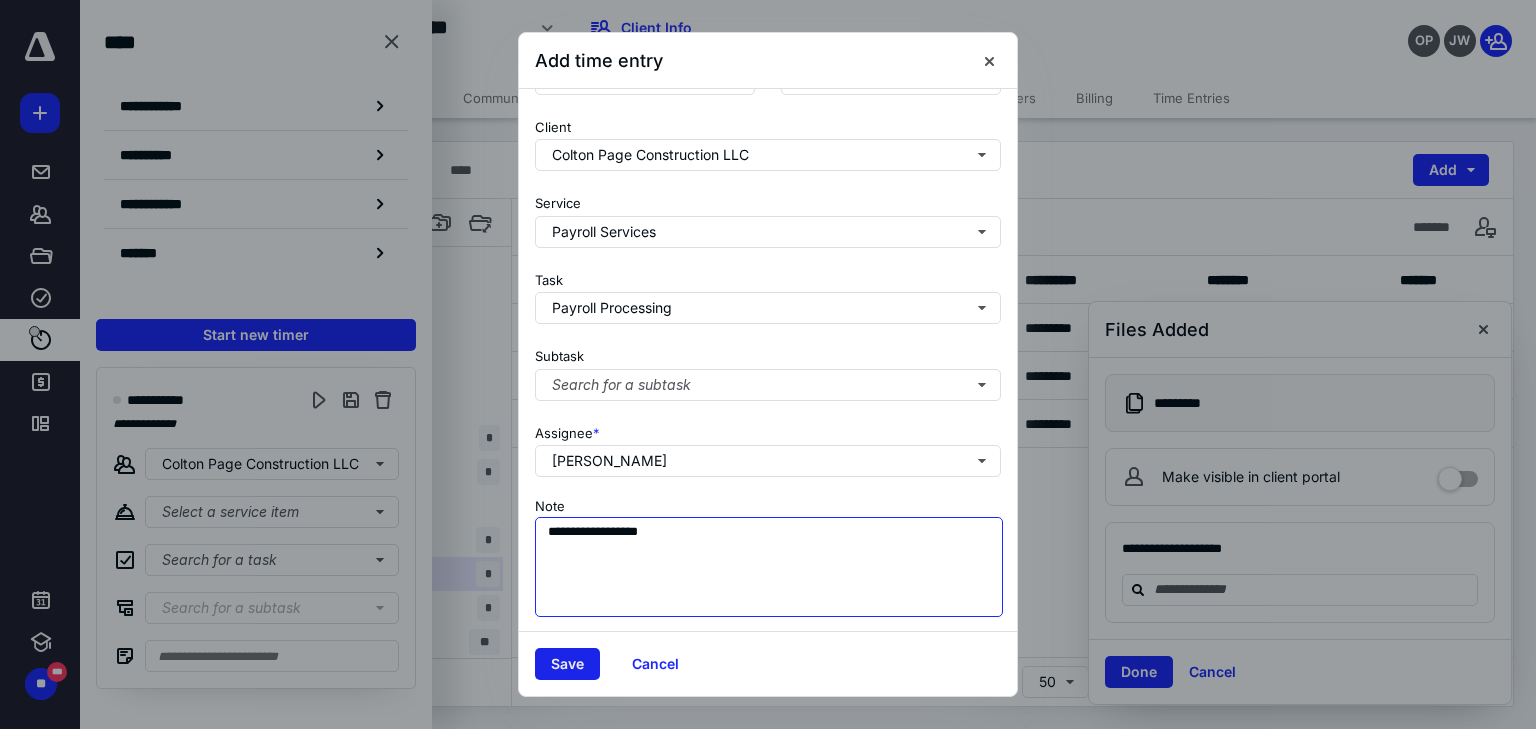 type on "**********" 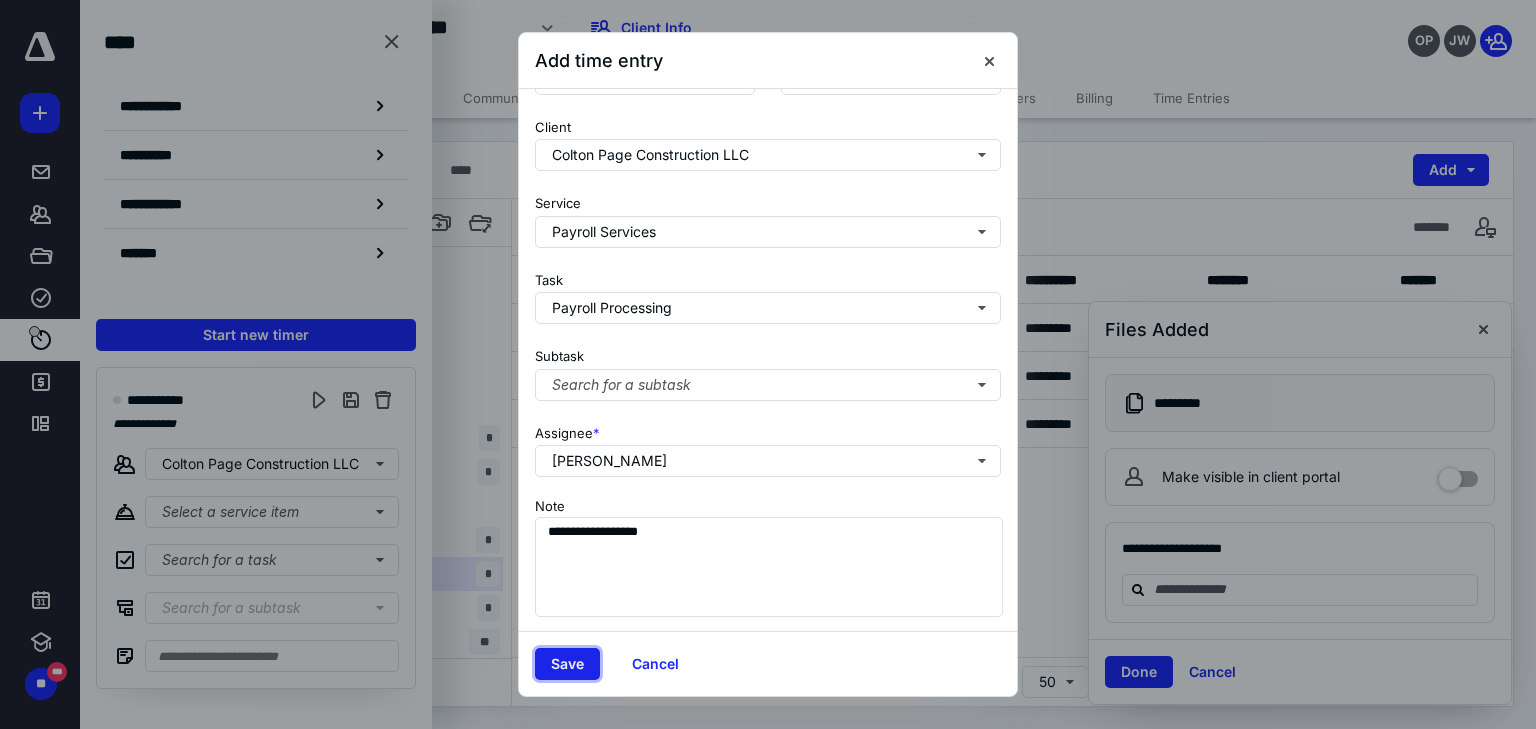 click on "Save" at bounding box center (567, 664) 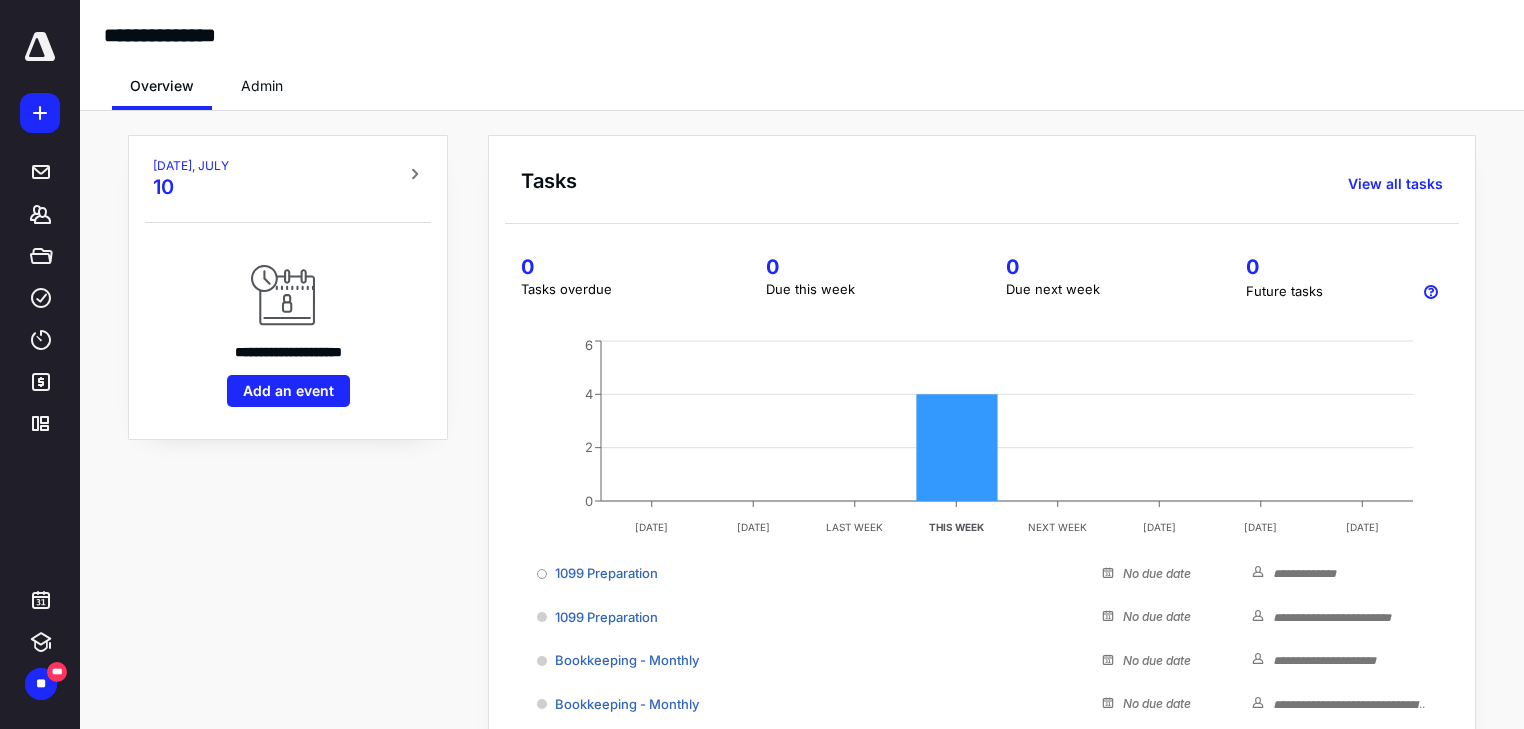 scroll, scrollTop: 0, scrollLeft: 0, axis: both 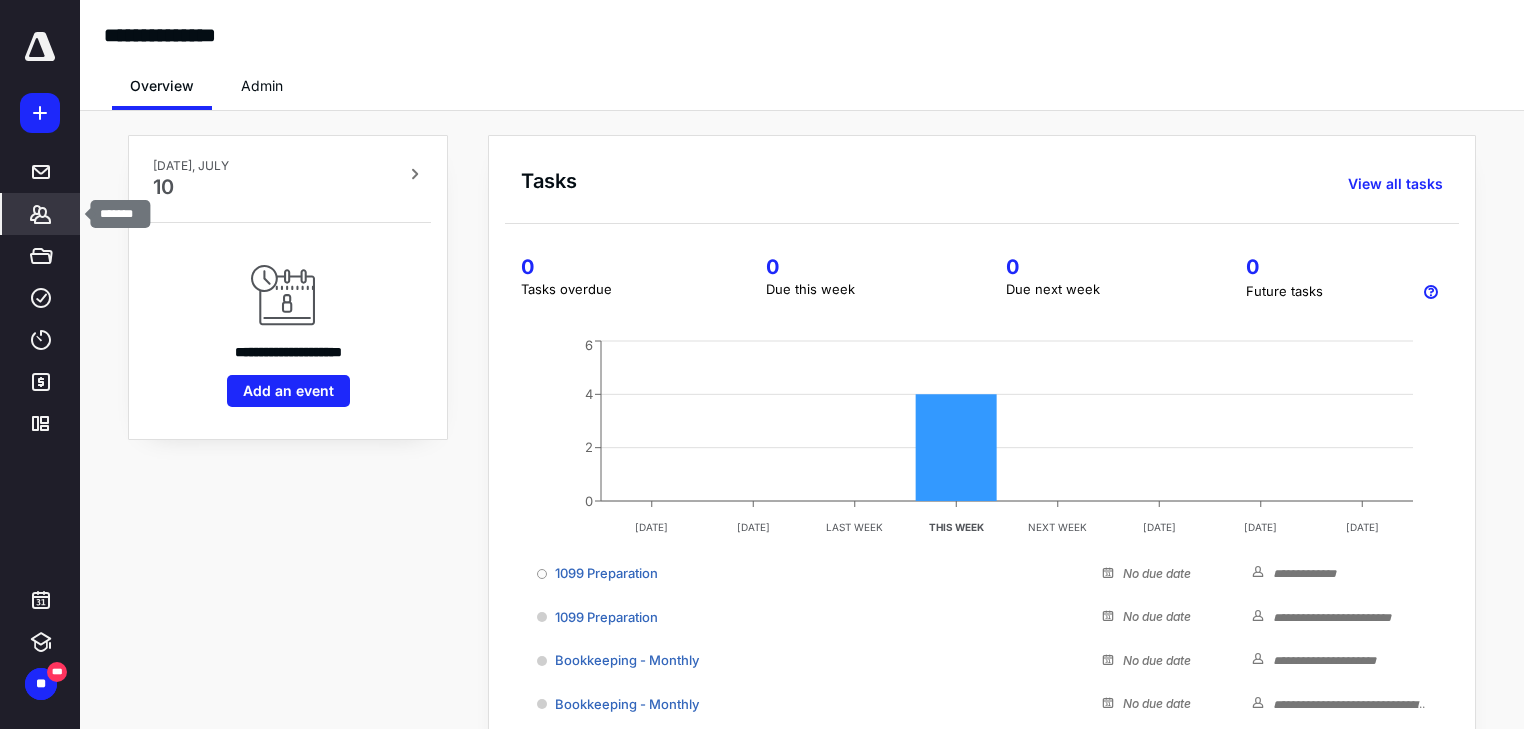 click 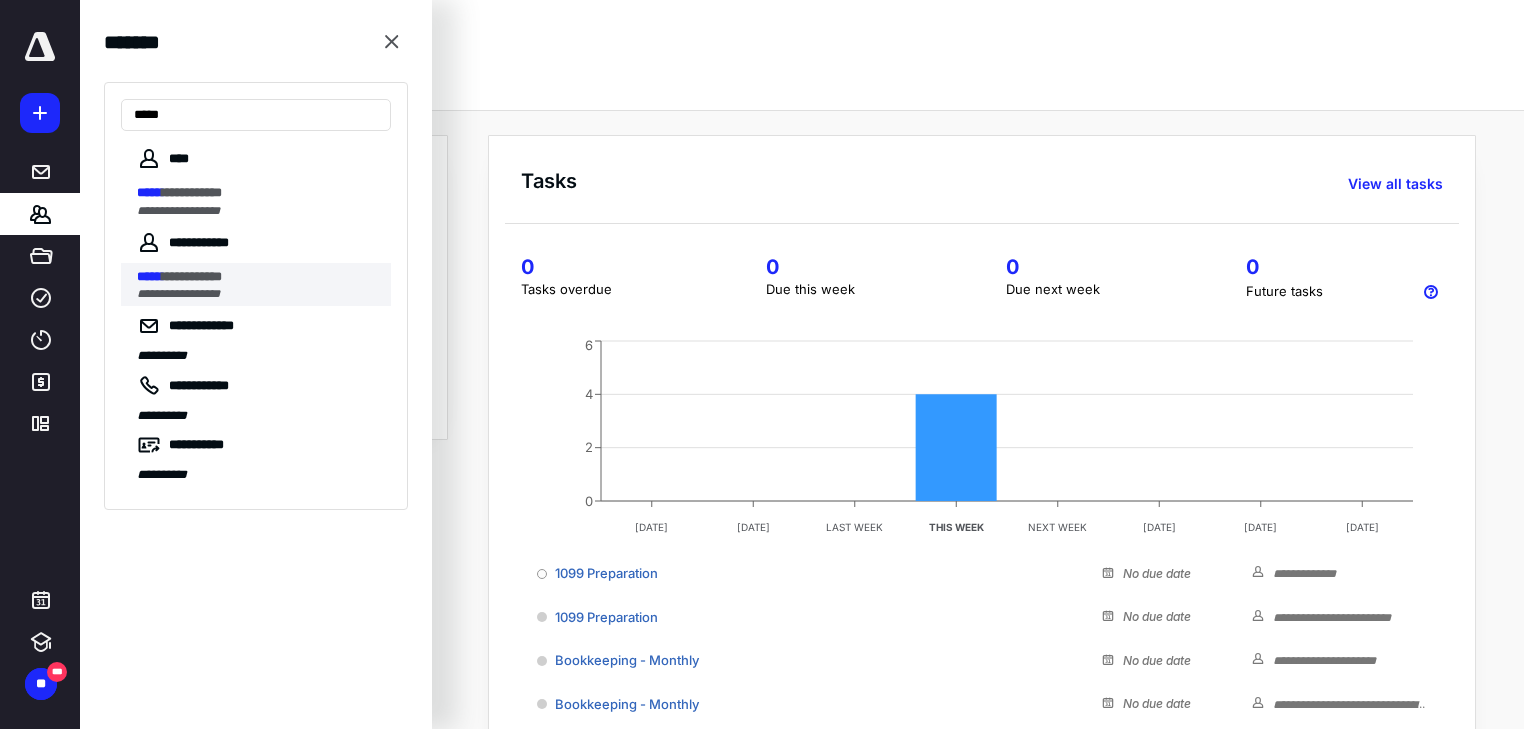 type on "*****" 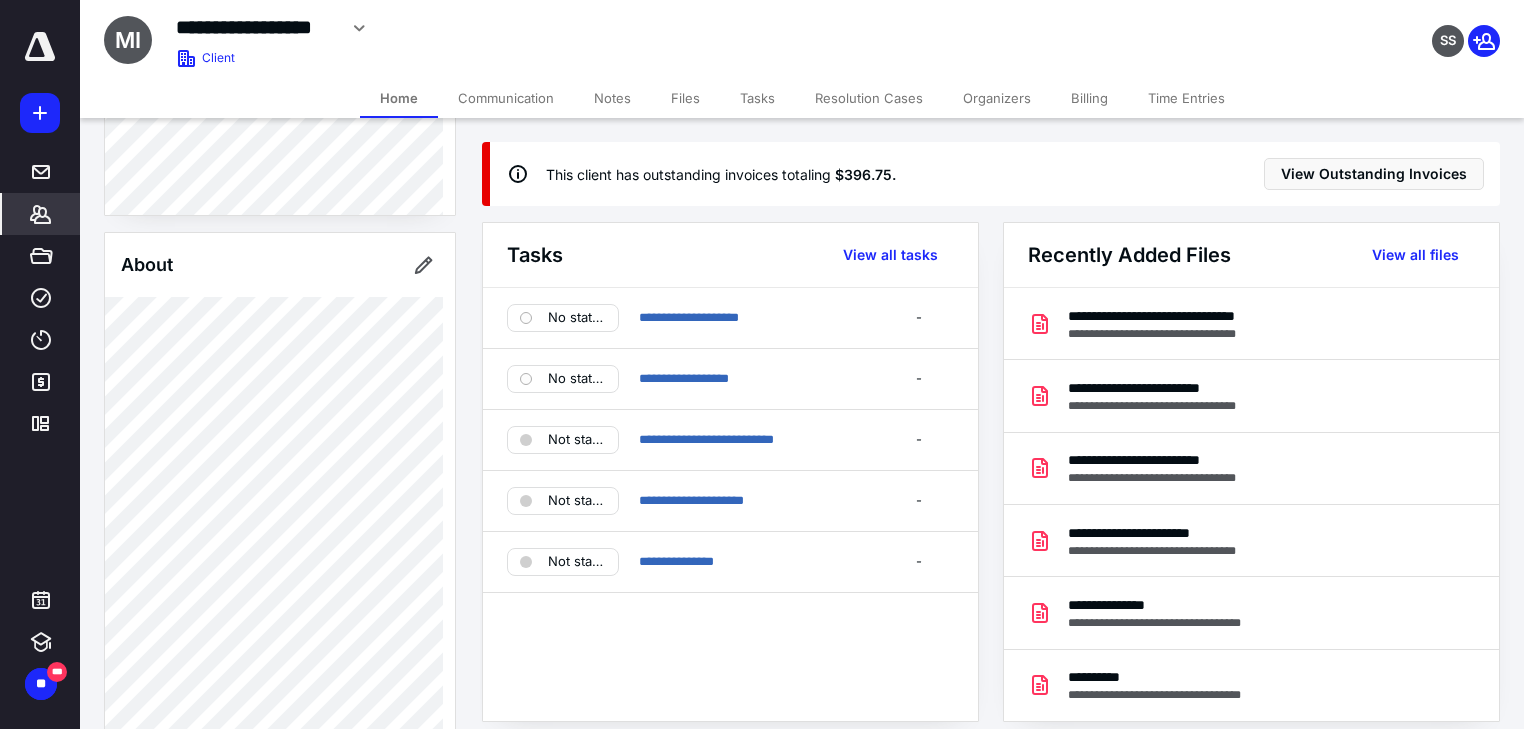 scroll, scrollTop: 564, scrollLeft: 0, axis: vertical 